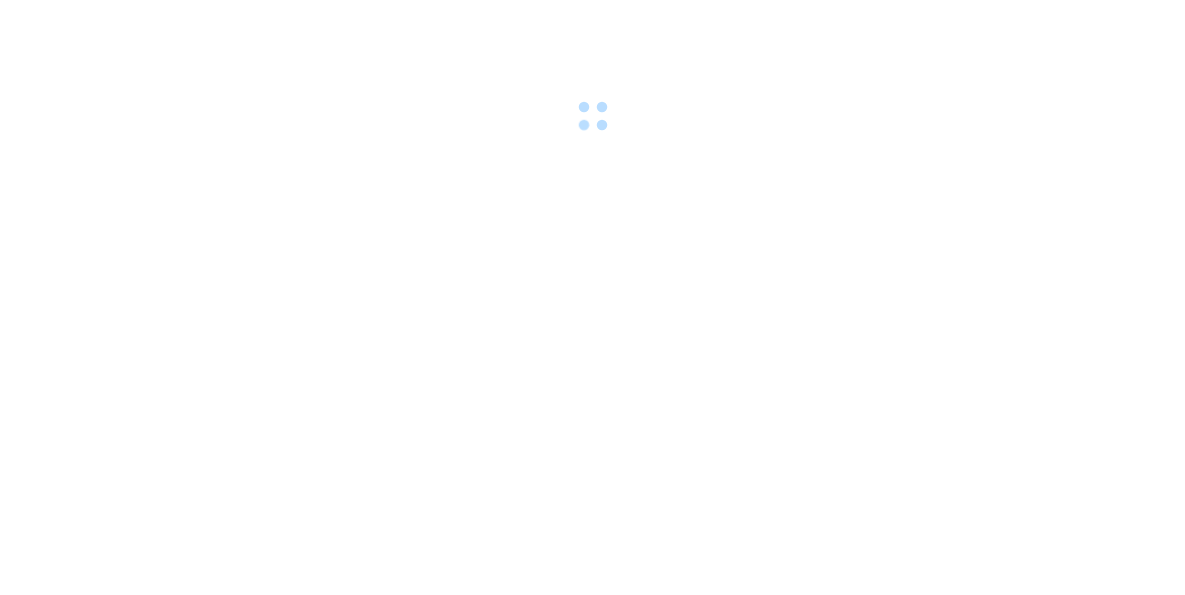 scroll, scrollTop: 0, scrollLeft: 0, axis: both 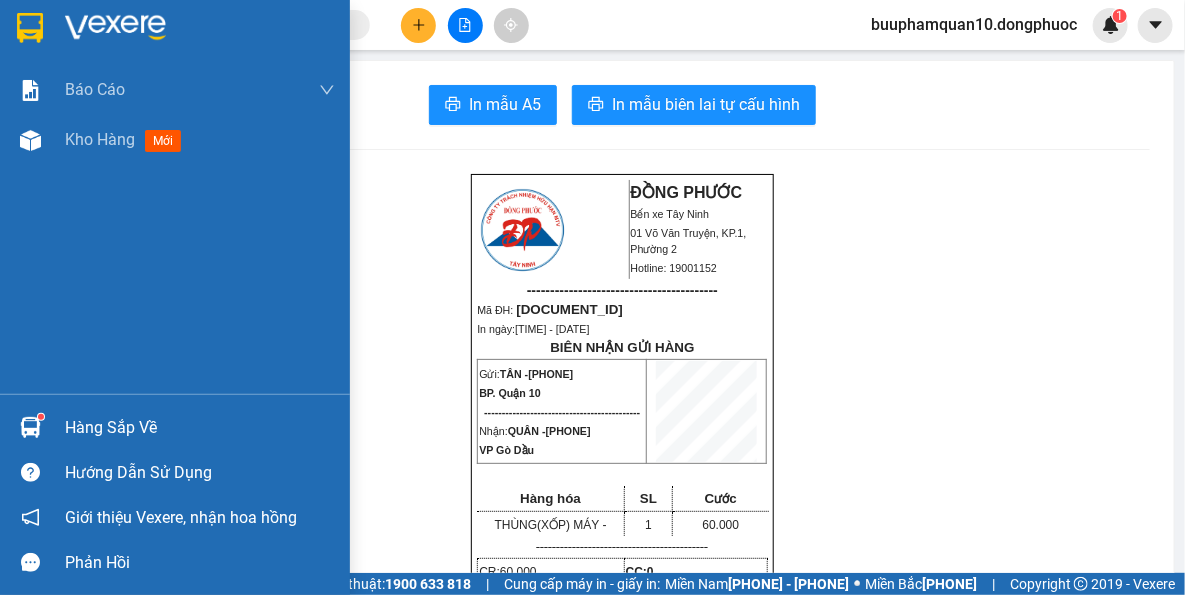 click on "Hàng sắp về" at bounding box center (200, 428) 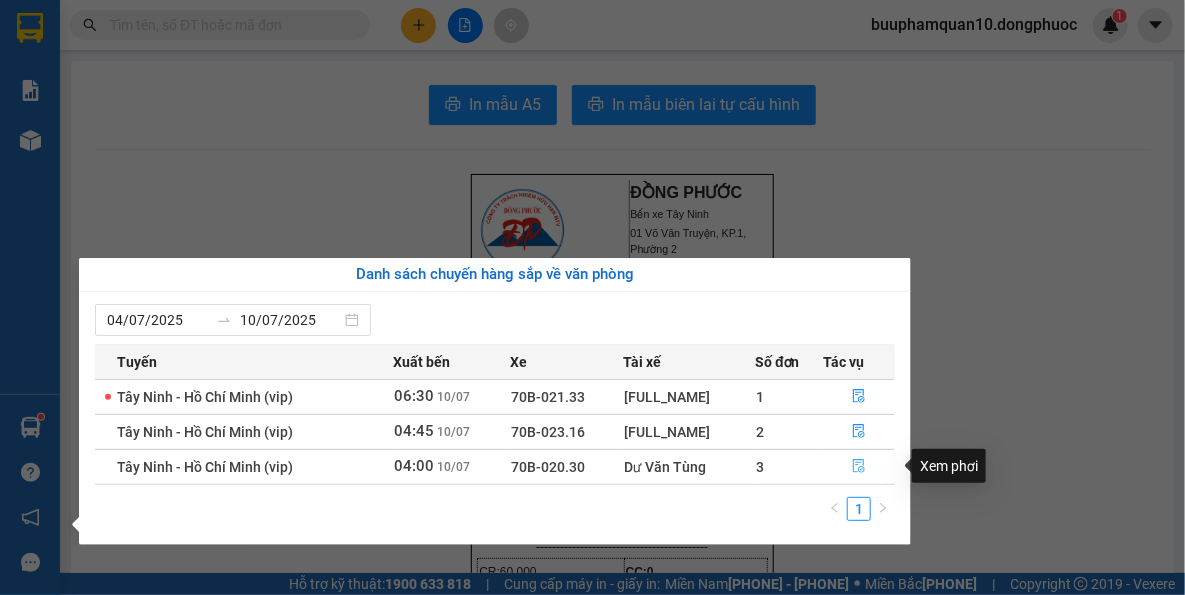 click at bounding box center (859, 467) 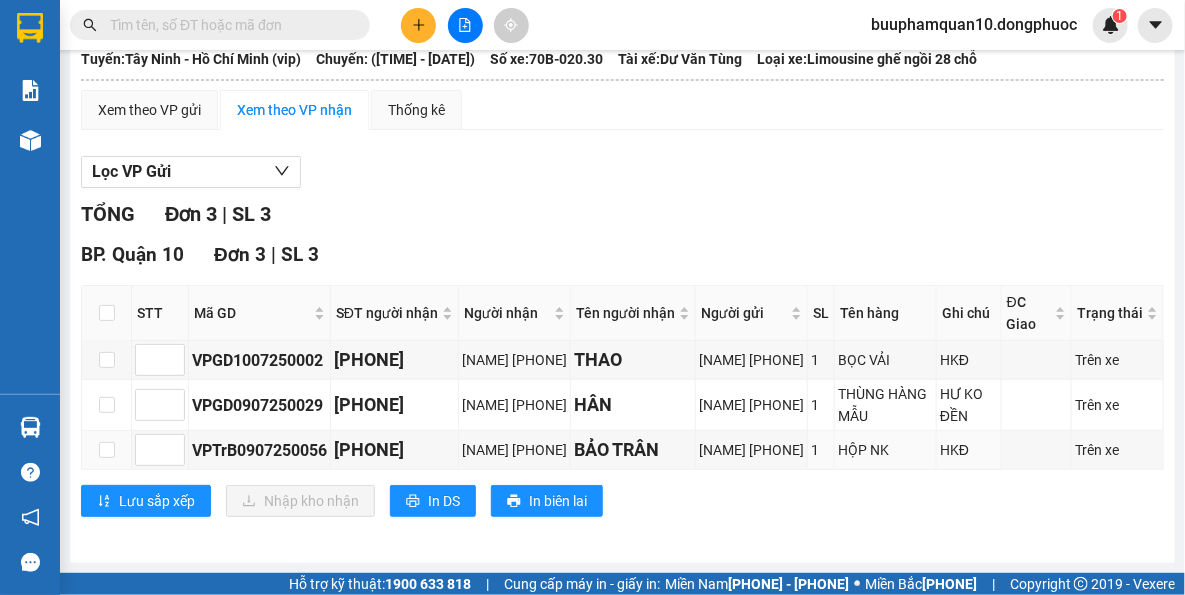 scroll, scrollTop: 192, scrollLeft: 0, axis: vertical 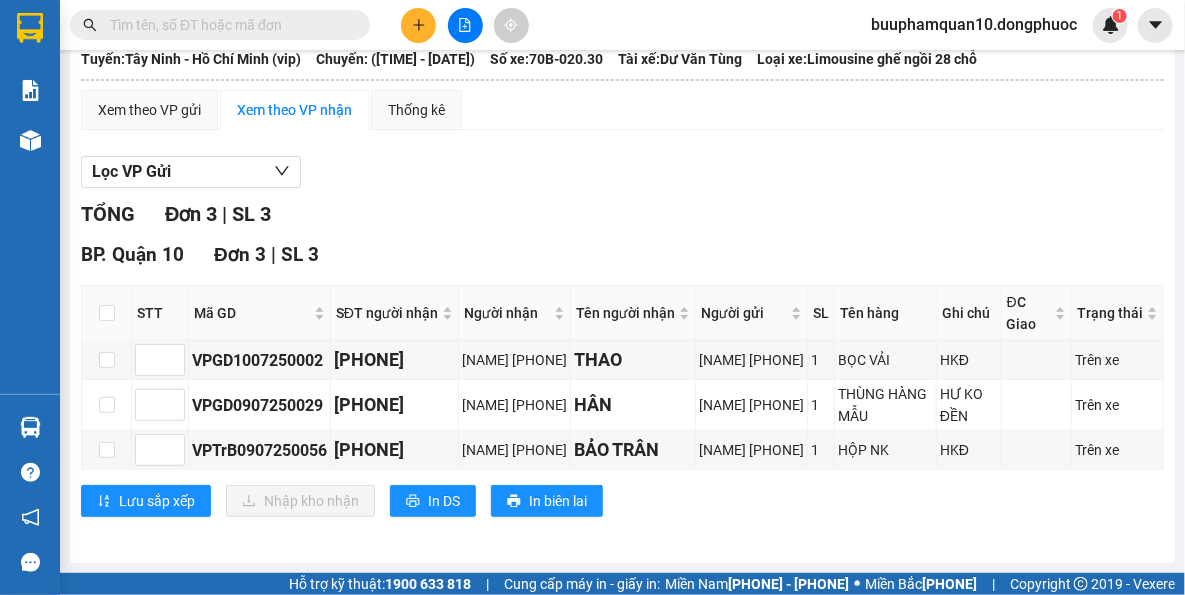 click at bounding box center (418, 25) 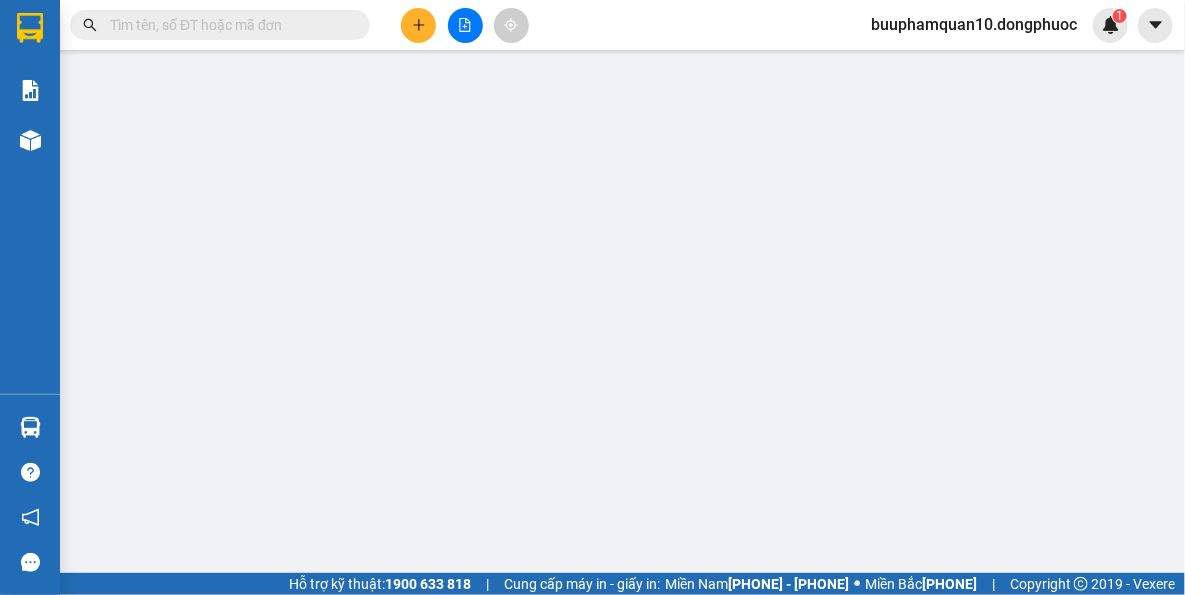 scroll, scrollTop: 0, scrollLeft: 0, axis: both 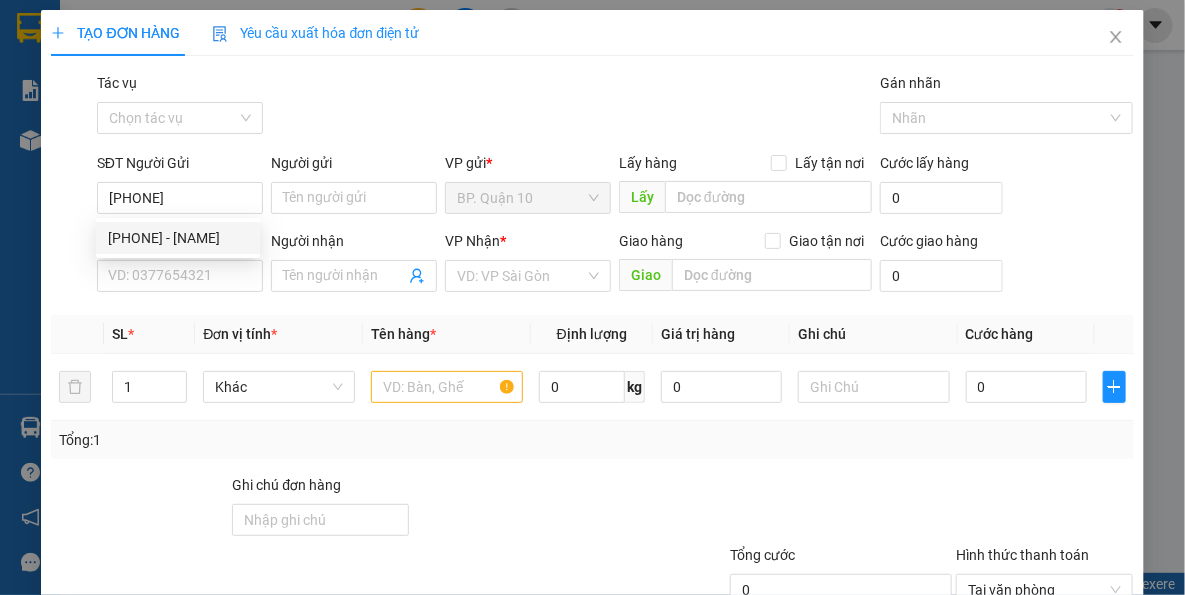click on "[PHONE] - [NAME]" at bounding box center [178, 238] 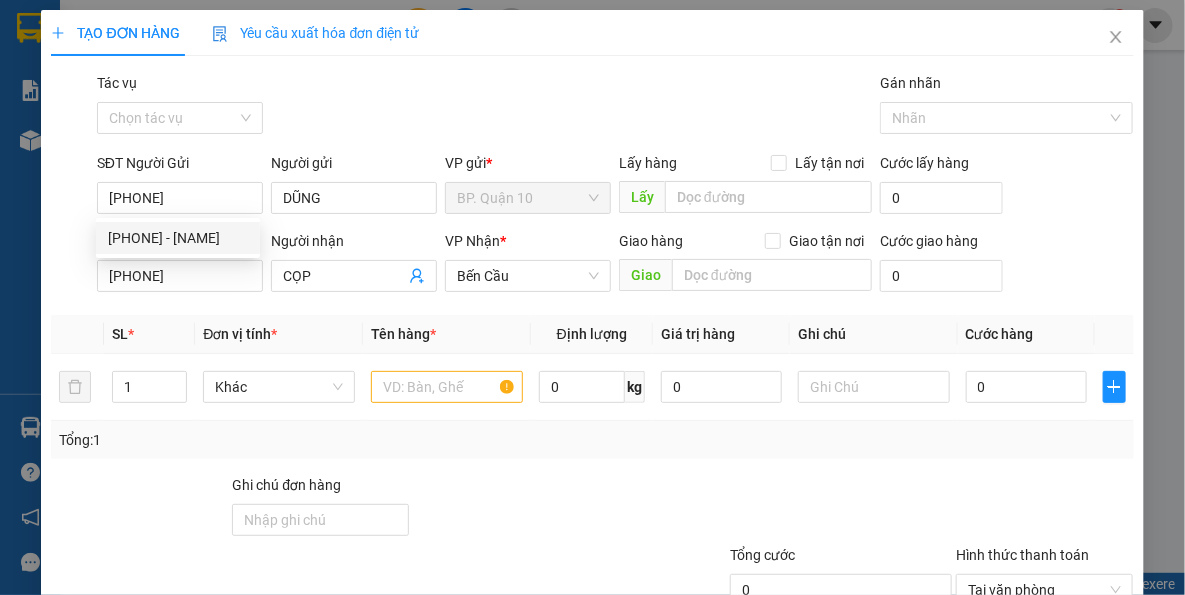 type on "[PHONE]" 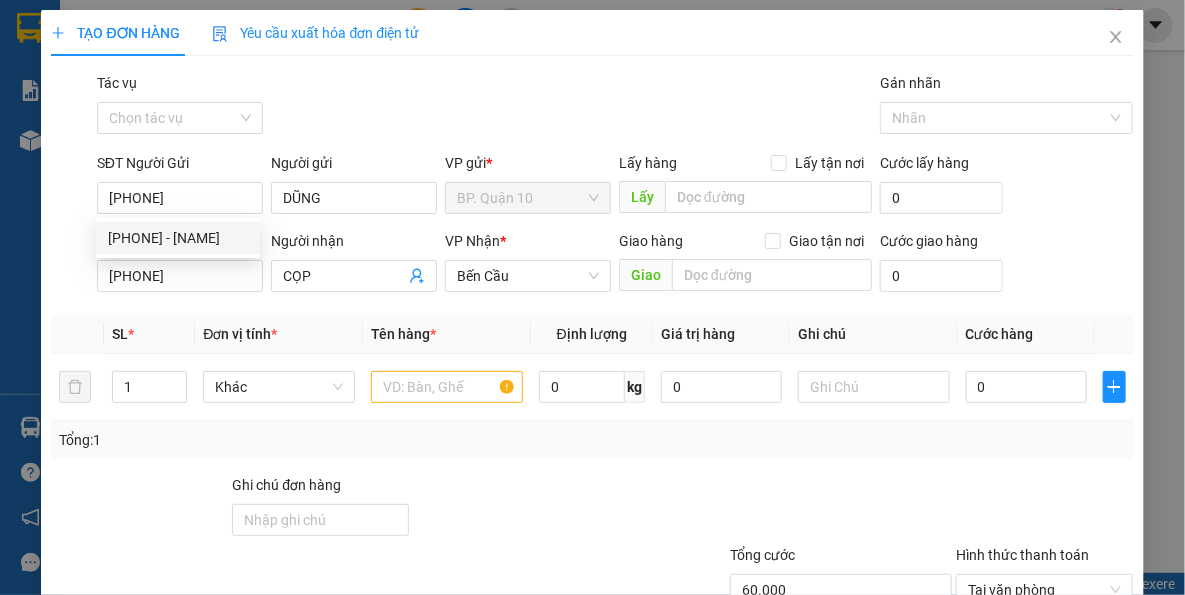 click on "Transit Pickup Surcharge Ids Transit Deliver Surcharge Ids Transit Deliver Surcharge Transit Deliver Surcharge Gói vận chuyển  * Tiêu chuẩn Tác vụ Chọn tác vụ Gán nhãn   Nhãn SĐT Người Gửi [PHONE] Người gửi [NAME] VP gửi  * BP. Quận 10 Lấy hàng Lấy tận nơi Lấy Cước lấy hàng 0 SĐT Người Nhận [PHONE] Người nhận [NAME] VP Nhận  * Bến Cầu Giao hàng Giao tận nơi Giao Cước giao hàng 0 SL  * Đơn vị tính  * Tên hàng  * Định lượng Giá trị hàng Ghi chú Cước hàng                   1 Khác 0 kg 0 0 Tổng:  1 Ghi chú đơn hàng Tổng cước 60.000 Hình thức thanh toán Tại văn phòng Số tiền thu trước 0 Chưa thanh toán 0 Chọn HT Thanh Toán Lưu nháp Xóa Thông tin Lưu Lưu và In" at bounding box center (592, 386) 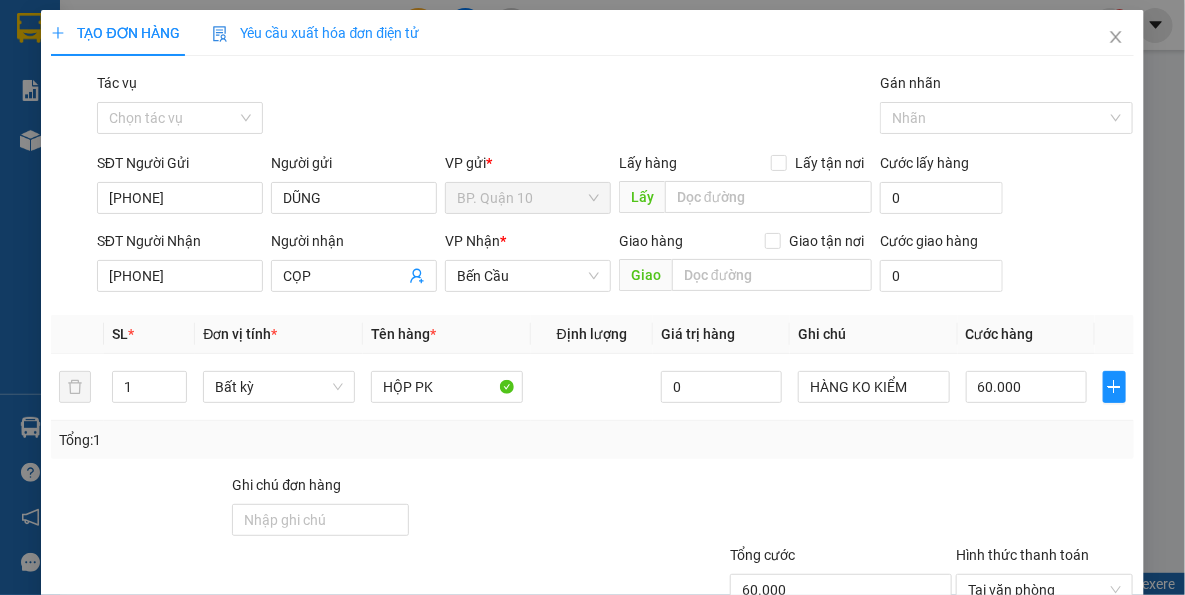 click on "Transit Pickup Surcharge Ids Transit Deliver Surcharge Ids Transit Deliver Surcharge Transit Deliver Surcharge Gói vận chuyển  * Tiêu chuẩn Tác vụ Chọn tác vụ Gán nhãn   Nhãn SĐT Người Gửi [PHONE] Người gửi [NAME] VP gửi  * BP. Quận 10 Lấy hàng Lấy tận nơi Lấy Cước lấy hàng 0 SĐT Người Nhận [PHONE] Người nhận [NAME] VP Nhận  * Bến Cầu Giao hàng Giao tận nơi Giao Cước giao hàng 0 SL  * Đơn vị tính  * Tên hàng  * Định lượng Giá trị hàng Ghi chú Cước hàng                   1 Bất kỳ HỘP PK 0 HÀNG KO KIỂM 60.000 Tổng:  1 Ghi chú đơn hàng Tổng cước 60.000 Hình thức thanh toán Tại văn phòng Số tiền thu trước 0 Chưa thanh toán 0 Chọn HT Thanh Toán Lưu nháp Xóa Thông tin Lưu Lưu và In" at bounding box center (592, 386) 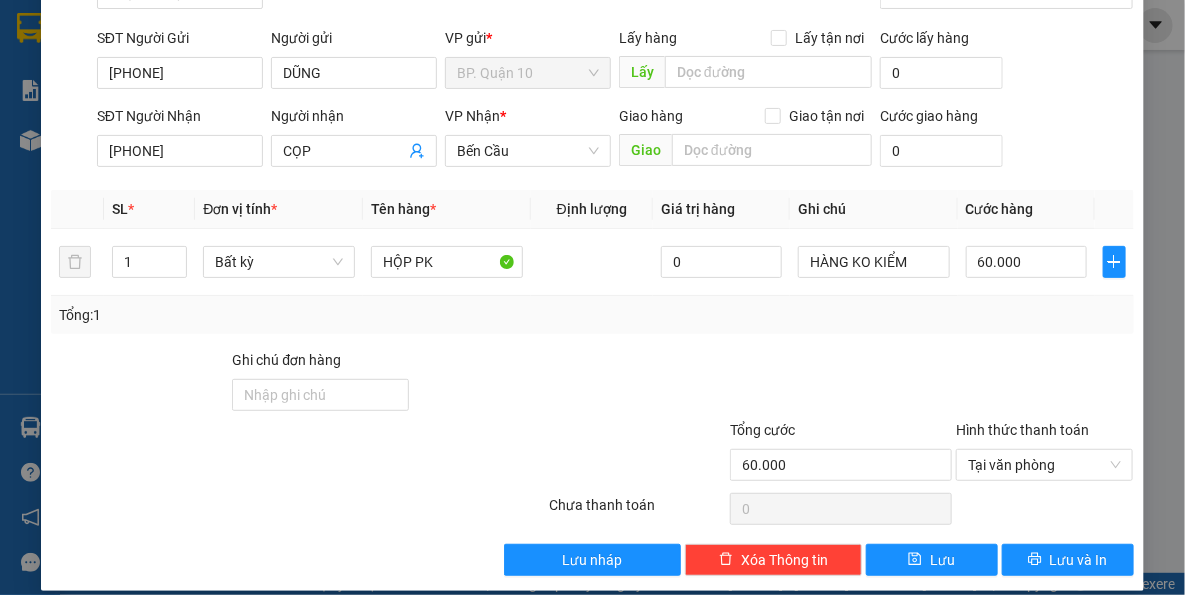 scroll, scrollTop: 143, scrollLeft: 0, axis: vertical 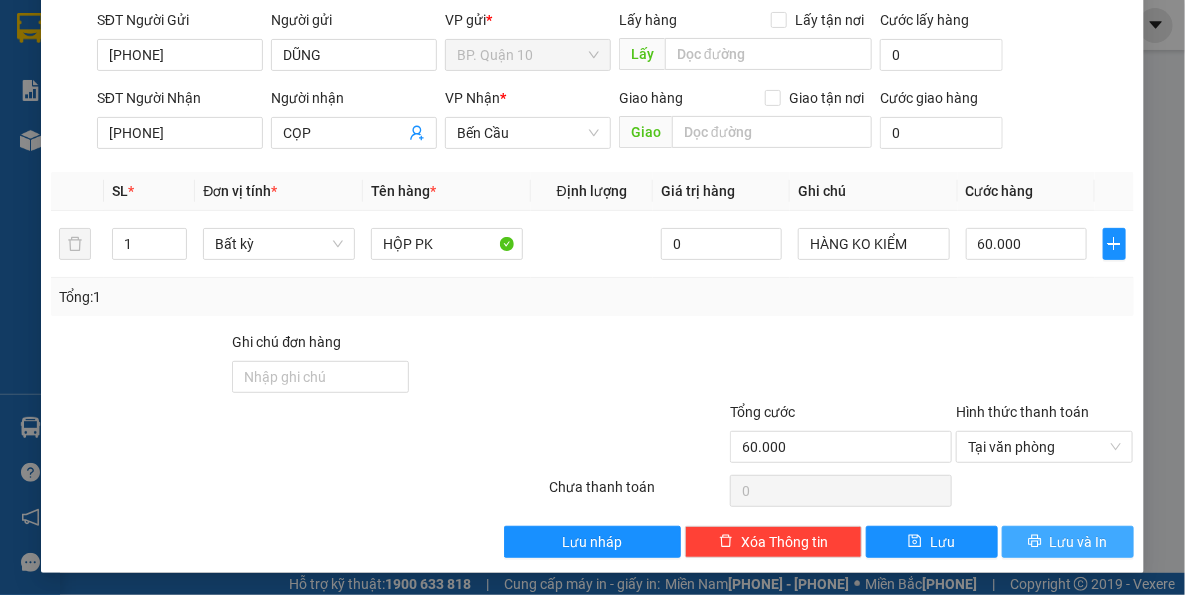 click on "Lưu và In" at bounding box center [1079, 542] 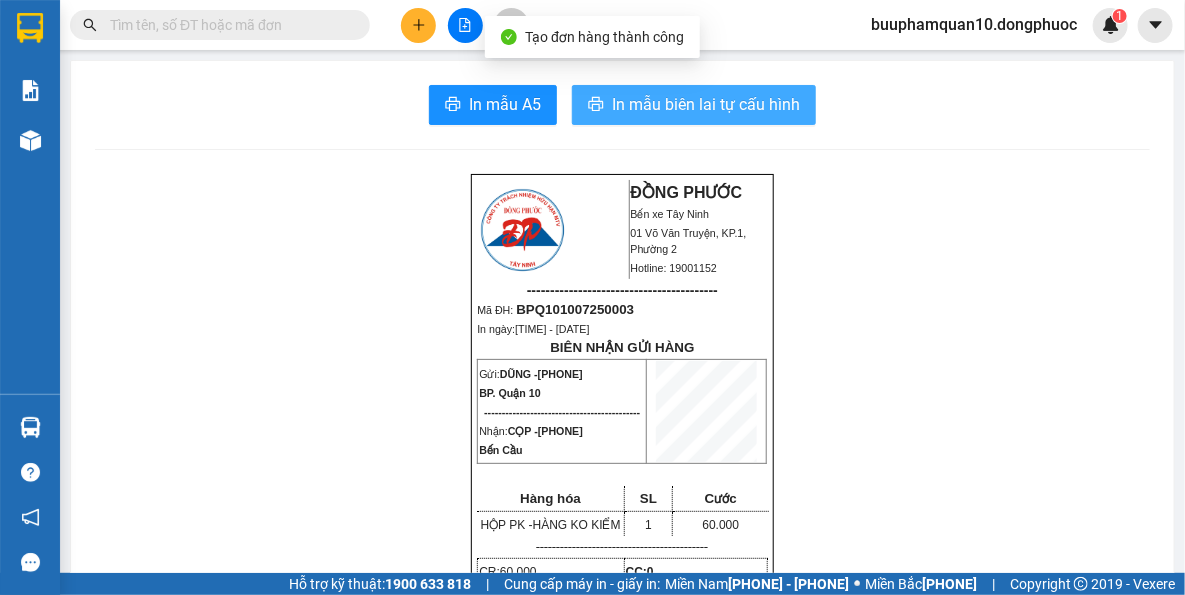 click on "In mẫu biên lai tự cấu hình" at bounding box center (694, 105) 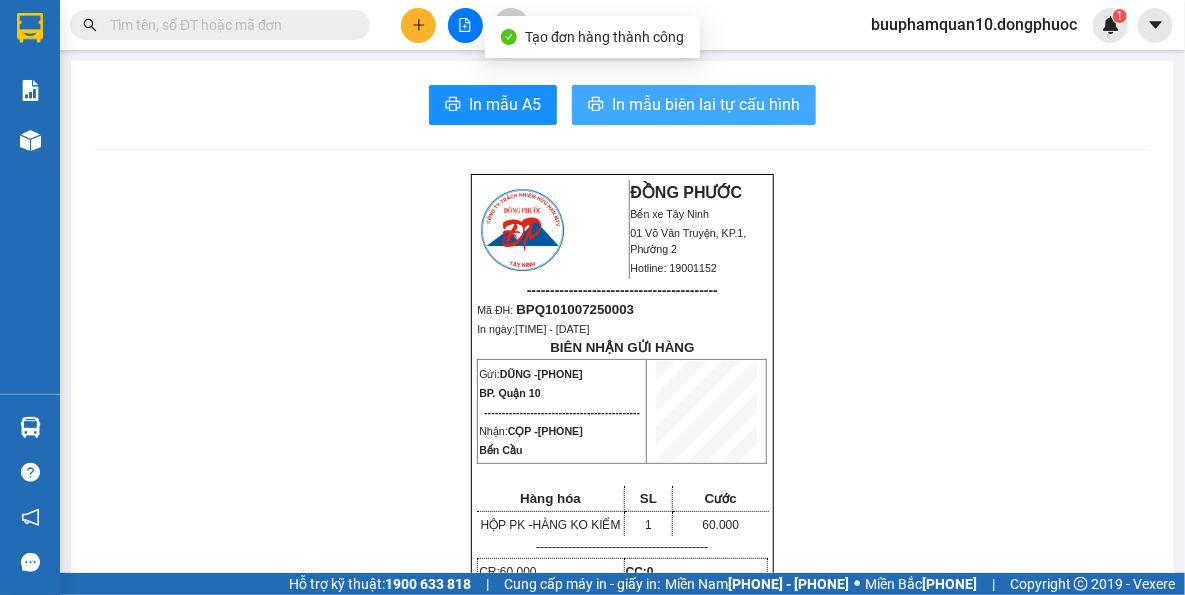 scroll, scrollTop: 0, scrollLeft: 0, axis: both 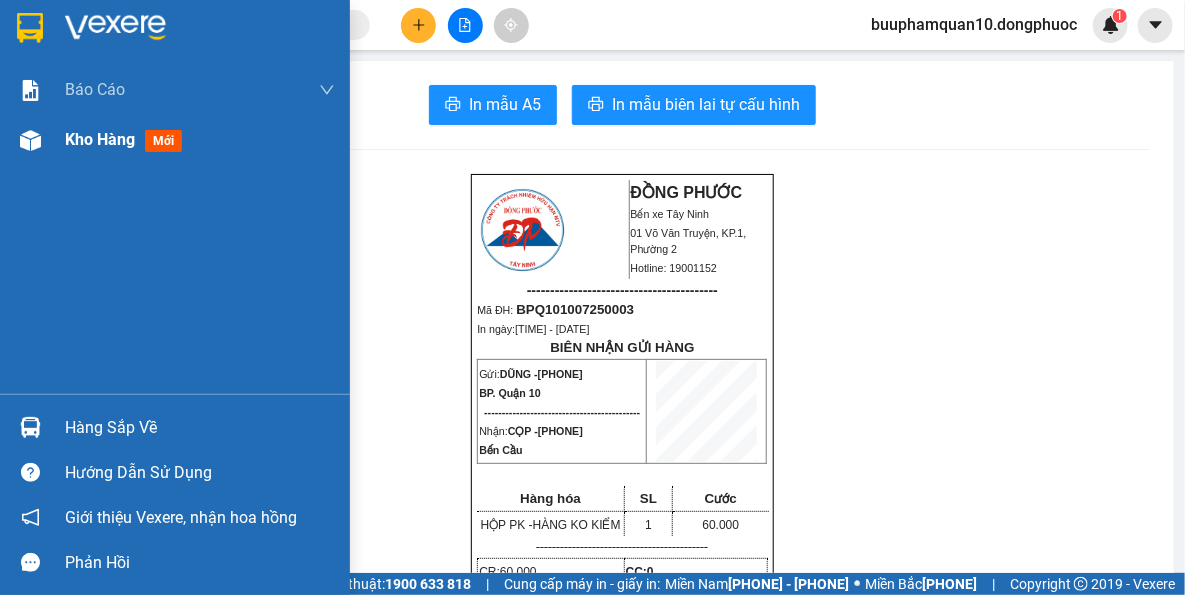 click on "Kho hàng mới" at bounding box center (127, 139) 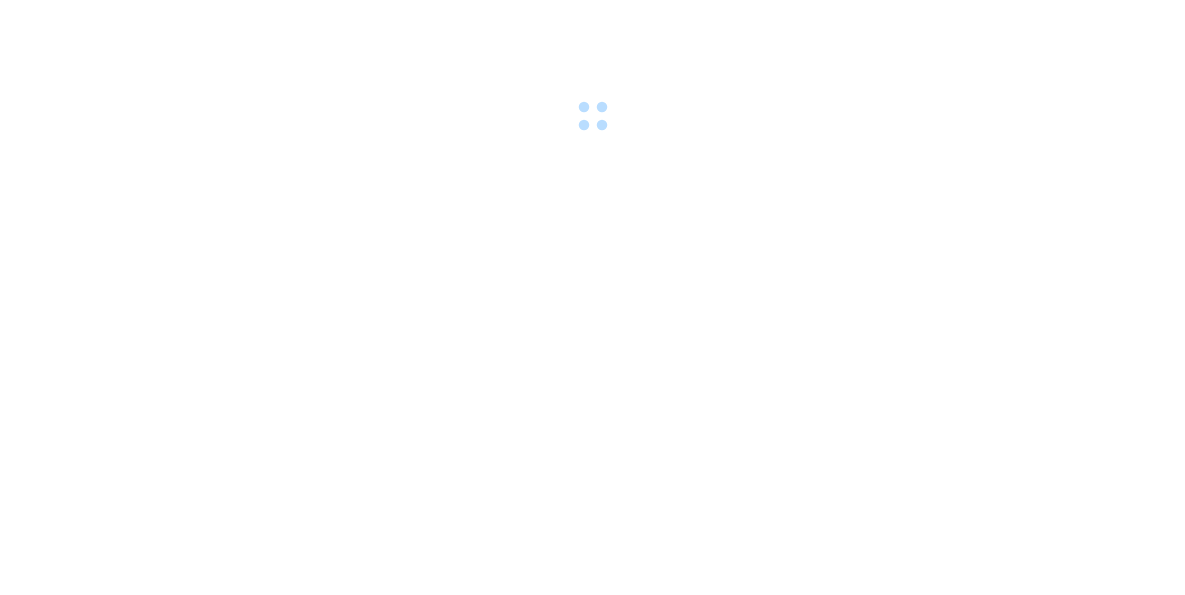 scroll, scrollTop: 0, scrollLeft: 0, axis: both 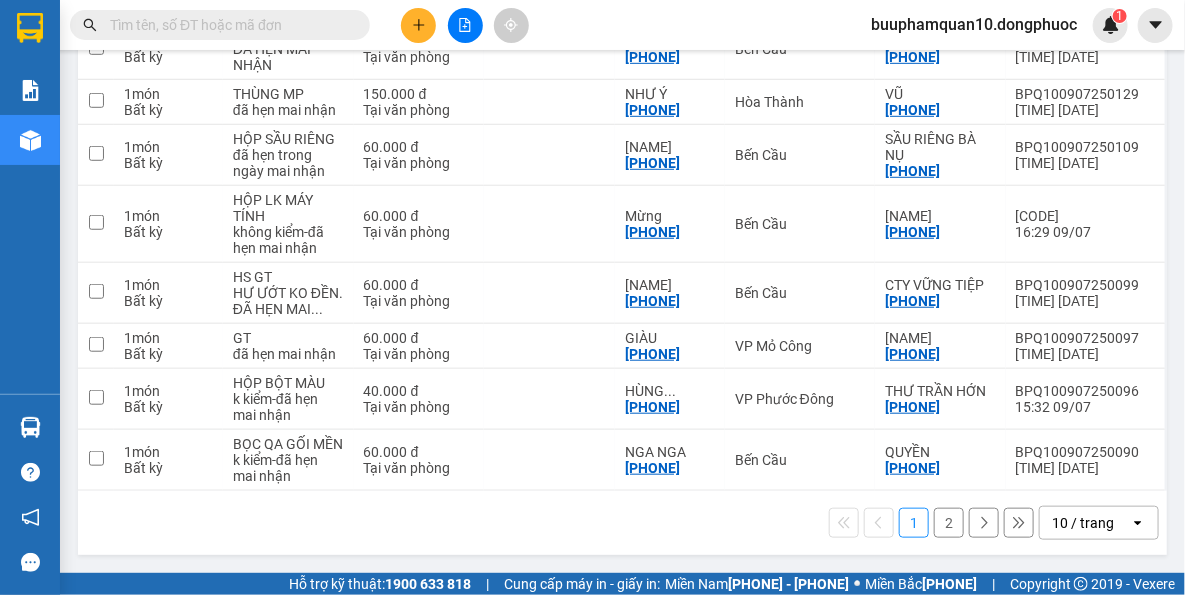 click on "10 / trang" at bounding box center [1083, 523] 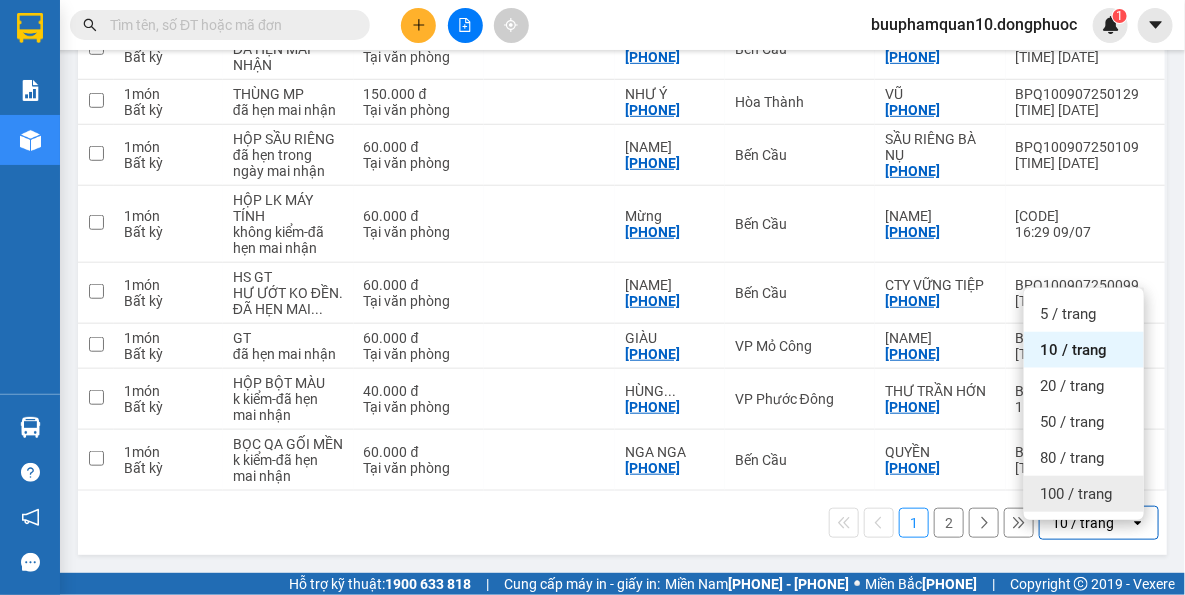 click on "100 / trang" at bounding box center [1084, 494] 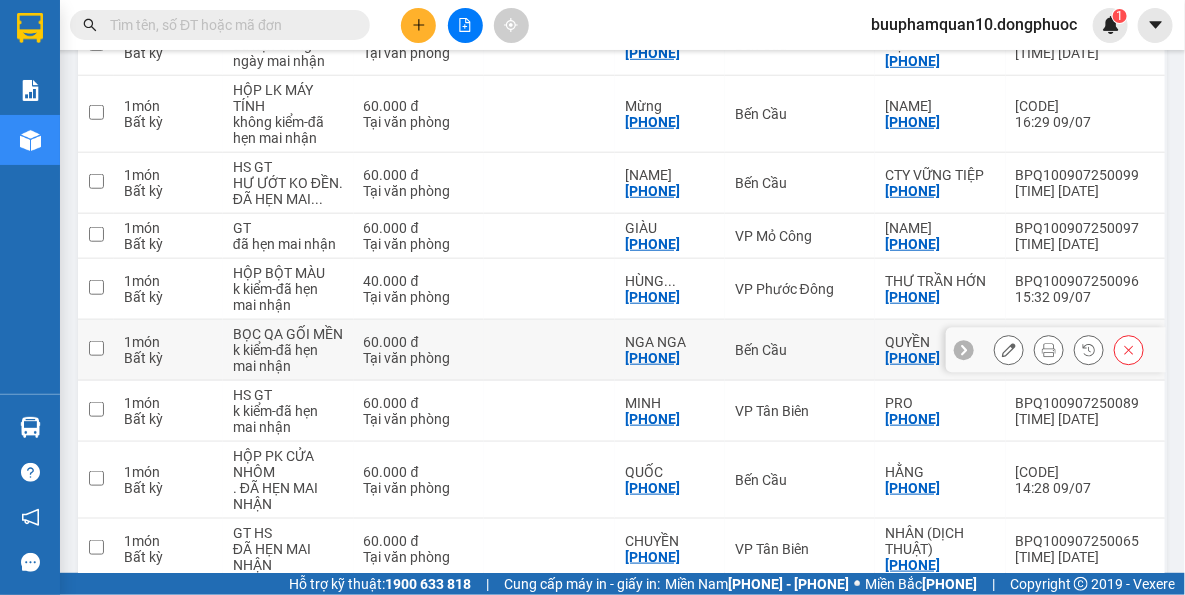 scroll, scrollTop: 618, scrollLeft: 0, axis: vertical 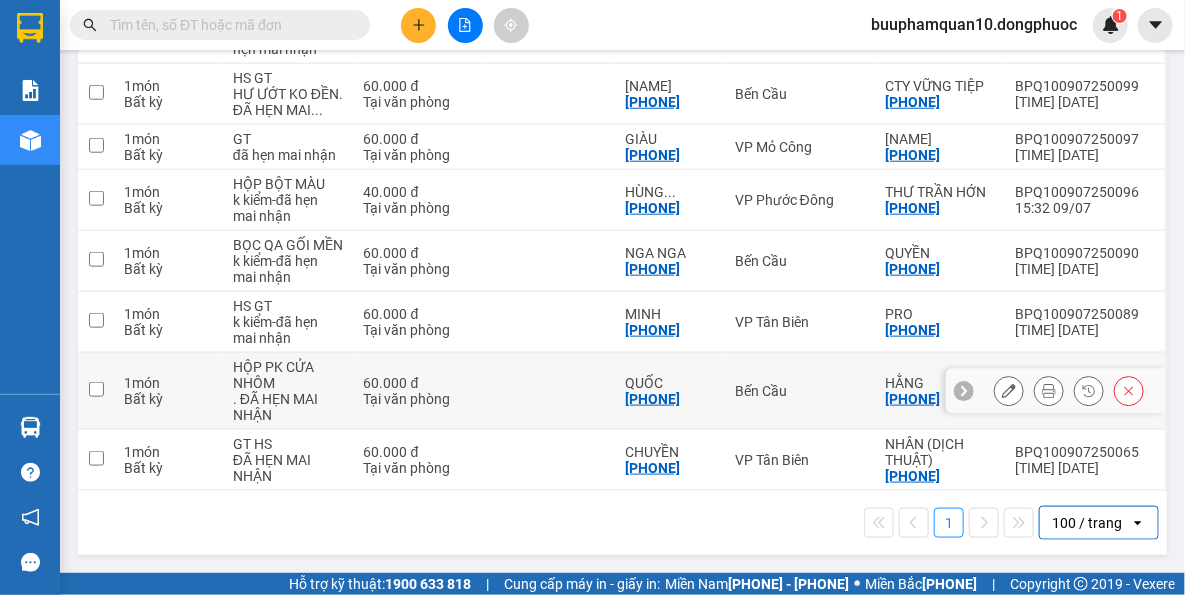 click on "Bến Cầu" at bounding box center [800, 391] 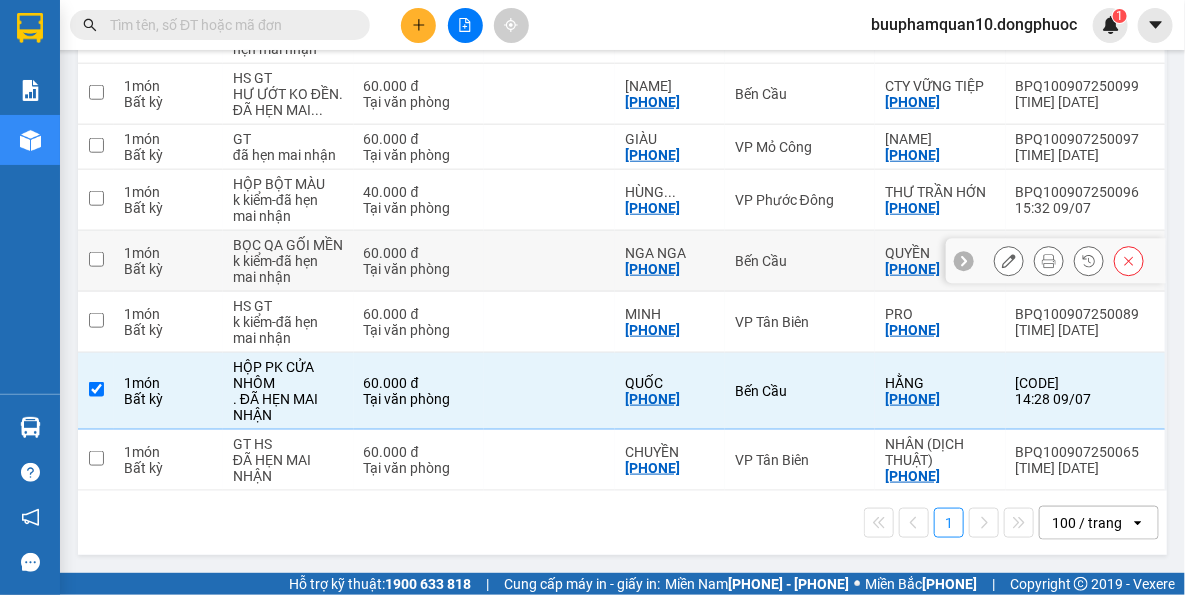 click on "Bến Cầu" at bounding box center (800, 261) 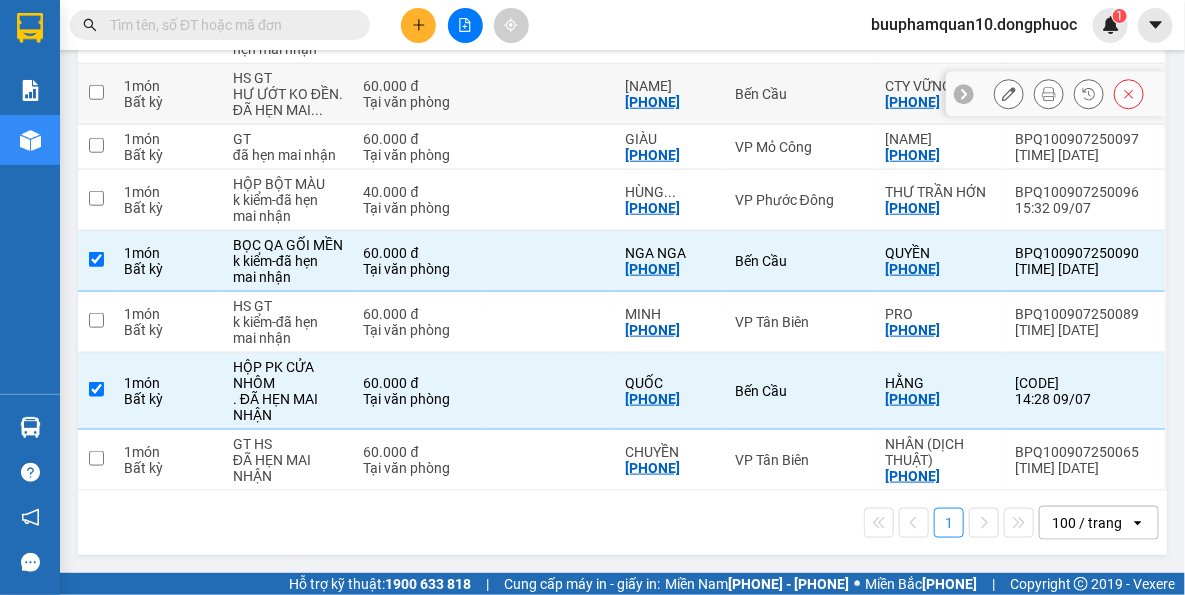 click on "Bến Cầu" at bounding box center (800, 94) 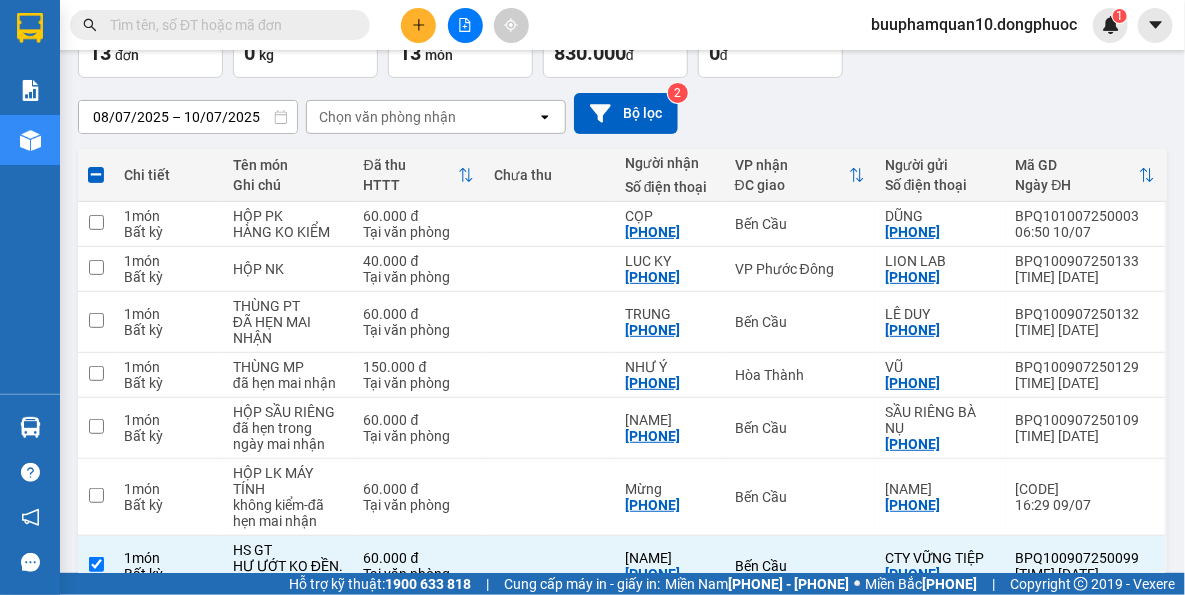 scroll, scrollTop: 0, scrollLeft: 0, axis: both 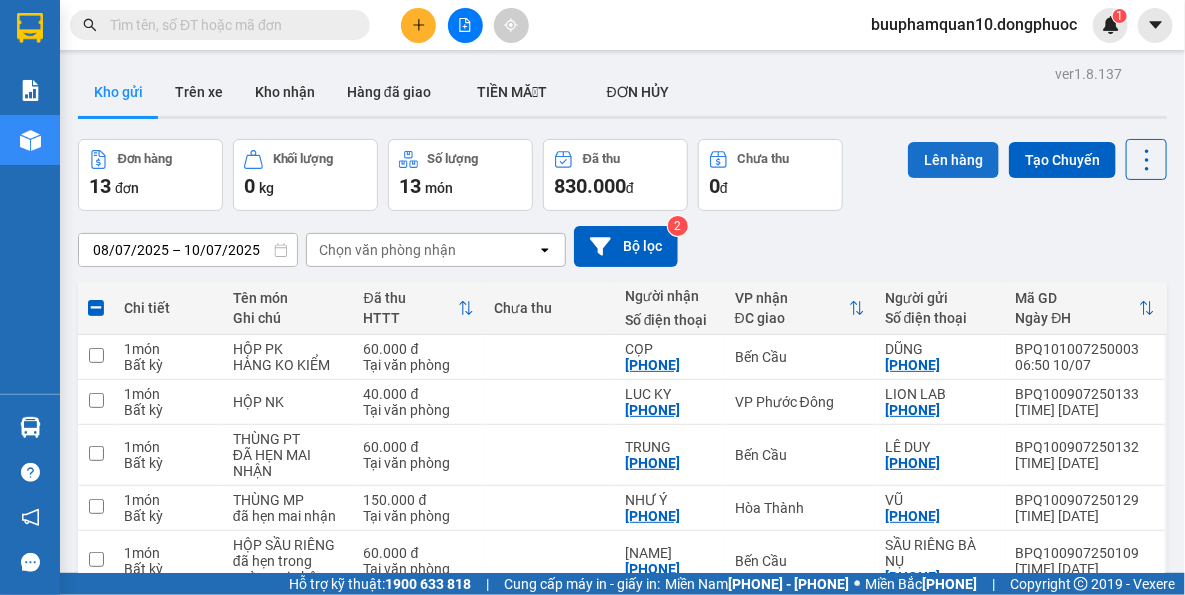 click on "Lên hàng" at bounding box center [953, 160] 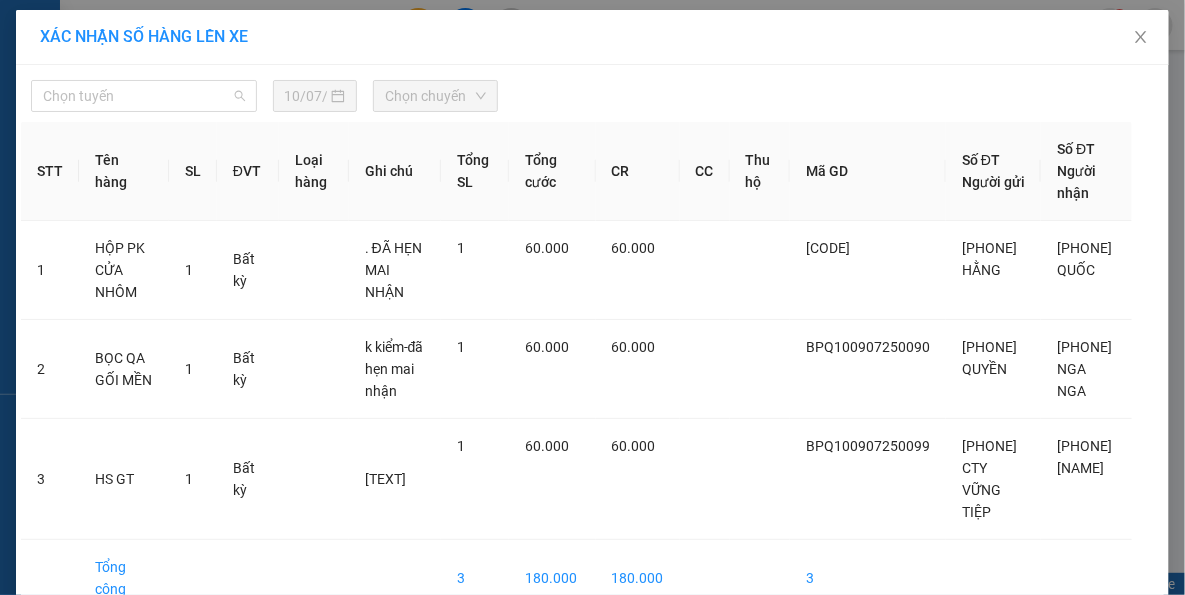 click on "Chọn tuyến" at bounding box center [144, 96] 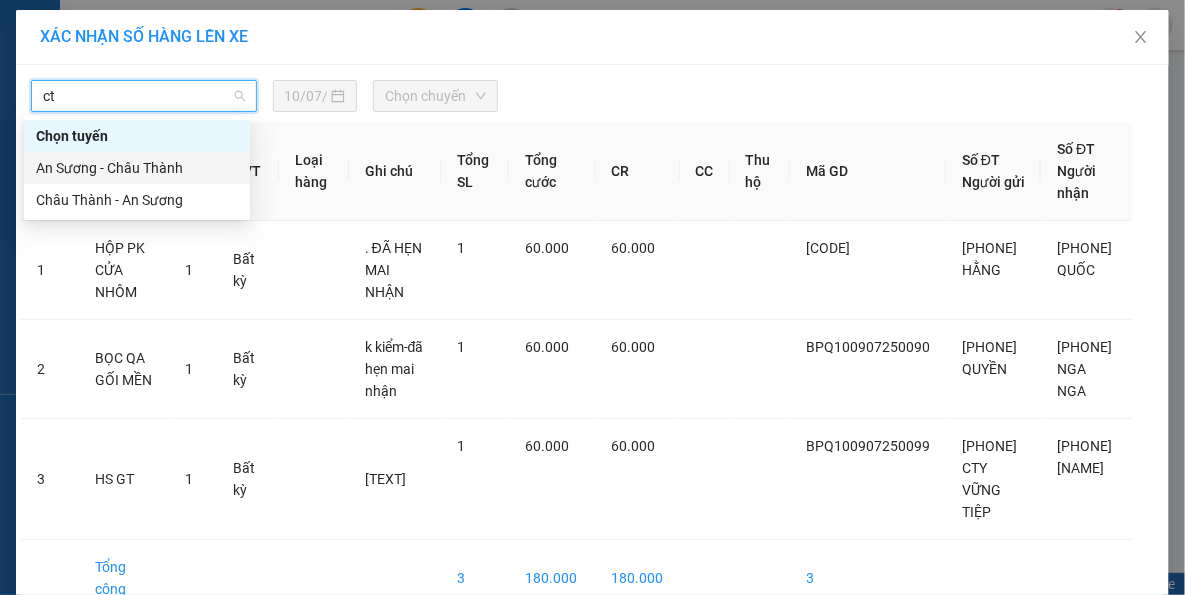 click on "An Sương - Châu Thành" at bounding box center [137, 168] 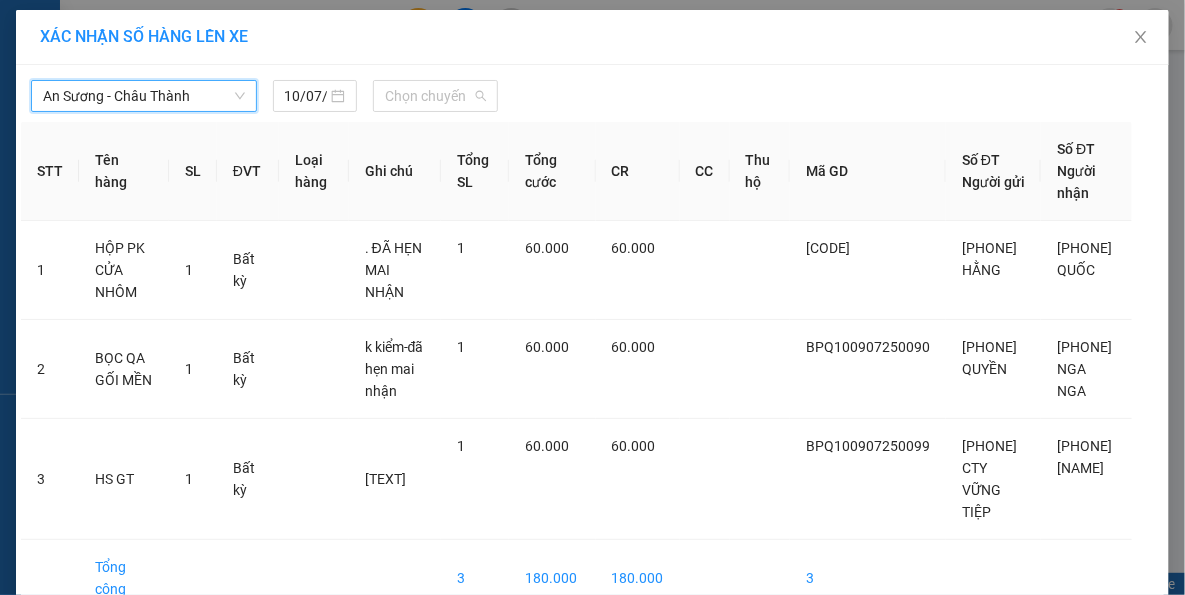 click on "Chọn chuyến" at bounding box center (435, 96) 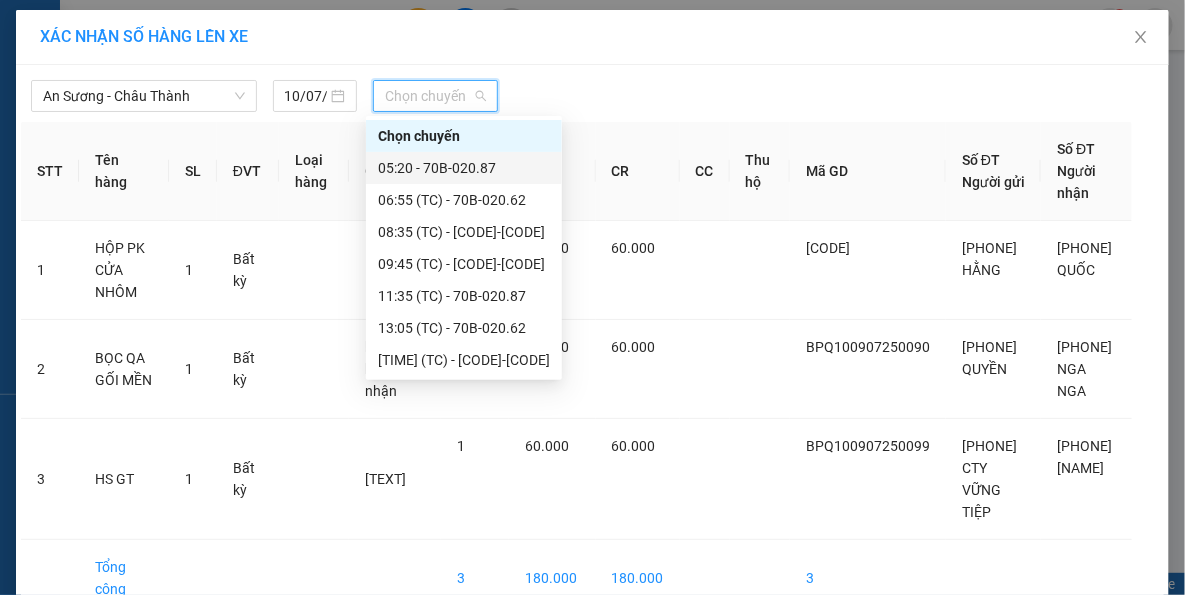 click on "05:20     - 70B-020.87" at bounding box center (464, 168) 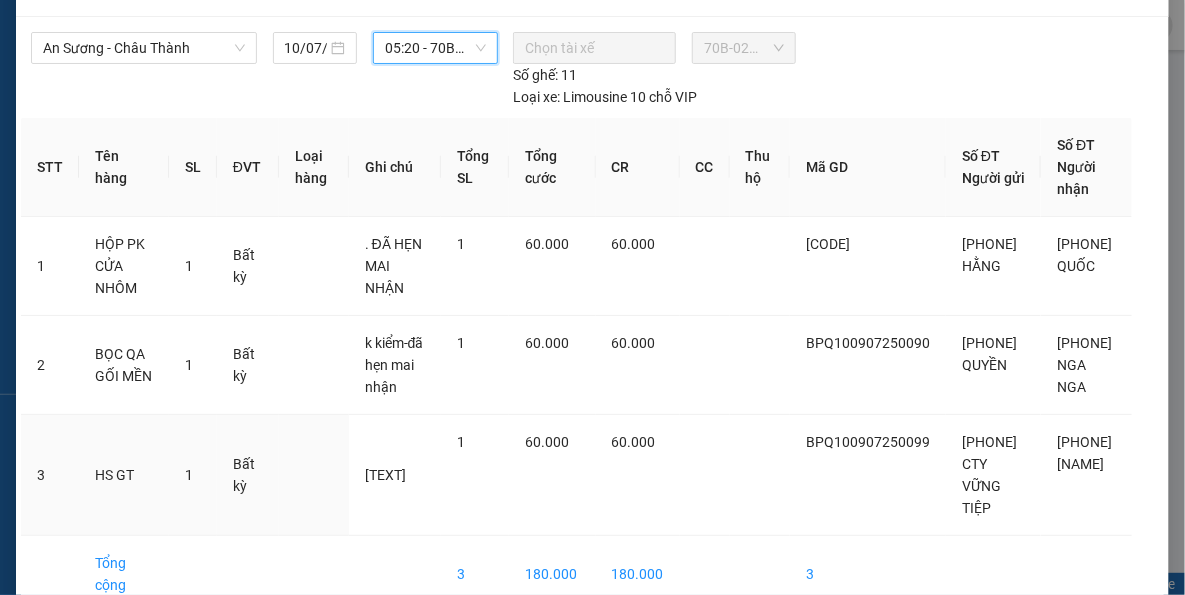 scroll, scrollTop: 178, scrollLeft: 0, axis: vertical 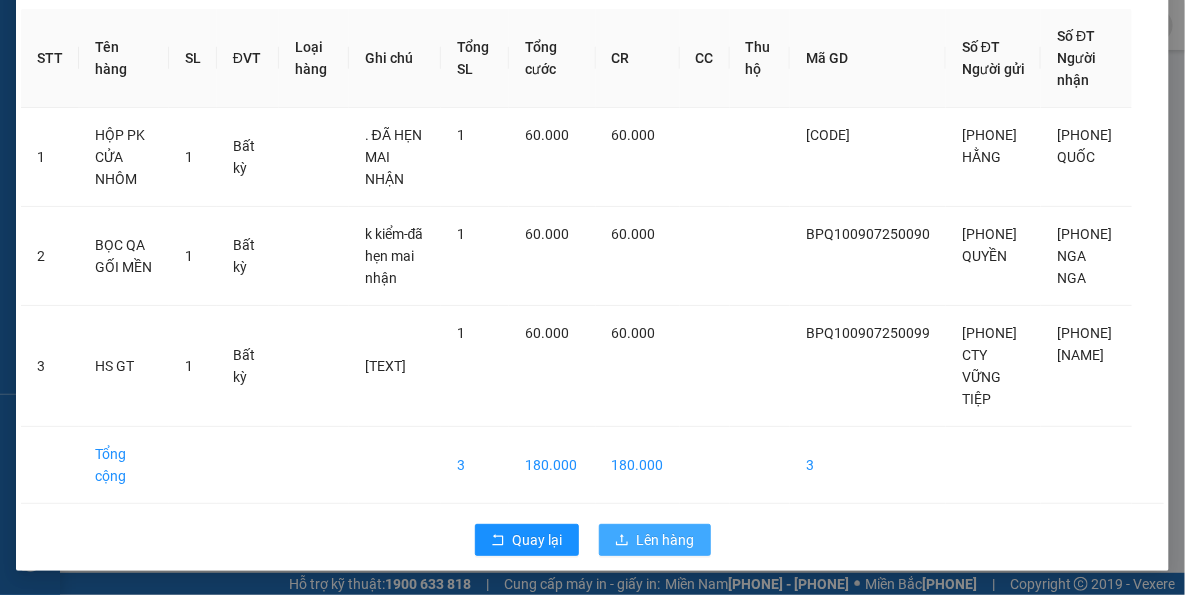 click on "Lên hàng" at bounding box center [655, 540] 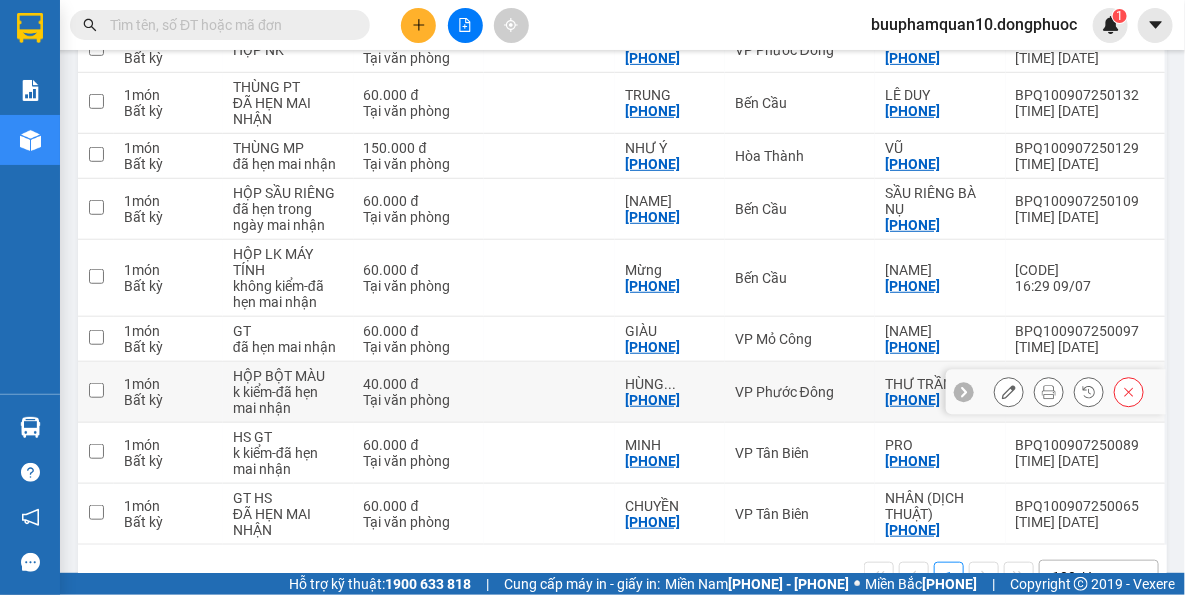 scroll, scrollTop: 363, scrollLeft: 0, axis: vertical 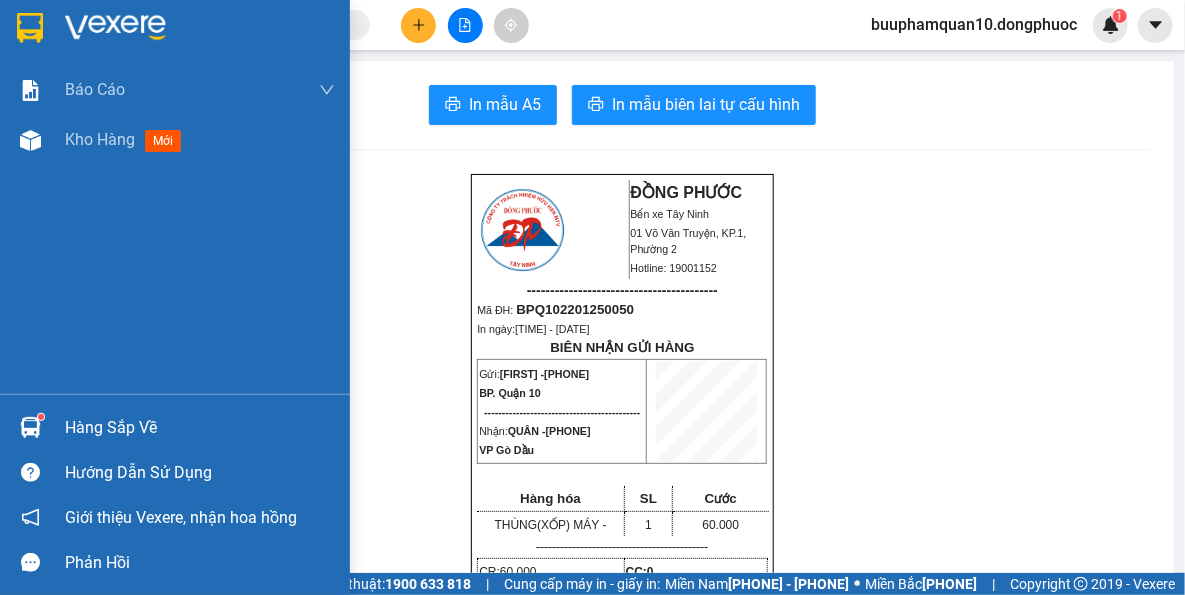 drag, startPoint x: 90, startPoint y: 423, endPoint x: 100, endPoint y: 411, distance: 15.6205 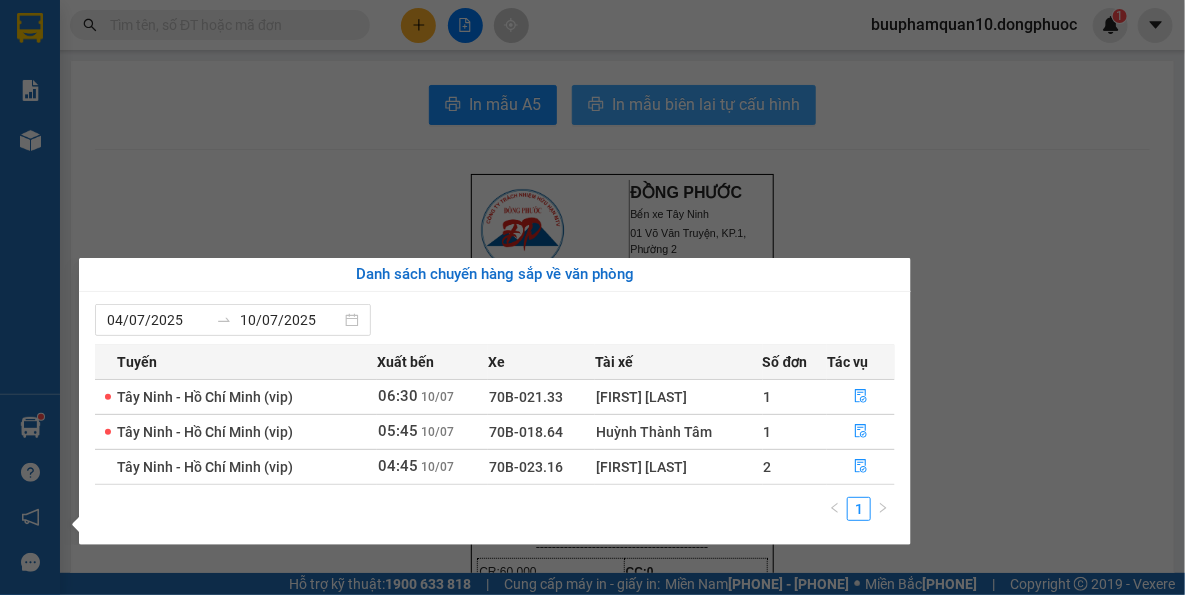 drag, startPoint x: 808, startPoint y: 140, endPoint x: 800, endPoint y: 107, distance: 33.955853 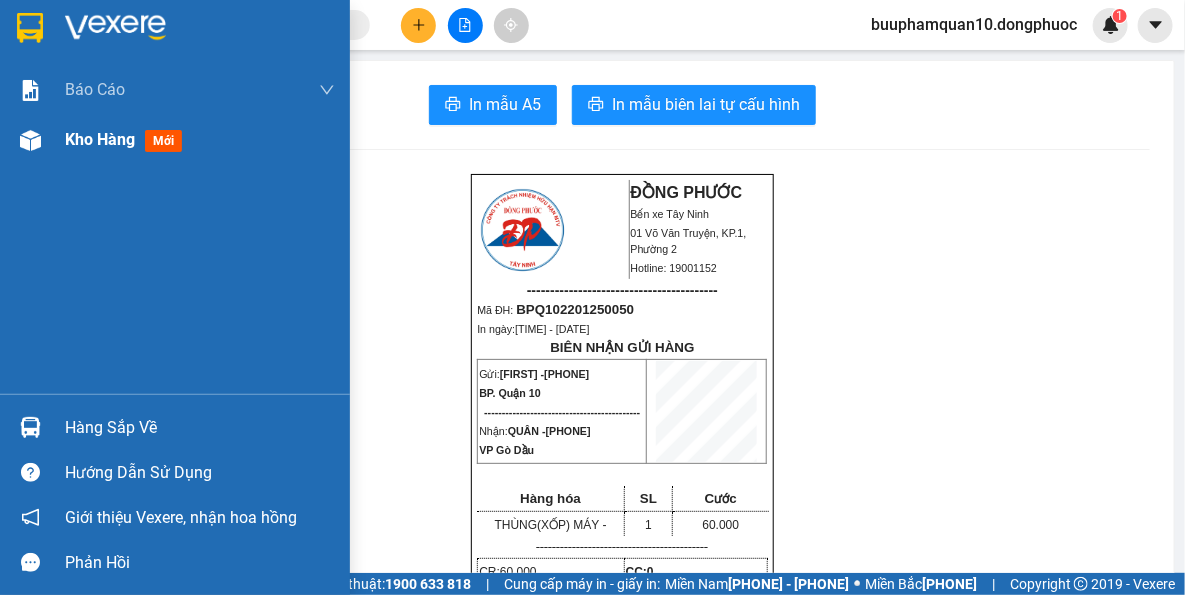 click at bounding box center (30, 90) 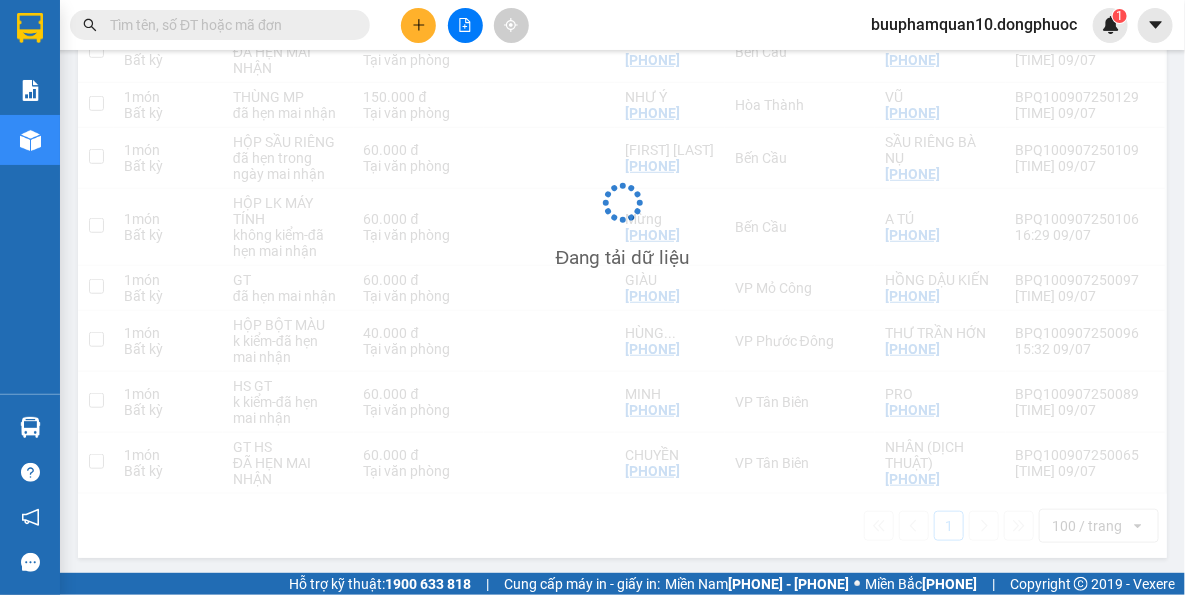 scroll, scrollTop: 403, scrollLeft: 0, axis: vertical 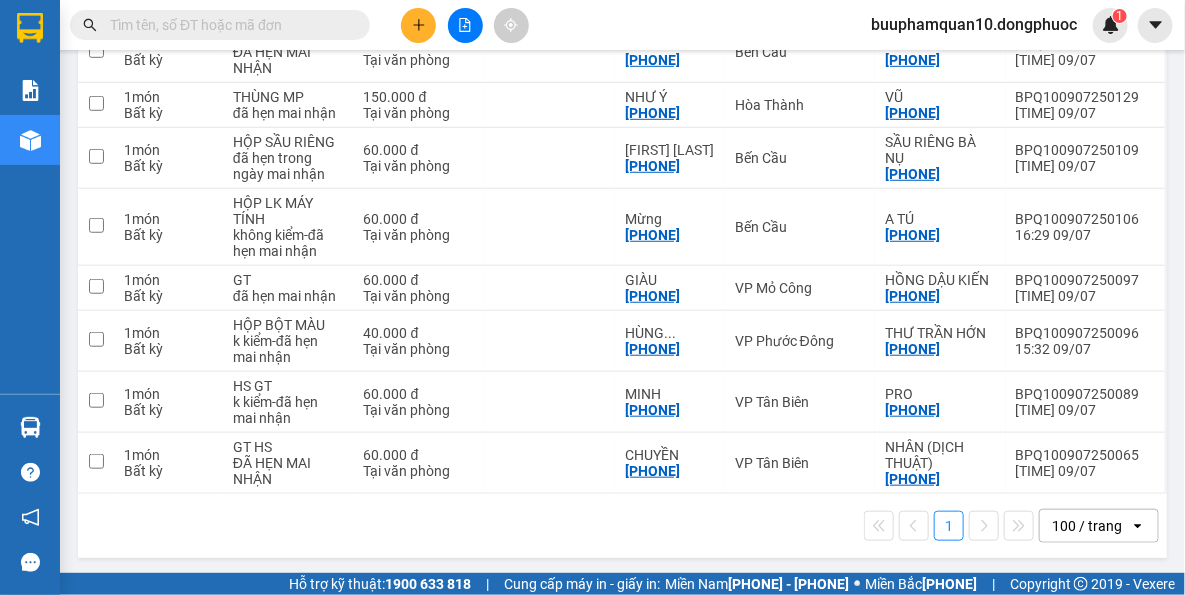 click on "1 100 / trang open" at bounding box center [622, 526] 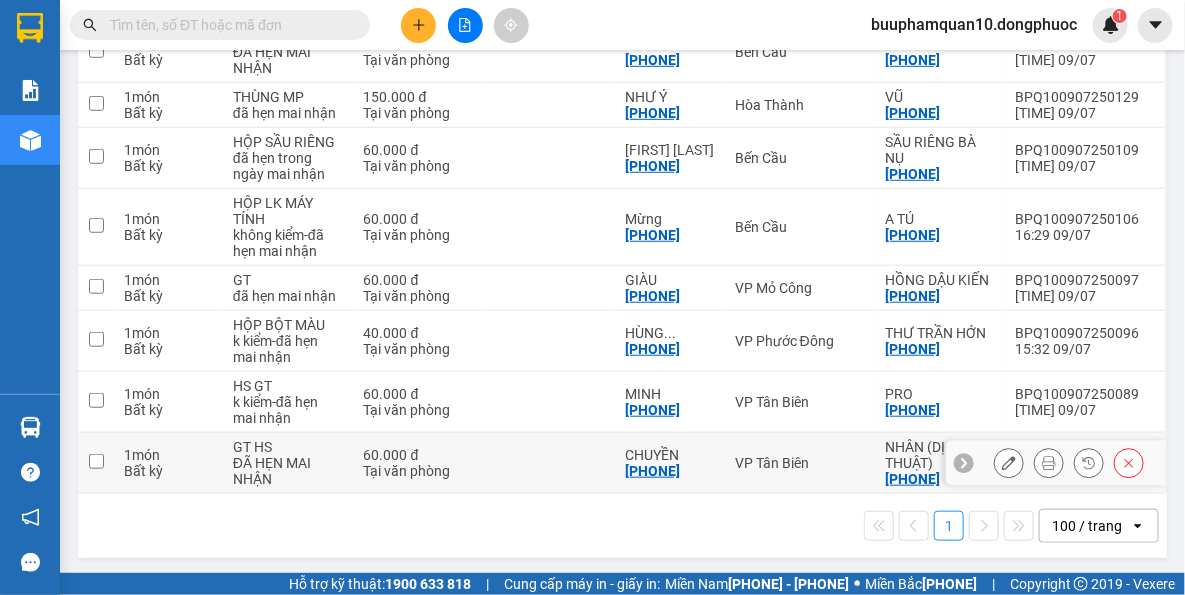 click on "VP Tân Biên" at bounding box center (168, 455) 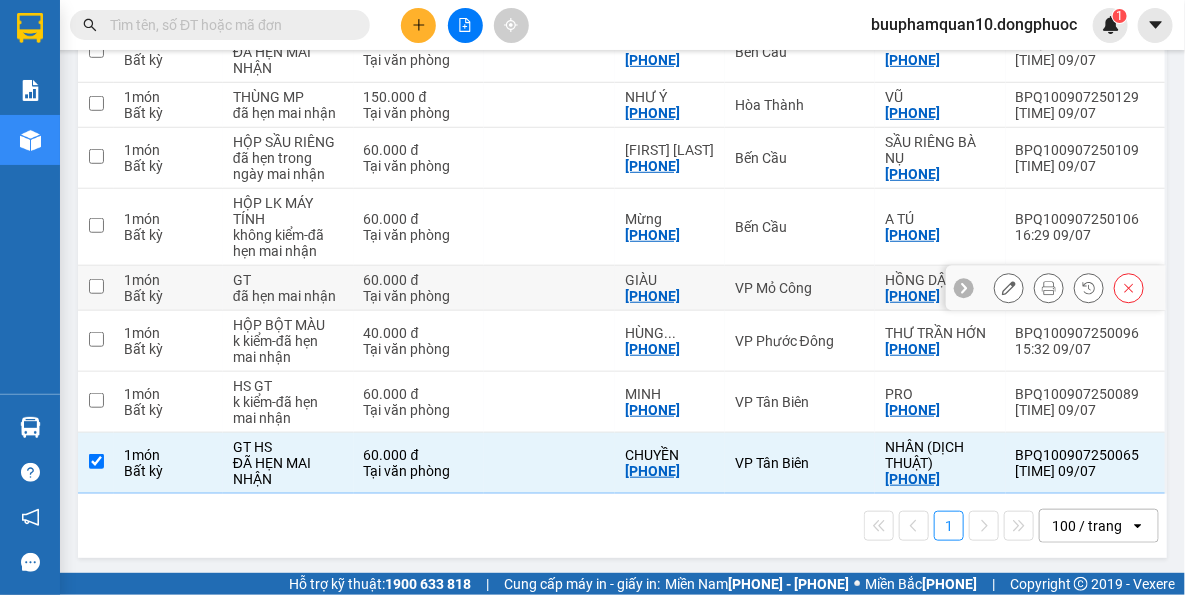 drag, startPoint x: 698, startPoint y: 287, endPoint x: 750, endPoint y: 262, distance: 57.697487 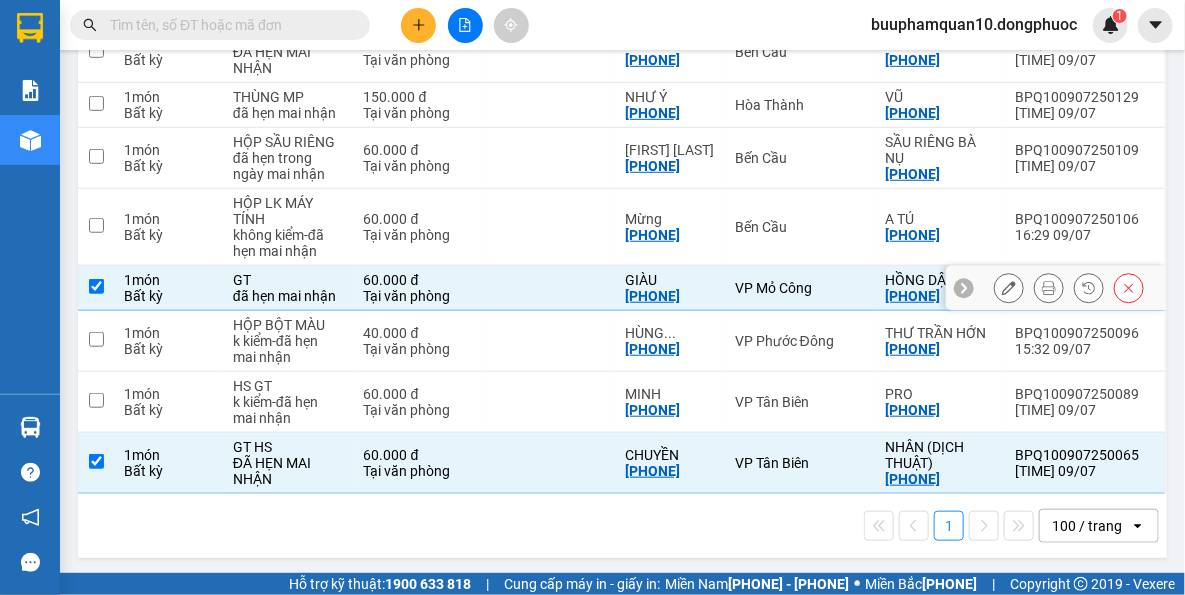 click on "VP Mỏ Công" at bounding box center (168, 280) 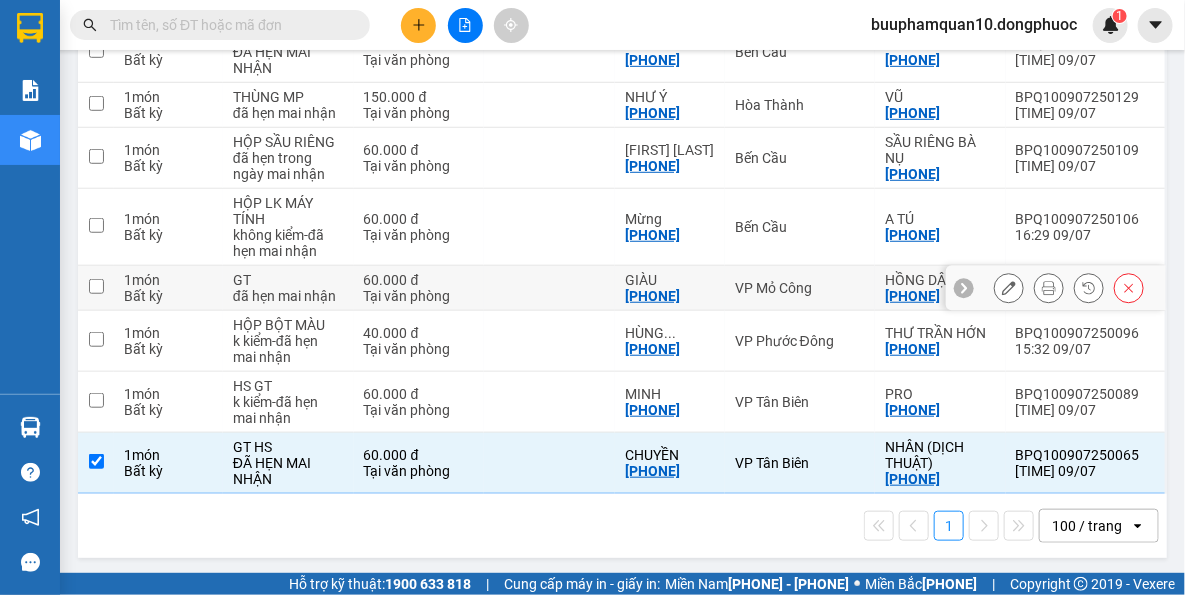 click on "VP Mỏ Công" at bounding box center [800, 288] 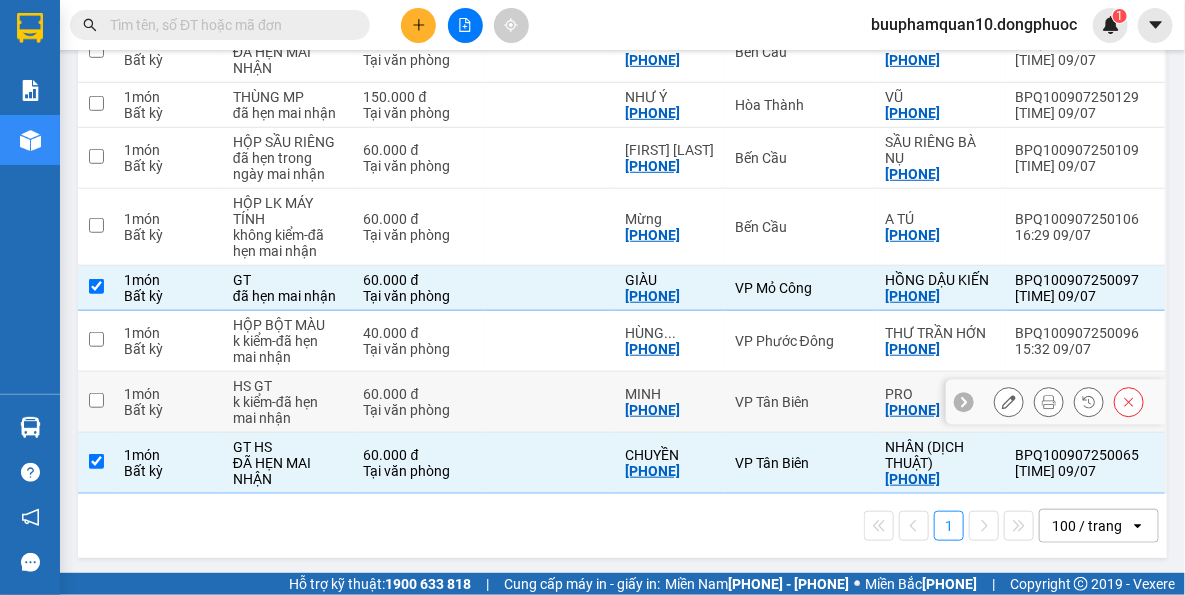 click on "VP Tân Biên" at bounding box center [168, 394] 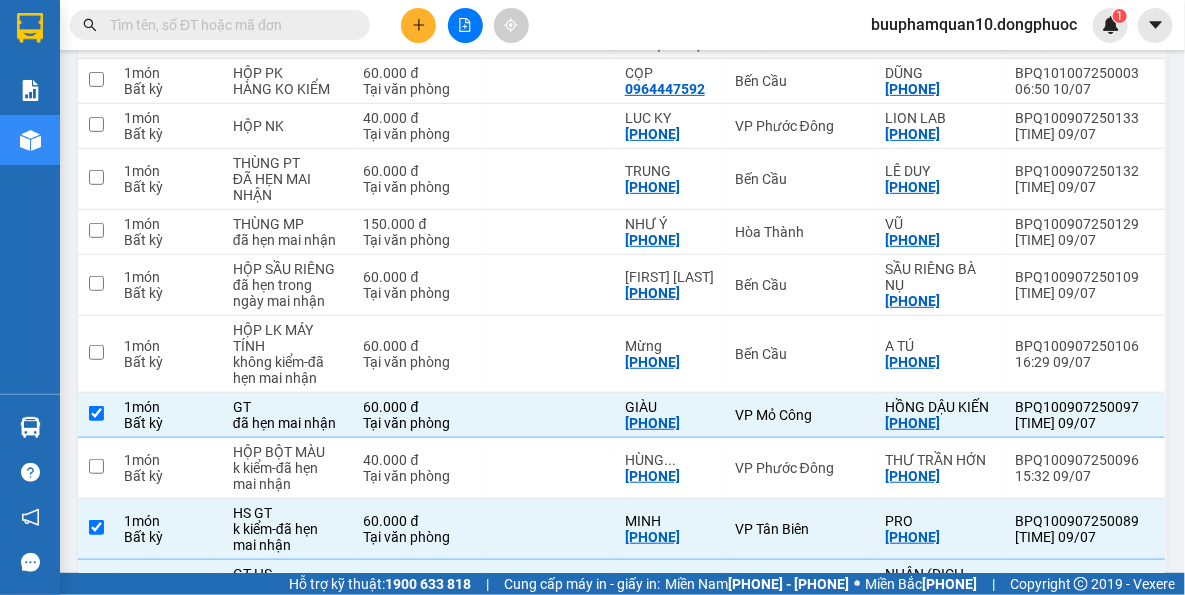 scroll, scrollTop: 40, scrollLeft: 0, axis: vertical 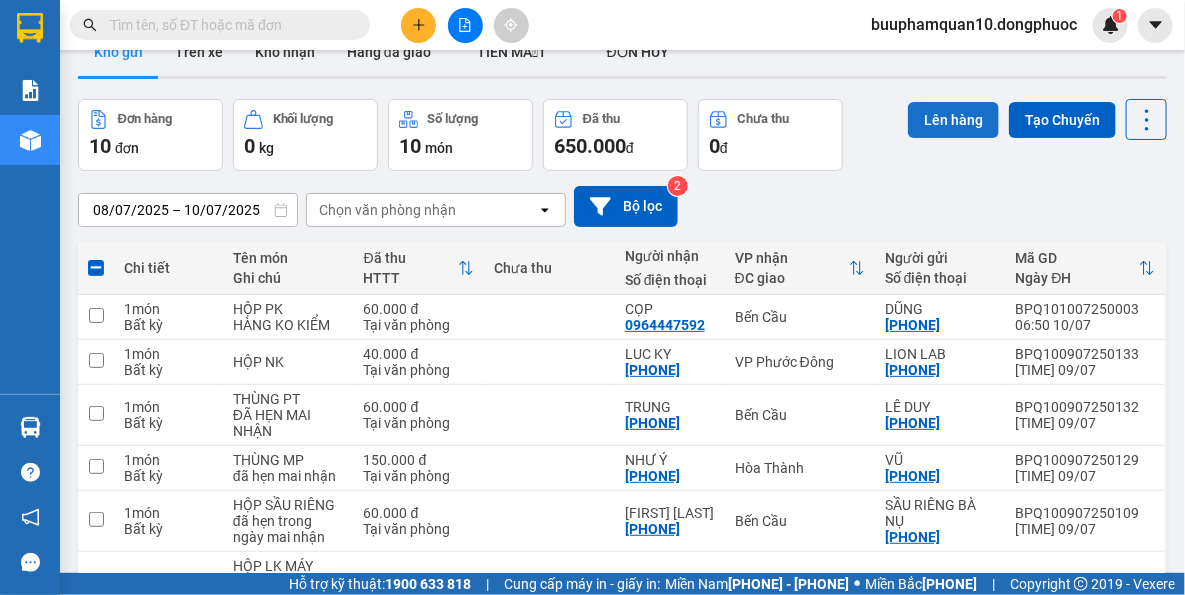 click on "Lên hàng" at bounding box center (953, 120) 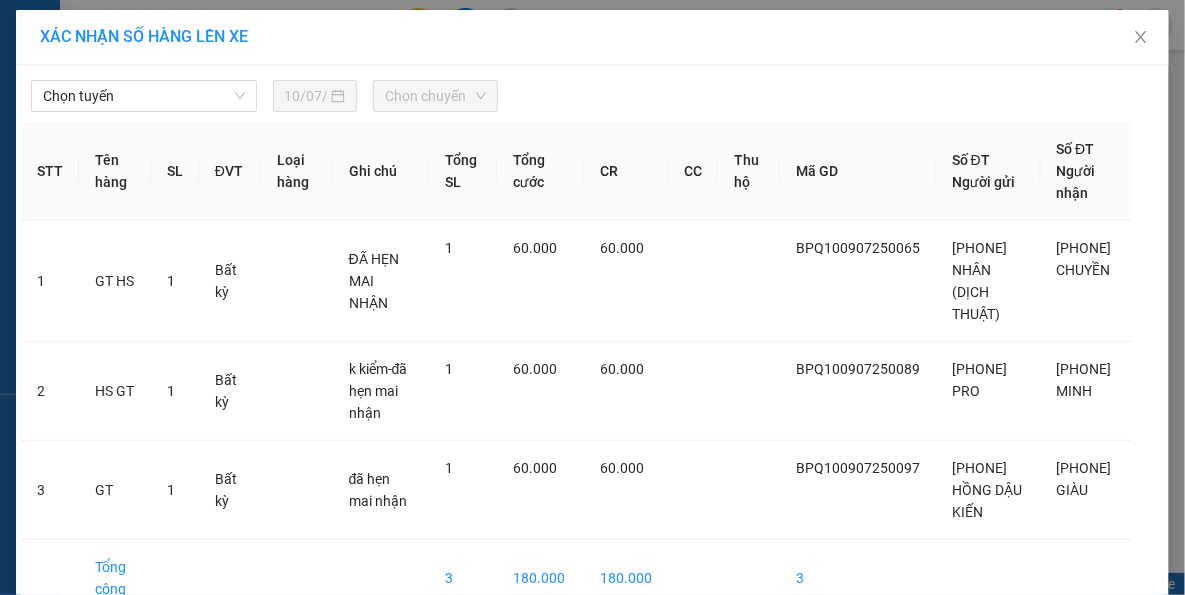 click on "Chọn tuyến" at bounding box center (144, 96) 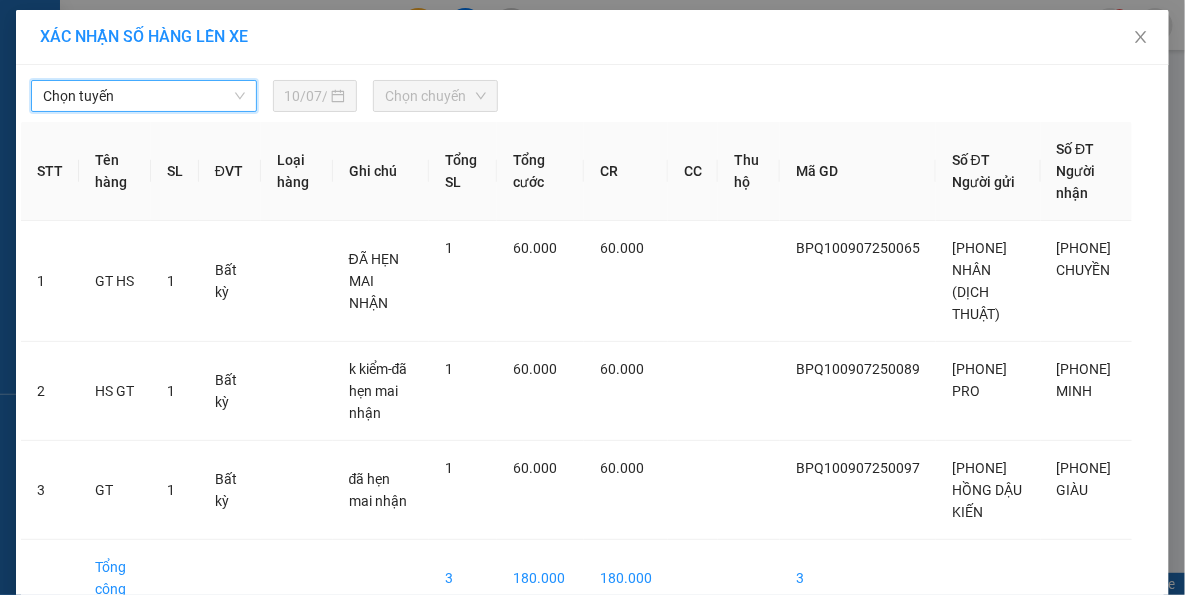 click on "Chọn tuyến" at bounding box center [144, 96] 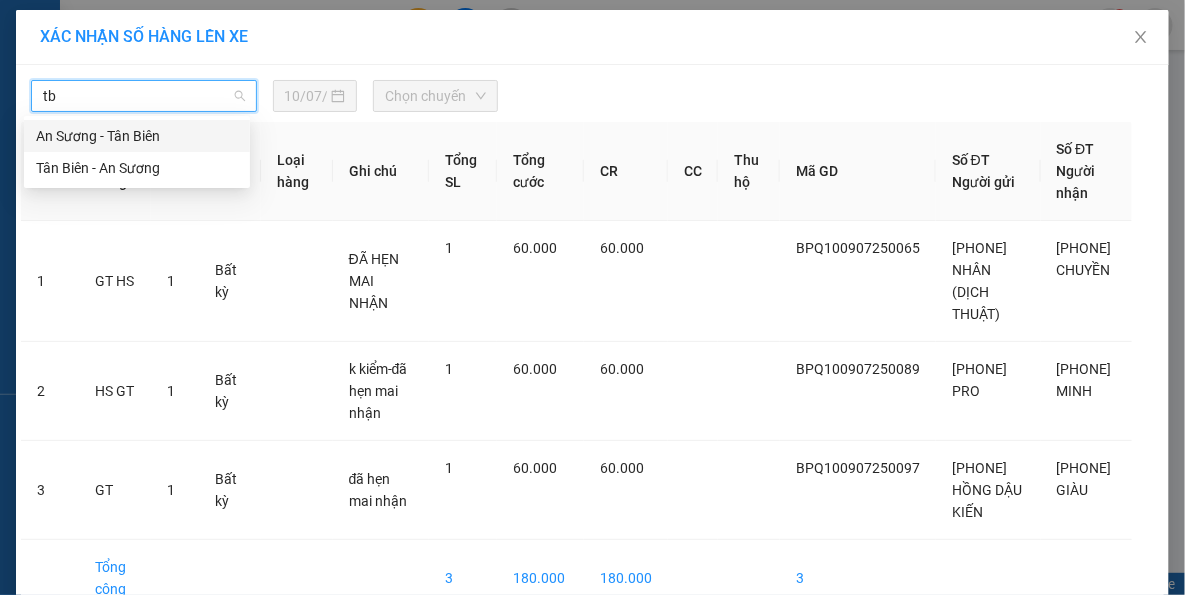 click on "An Sương - Tân Biên" at bounding box center [137, 136] 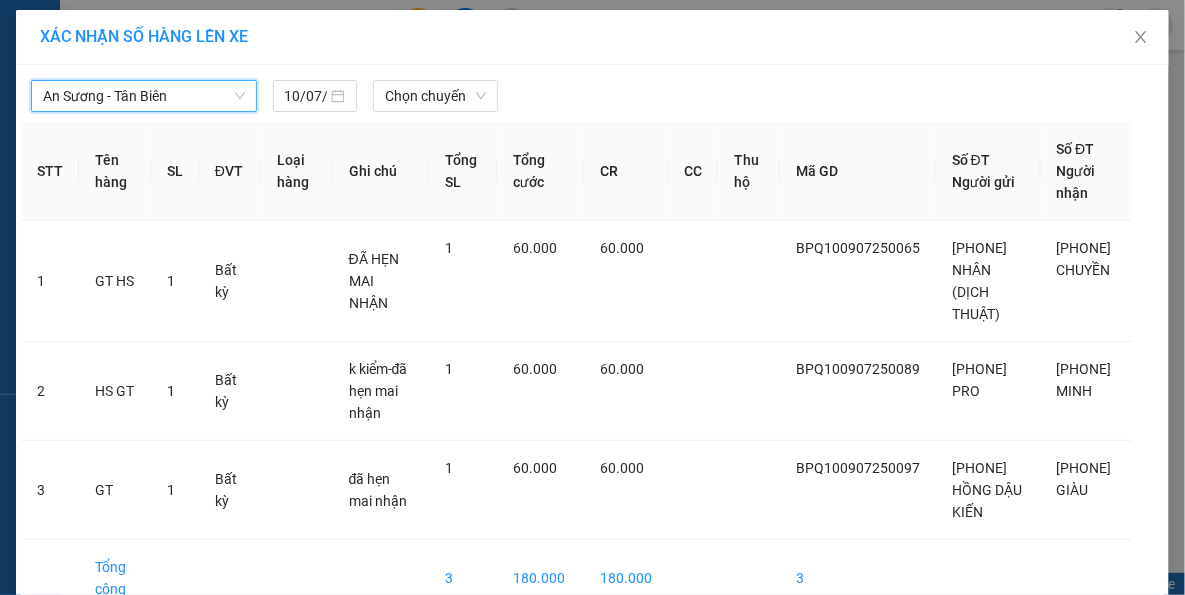 click on "Chọn chuyến" at bounding box center (435, 96) 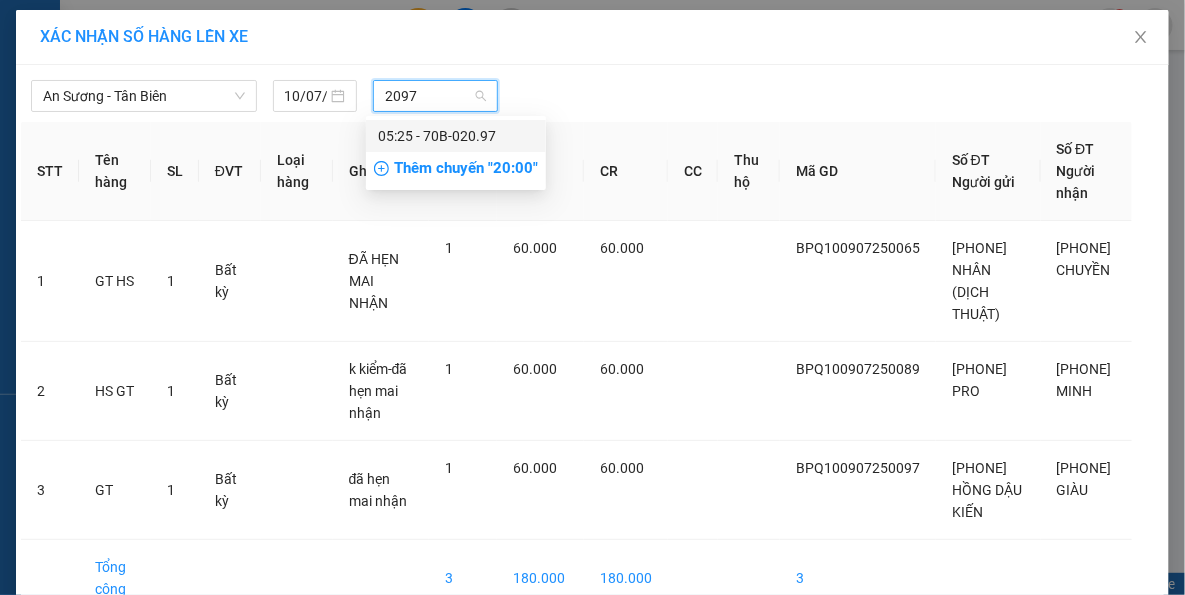 click on "[TIME]     - 70B-020.97" at bounding box center [456, 136] 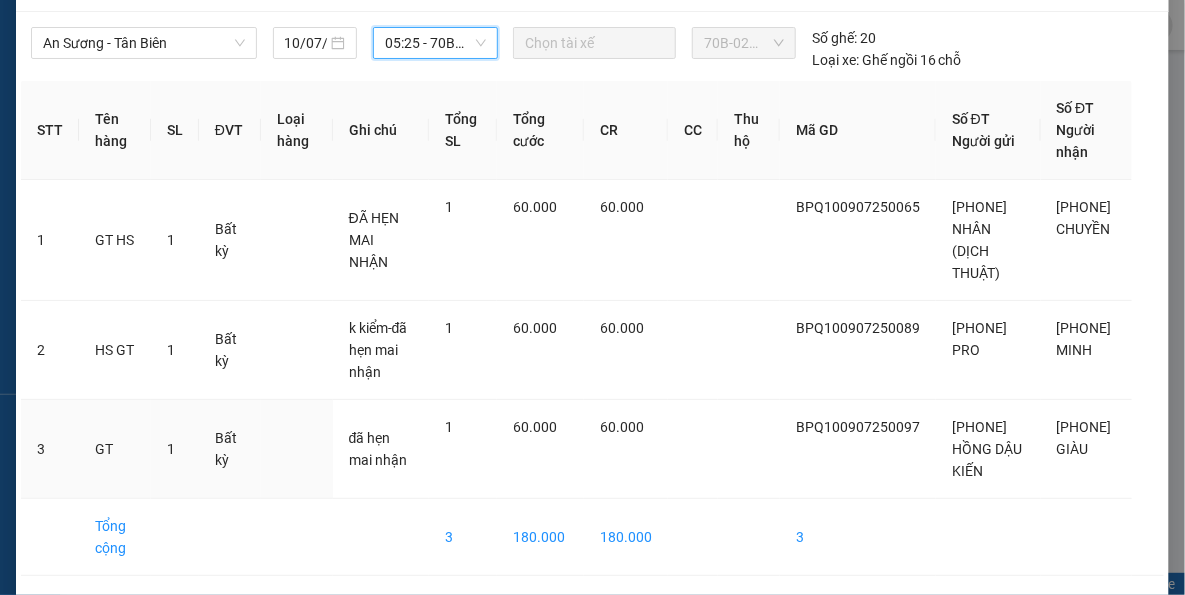 scroll, scrollTop: 101, scrollLeft: 0, axis: vertical 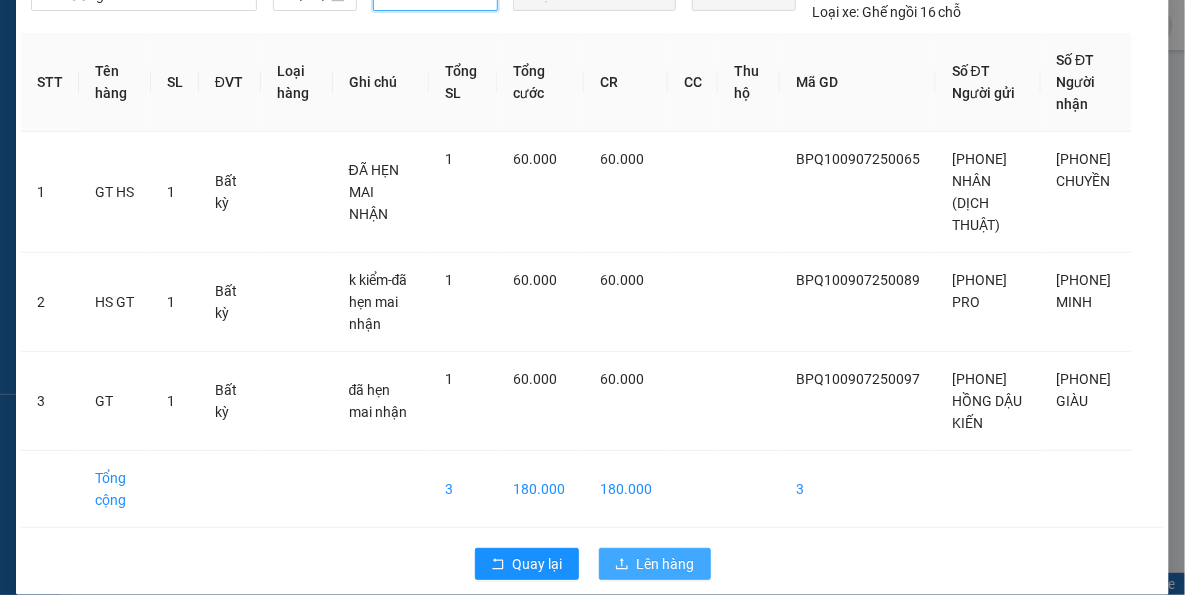 click on "Lên hàng" at bounding box center [655, 564] 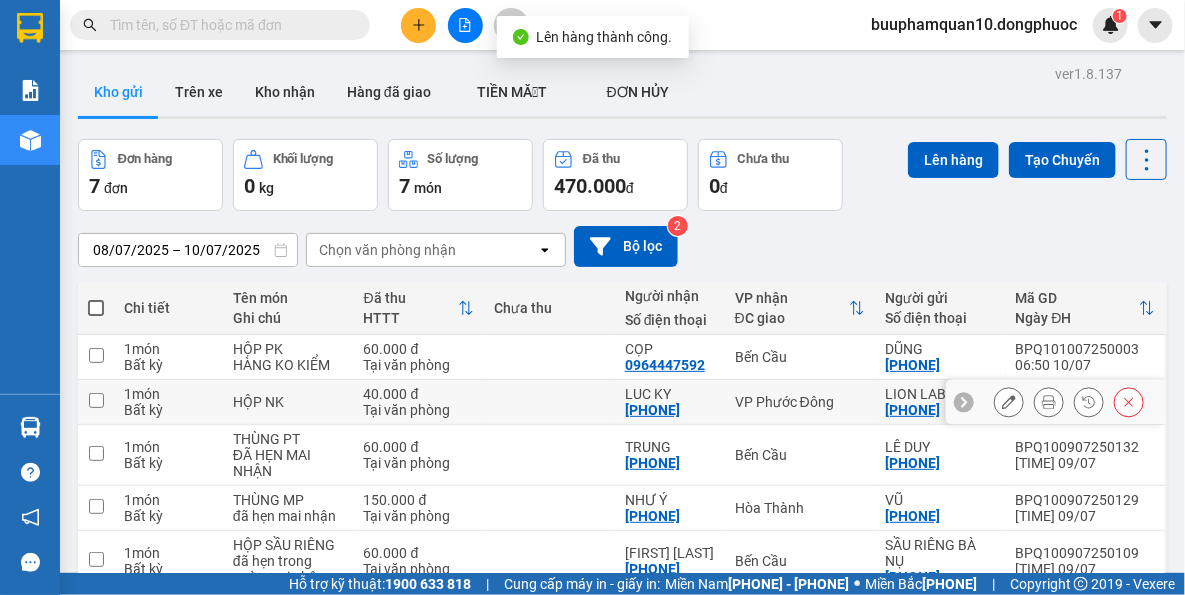scroll, scrollTop: 237, scrollLeft: 0, axis: vertical 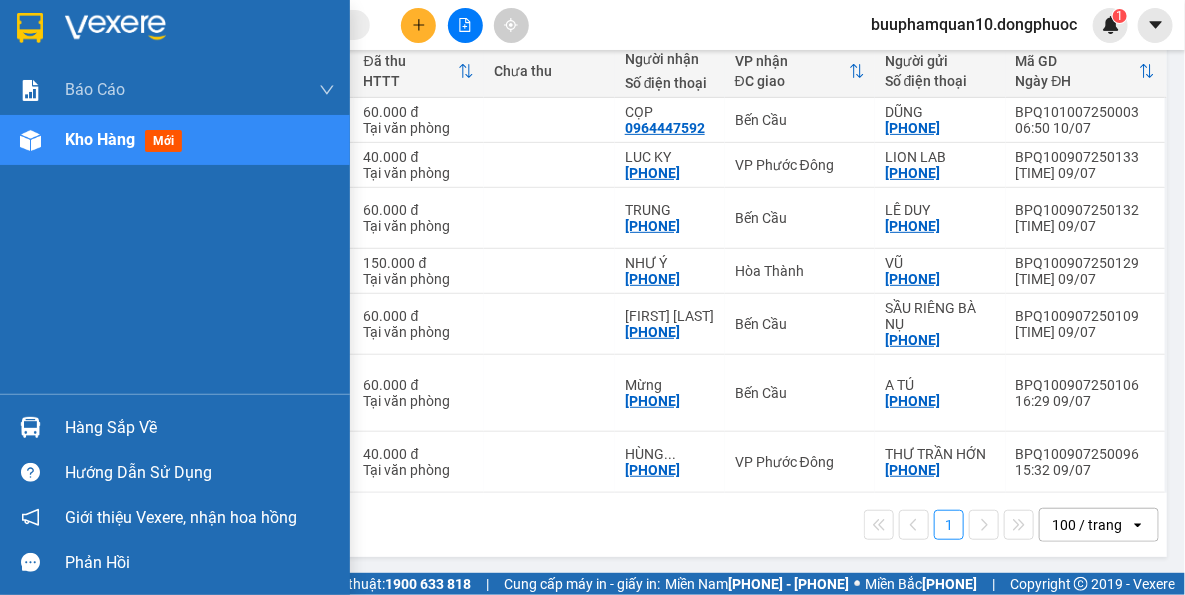 click on "Hàng sắp về" at bounding box center [175, 427] 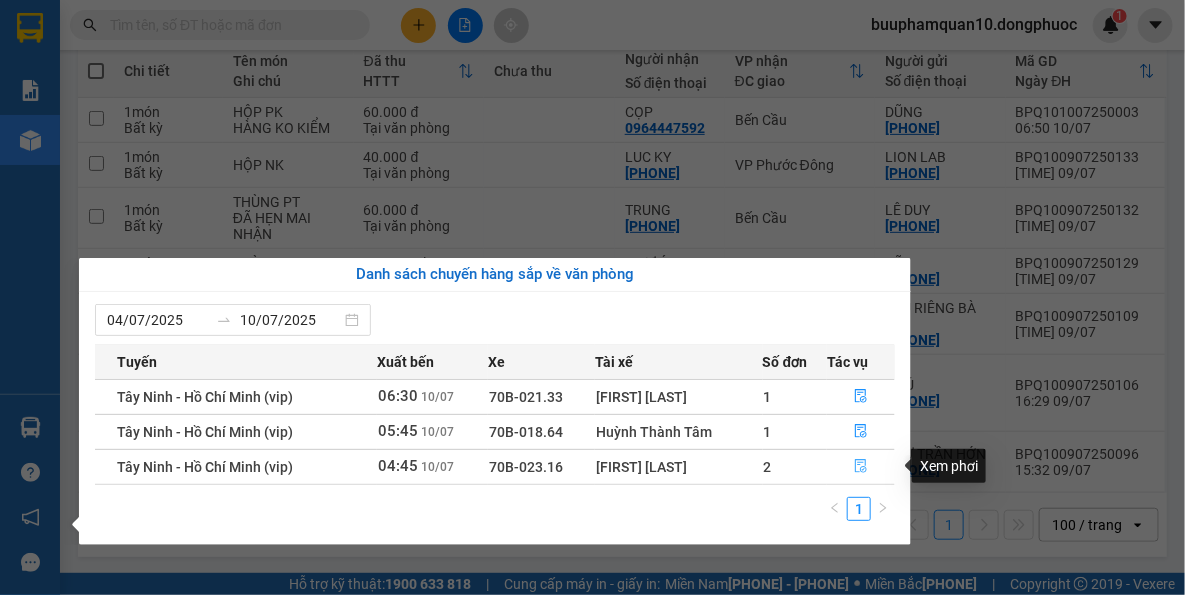 click at bounding box center (861, 467) 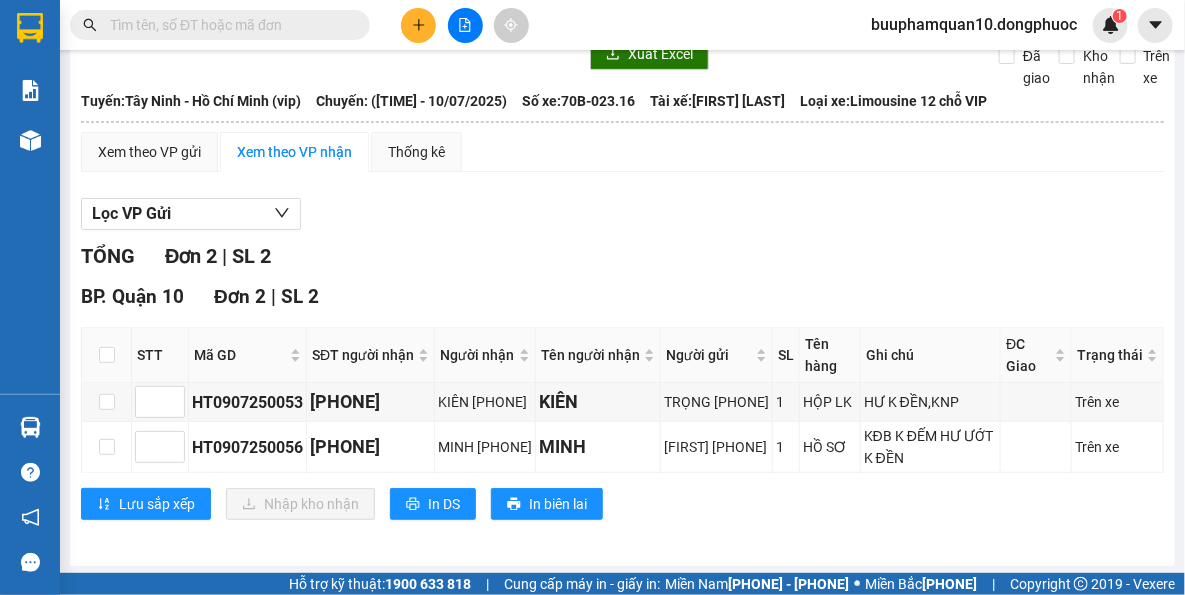 scroll, scrollTop: 0, scrollLeft: 0, axis: both 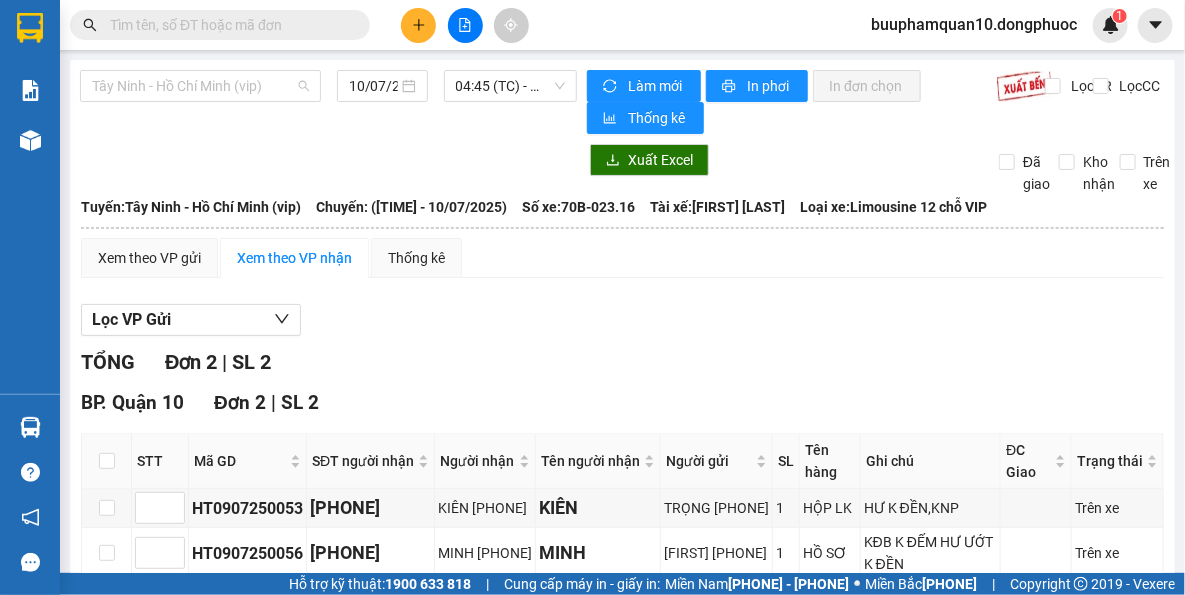 click on "Tây Ninh - Hồ Chí Minh (vip)" at bounding box center [200, 86] 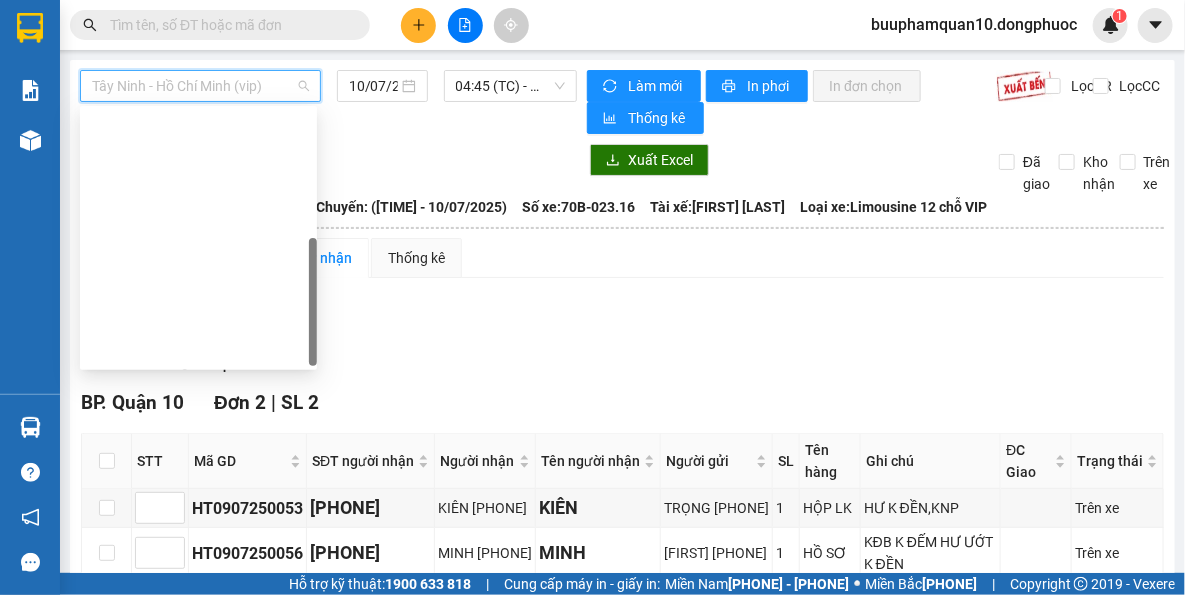 scroll, scrollTop: 287, scrollLeft: 0, axis: vertical 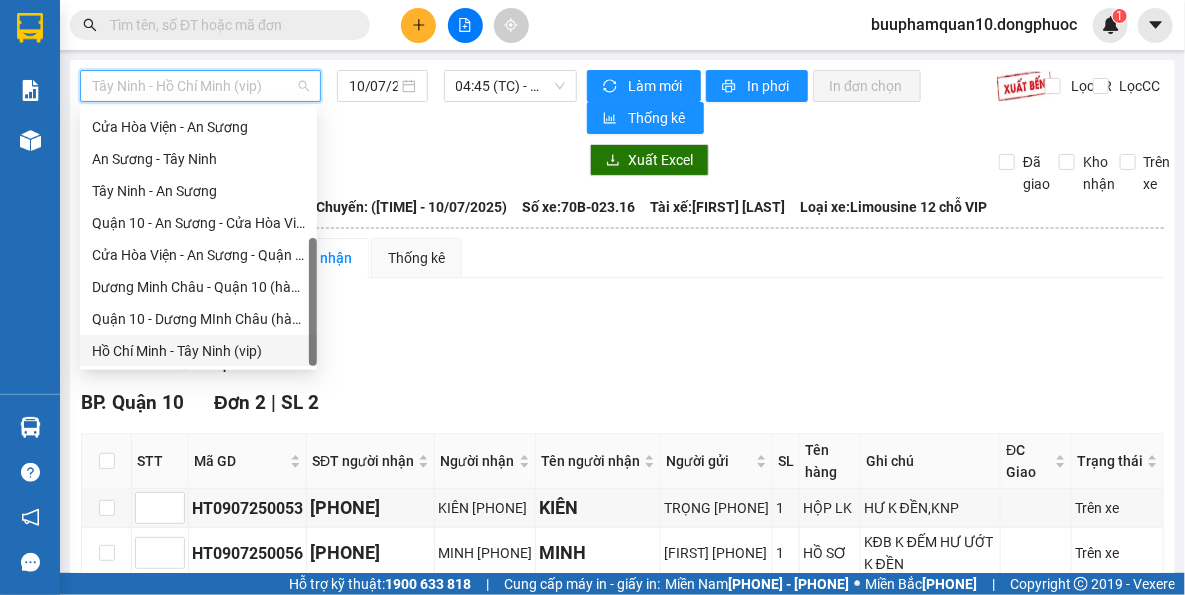 click on "Hồ Chí Minh - Tây Ninh (vip)" at bounding box center [198, 351] 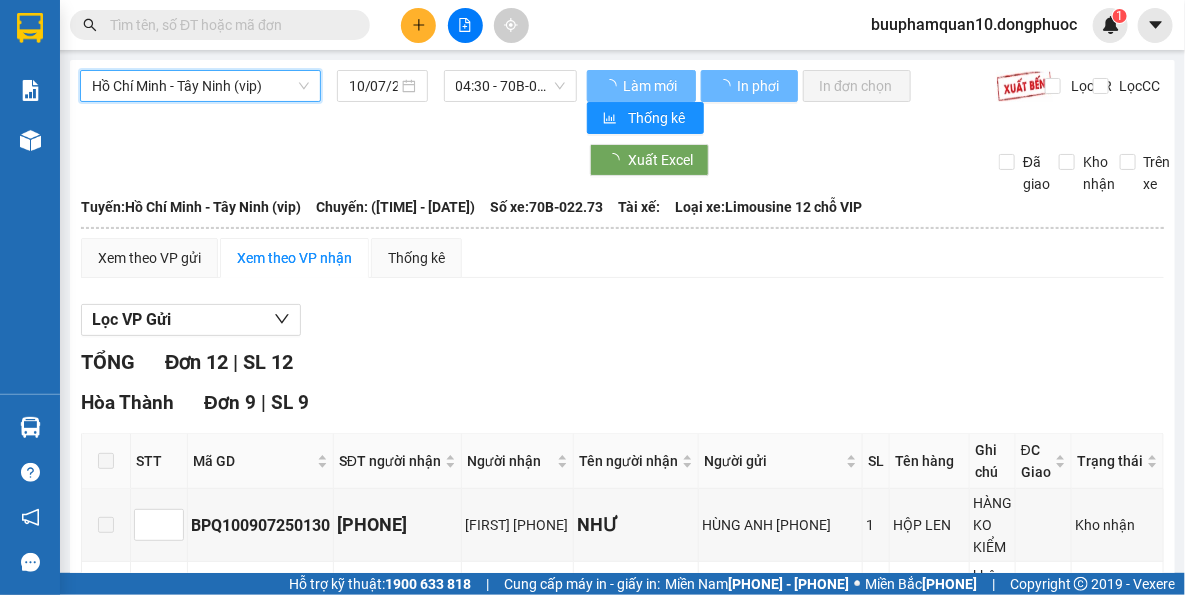 click on "04:30     - 70B-022.73" at bounding box center (511, 86) 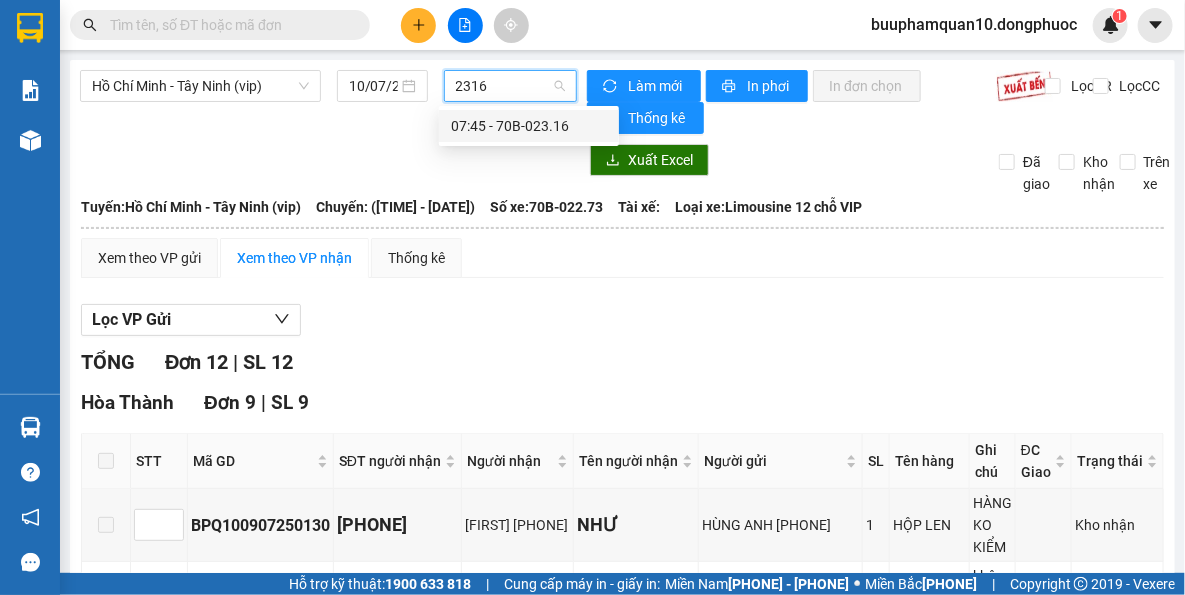 click on "[TIME]     - 70B-023.16" at bounding box center [0, 0] 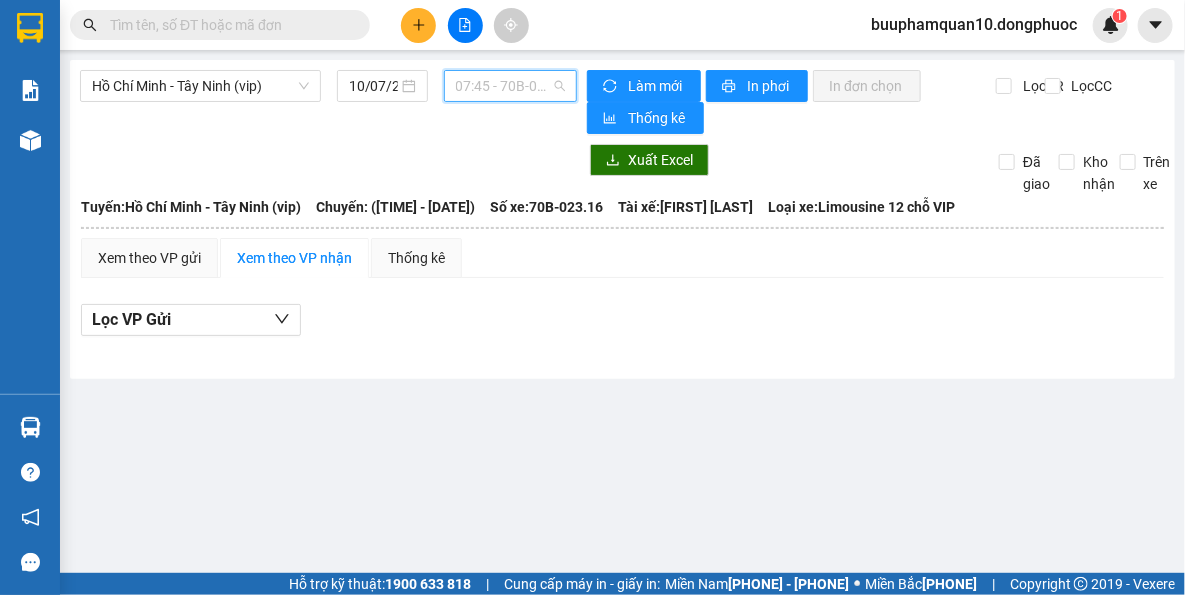 click on "[TIME]     - 70B-023.16" at bounding box center (511, 86) 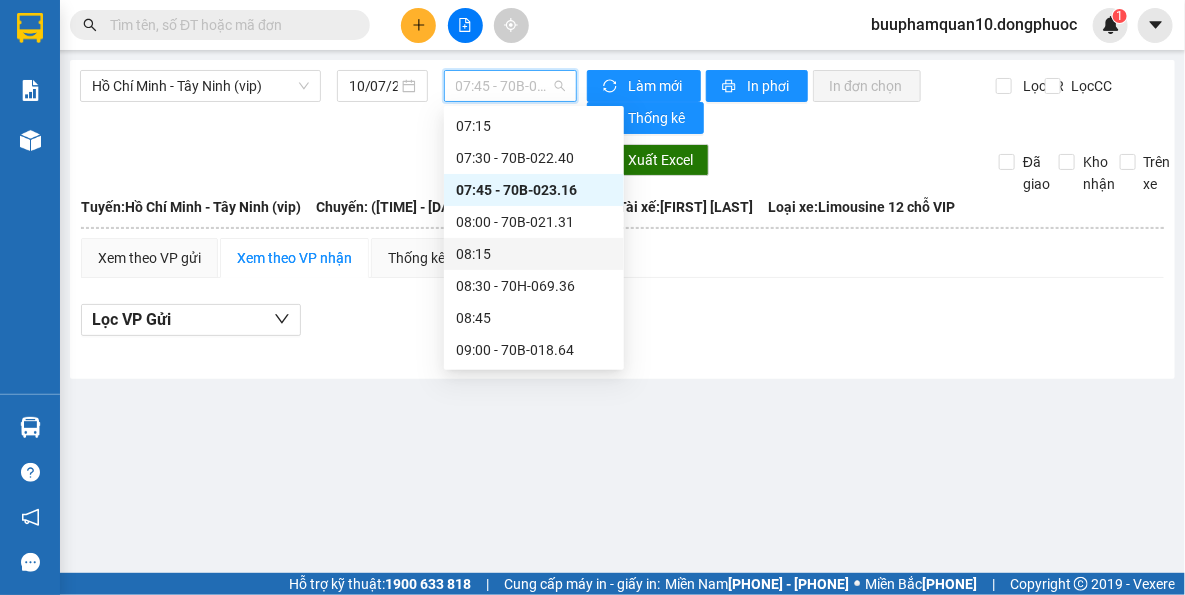 scroll, scrollTop: 405, scrollLeft: 0, axis: vertical 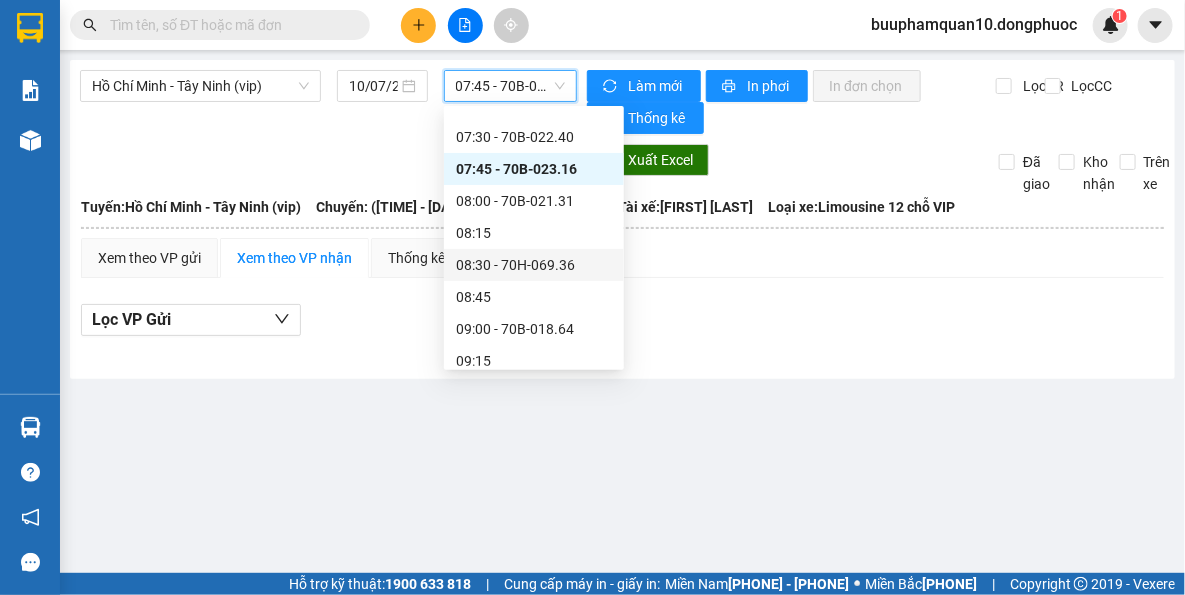 drag, startPoint x: 646, startPoint y: 459, endPoint x: 585, endPoint y: 300, distance: 170.29973 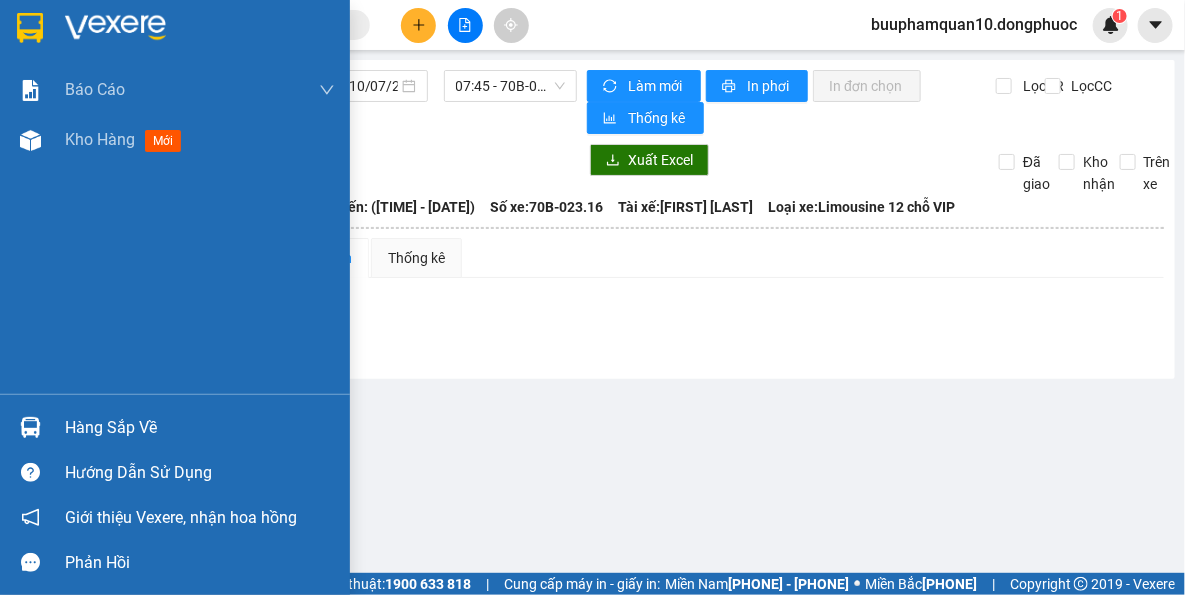 click at bounding box center (30, 427) 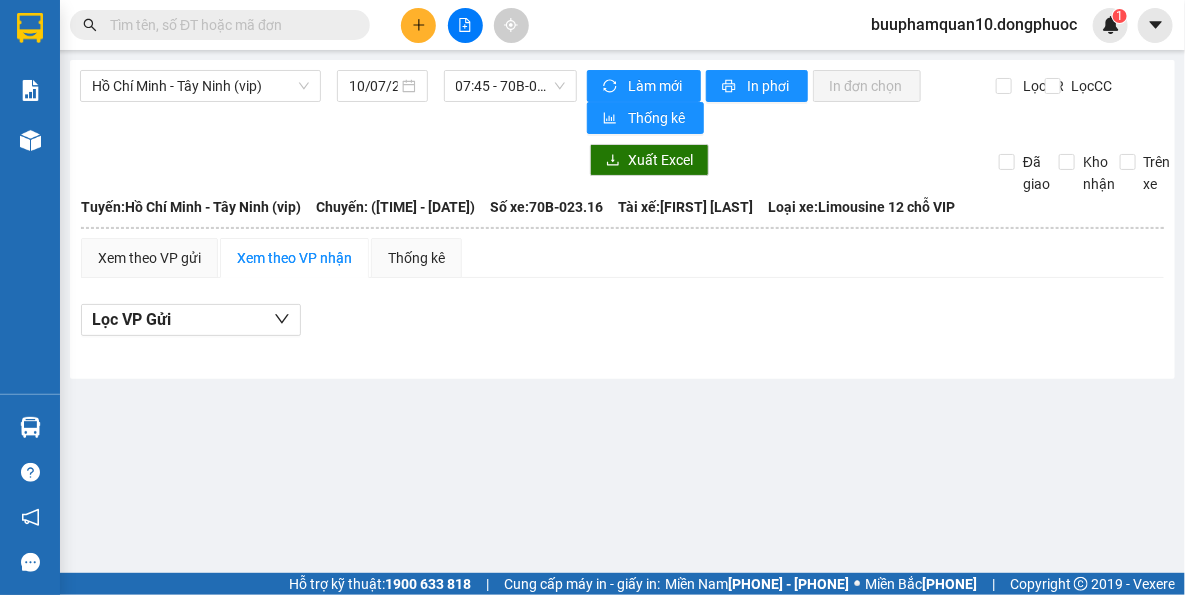 click on "Kết quả tìm kiếm ( 0 )  Bộ lọc  No Data buuphamquan10.dongphuoc 1     Báo cáo Mẫu 1: Báo cáo dòng tiền theo nhân viên Mẫu 1: Báo cáo dòng tiền theo nhân viên (VP) Mẫu 2: Doanh số tạo đơn theo Văn phòng, nhân viên - Trạm     Kho hàng mới Hàng sắp về Hướng dẫn sử dụng Giới thiệu Vexere, nhận hoa hồng Phản hồi Phần mềm hỗ trợ bạn tốt chứ? Hồ Chí Minh - Tây Ninh (vip) [DATE] [TIME]     - 70B-023.16  Làm mới In phơi In đơn chọn Thống kê Lọc  CR Lọc  CC Xuất Excel Đã giao Kho nhận Trên xe Đồng Phước   19001152   Bến xe Tây Ninh, 01 Võ Văn Truyện, KP 1, Phường 2 [TIME] - [DATE] Tuyến:  Hồ Chí Minh - Tây Ninh (vip) Chuyến:   ([TIME] - [DATE]) Tài xế:  Võ Hoàng Thân   Số xe:  70B-023.16 Loại xe:  Limousine 12 chỗ VIP Tuyến:  Hồ Chí Minh - Tây Ninh (vip) Chuyến:   ([TIME] - [DATE]) Số xe:  70B-023.16 Tài xế:  Võ Hoàng Thân Loại xe:  :   0 :" at bounding box center [592, 297] 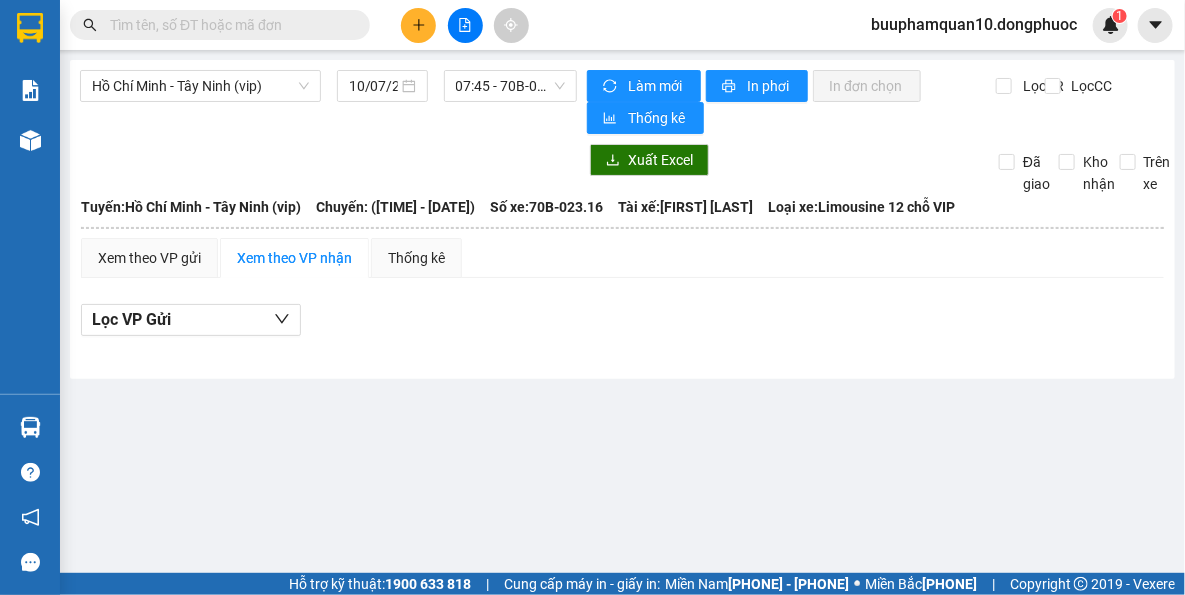 click on "[TIME]     - 70B-023.16" at bounding box center (511, 86) 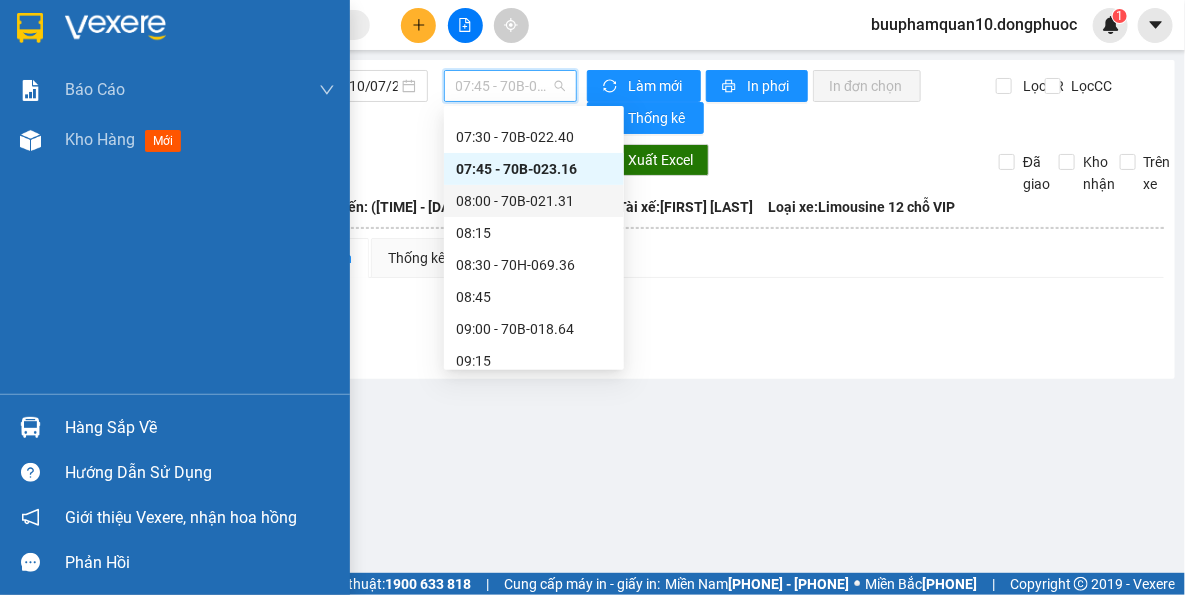 click at bounding box center [30, 427] 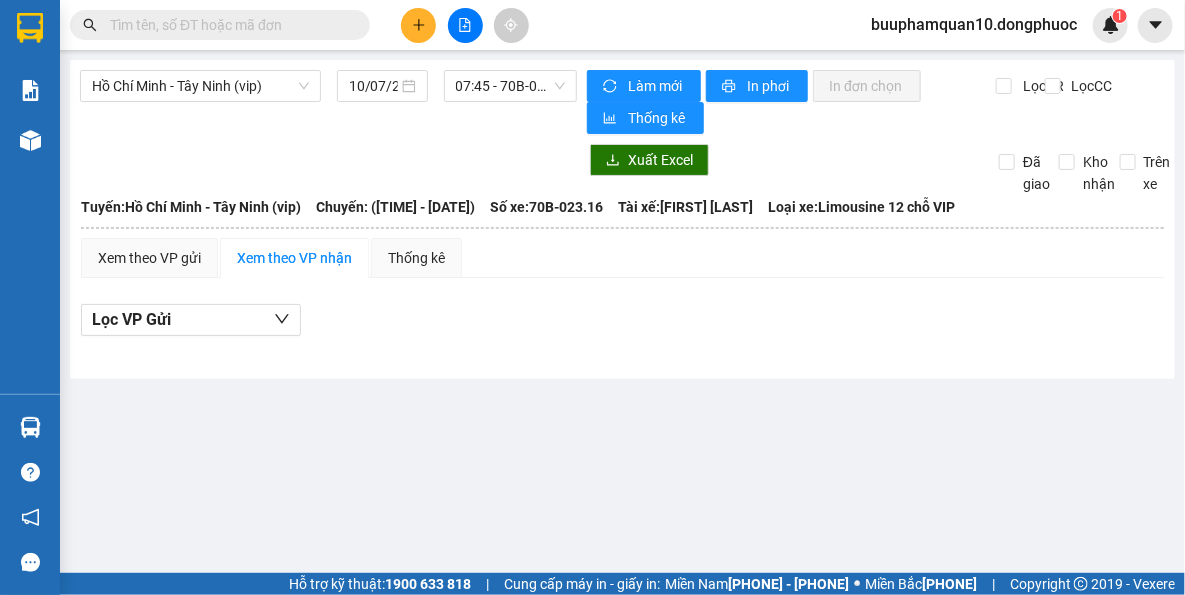 drag, startPoint x: 778, startPoint y: 275, endPoint x: 575, endPoint y: 121, distance: 254.80385 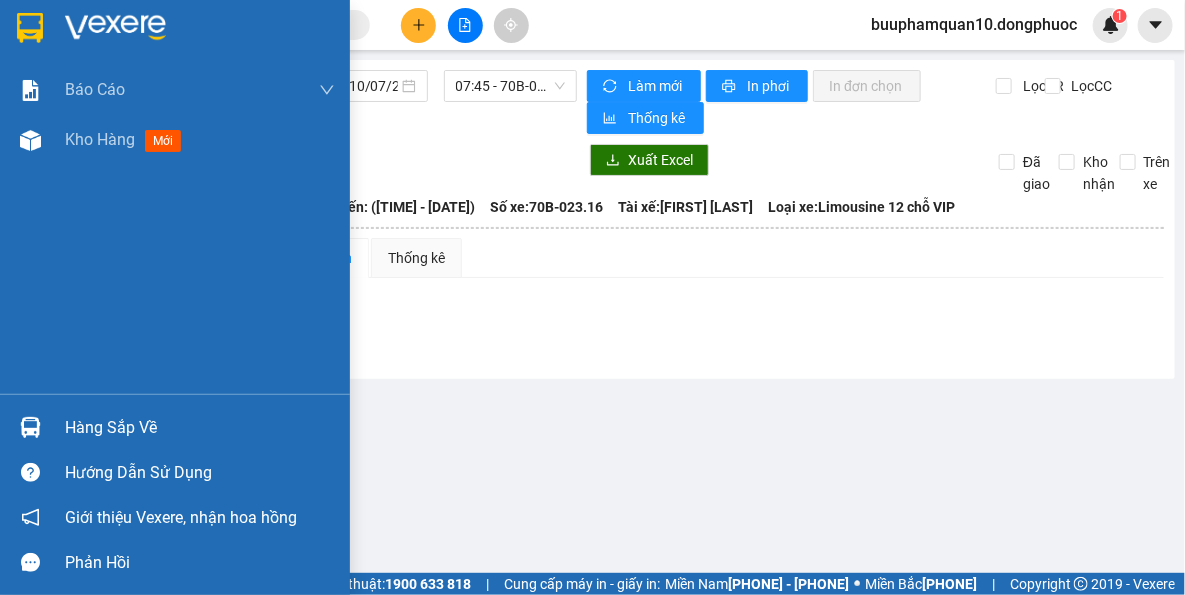 click at bounding box center [30, 427] 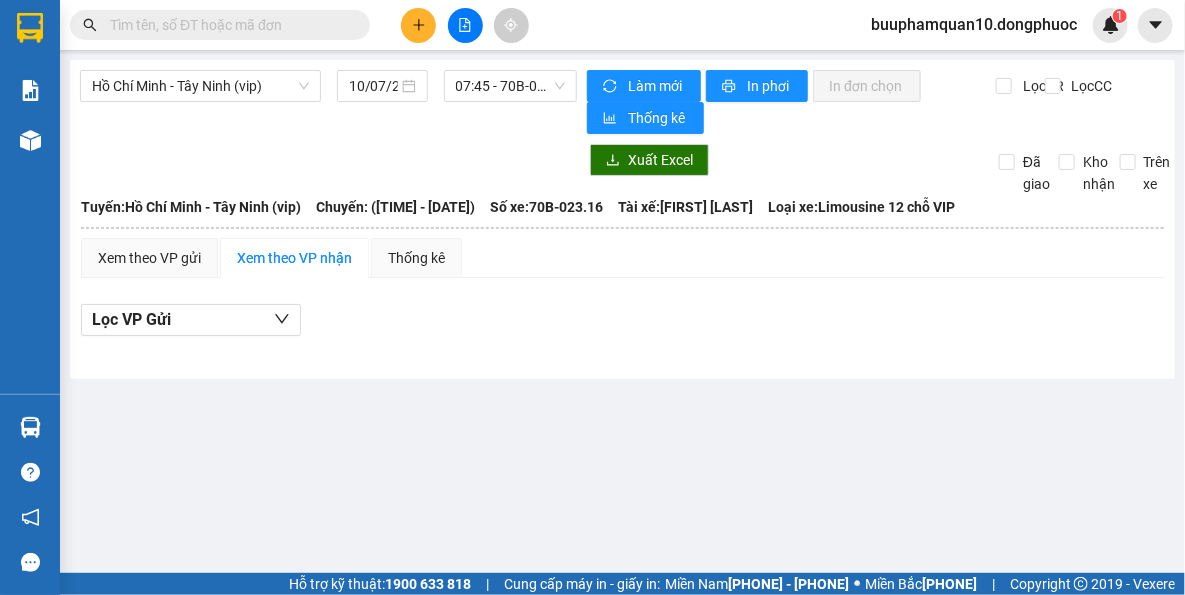 drag, startPoint x: 1040, startPoint y: 373, endPoint x: 1129, endPoint y: 211, distance: 184.83777 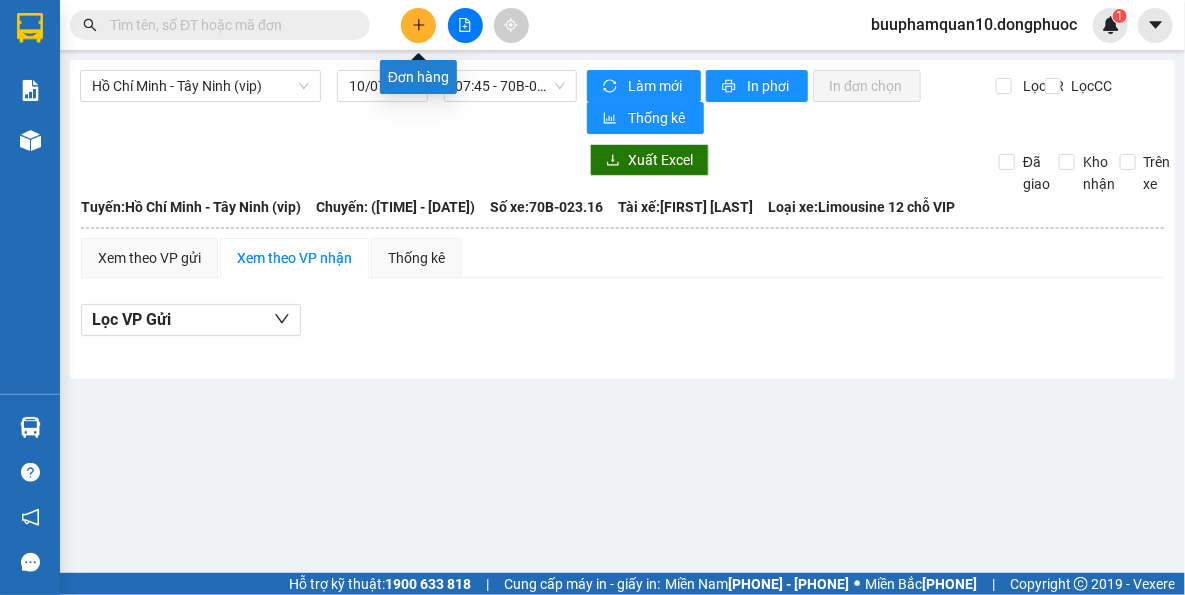 click at bounding box center (418, 24) 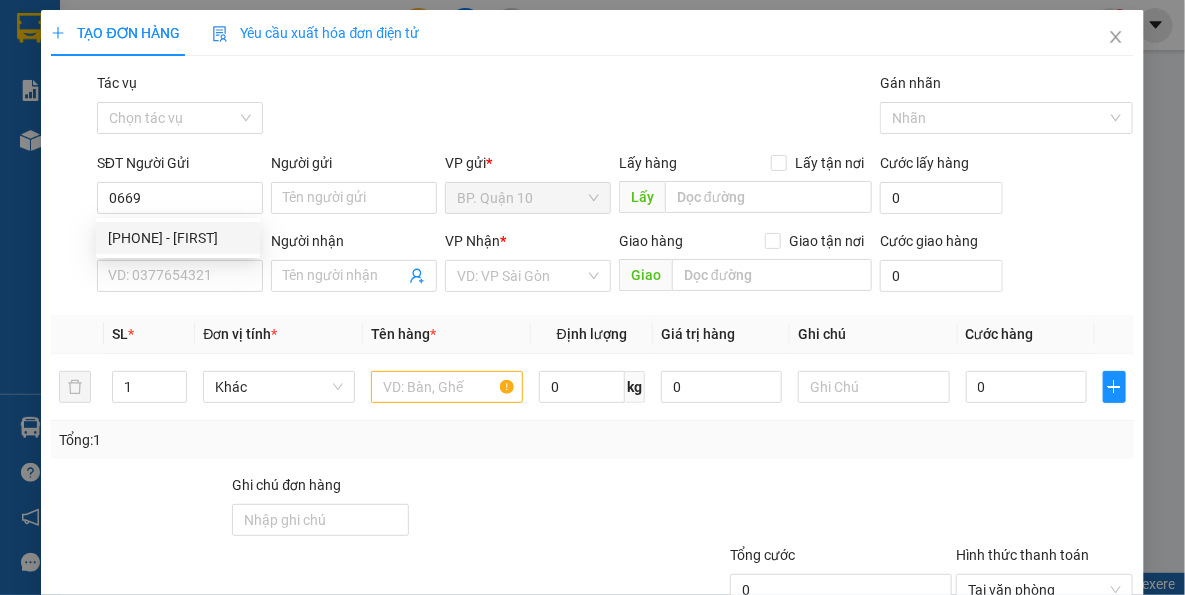 click on "[PHONE] - [FIRST]" at bounding box center [178, 238] 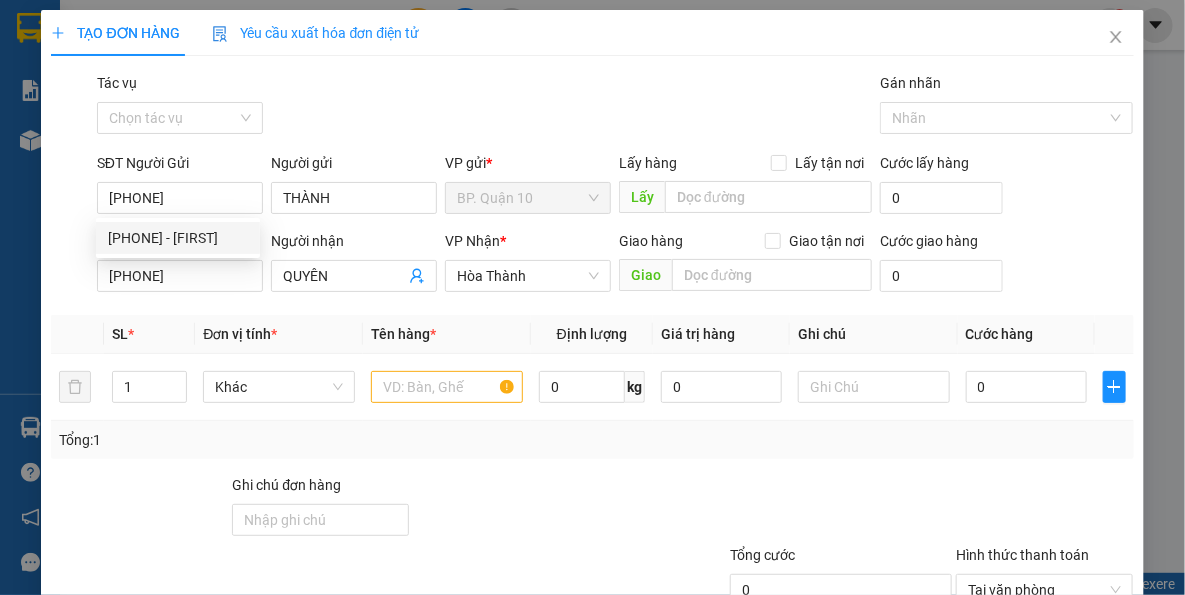 type on "[PHONE]" 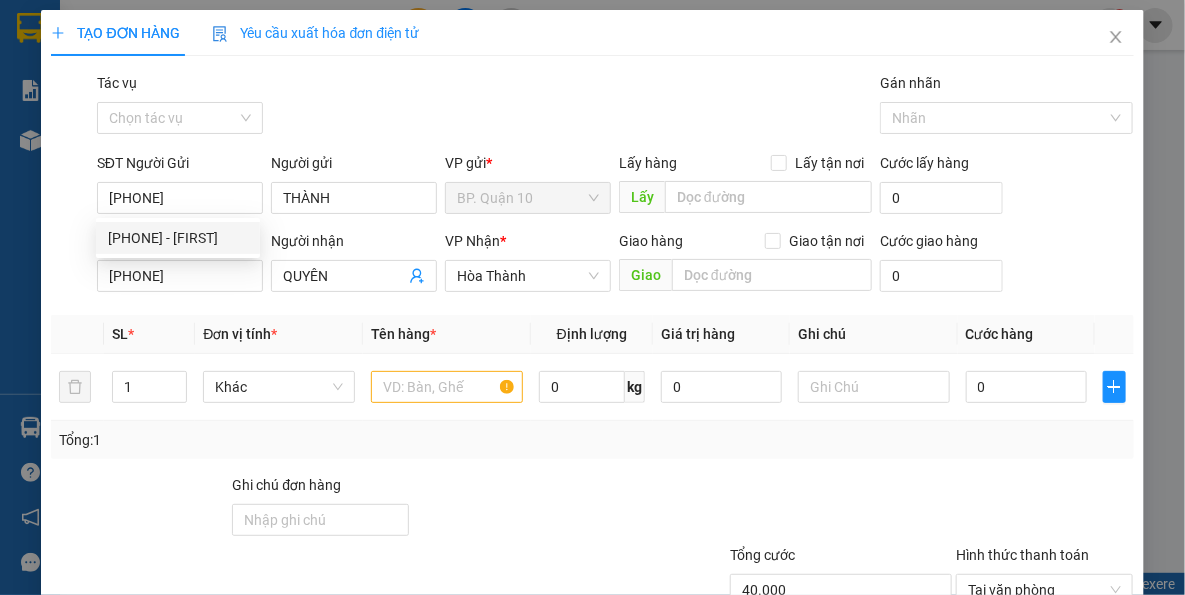 click on "Transit Pickup Surcharge Ids Transit Deliver Surcharge Ids Transit Deliver Surcharge Transit Deliver Surcharge Gói vận chuyển  * Tiêu chuẩn Tác vụ Chọn tác vụ Gán nhãn   Nhãn SĐT Người Gửi [PHONE] Người gửi [FIRST] VP gửi  * BP.Quận 10 Lấy hàng Lấy tận nơi Lấy Cước lấy hàng 0 SĐT Người Nhận [PHONE] Người nhận [FIRST] VP Nhận  * Hòa Thành Giao hàng Giao tận nơi Giao Cước giao hàng 0 SL  * Đơn vị tính  * Tên hàng  * Định lượng Giá trị hàng Ghi chú Cước hàng                   1 Khác 0 kg 0 0 Tổng:  1 Ghi chú đơn hàng Tổng cước 40.000 Hình thức thanh toán Tại văn phòng Số tiền thu trước 0 Chưa thanh toán 0 Chọn HT Thanh Toán Lưu nháp Xóa Thông tin Lưu Lưu và In" at bounding box center [592, 386] 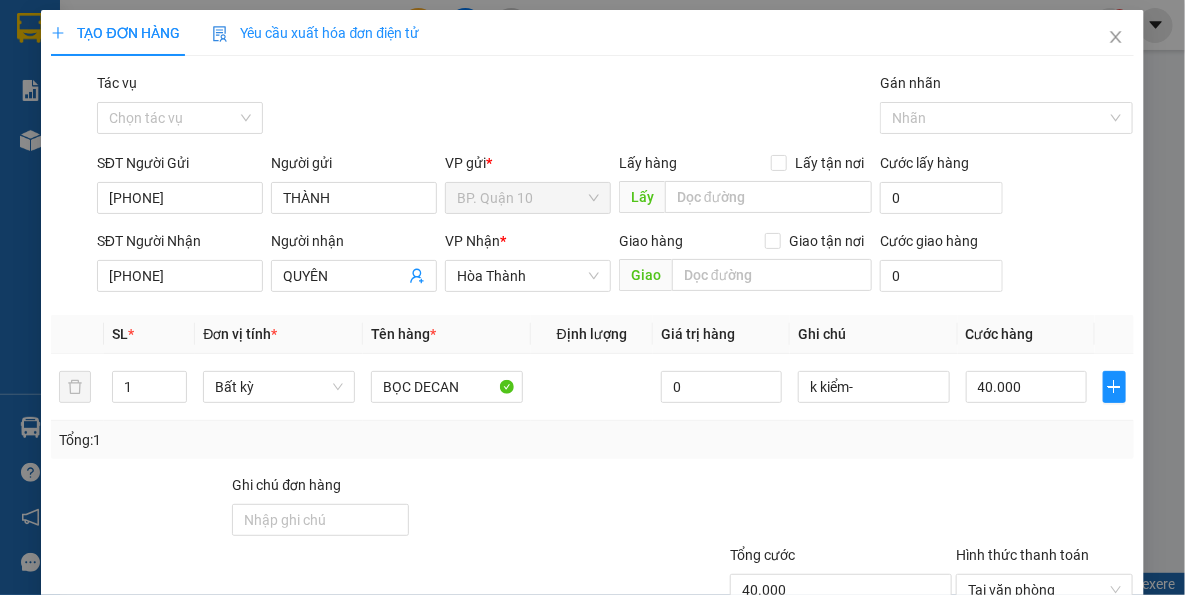 drag, startPoint x: 713, startPoint y: 491, endPoint x: 769, endPoint y: 490, distance: 56.008926 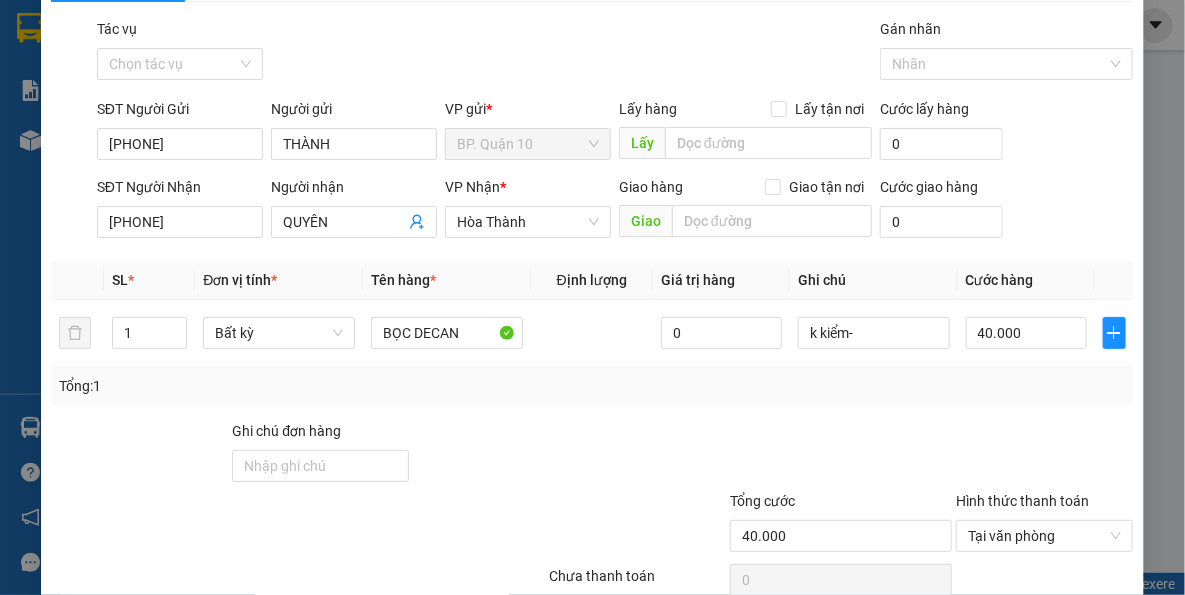 scroll, scrollTop: 143, scrollLeft: 0, axis: vertical 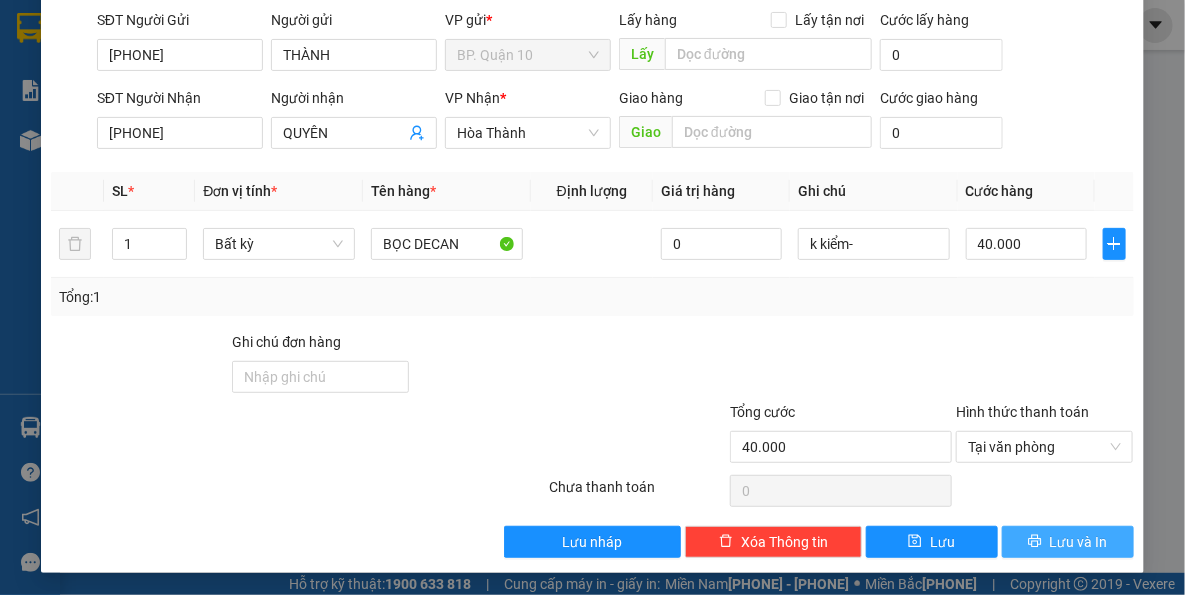 click on "Lưu và In" at bounding box center (1079, 542) 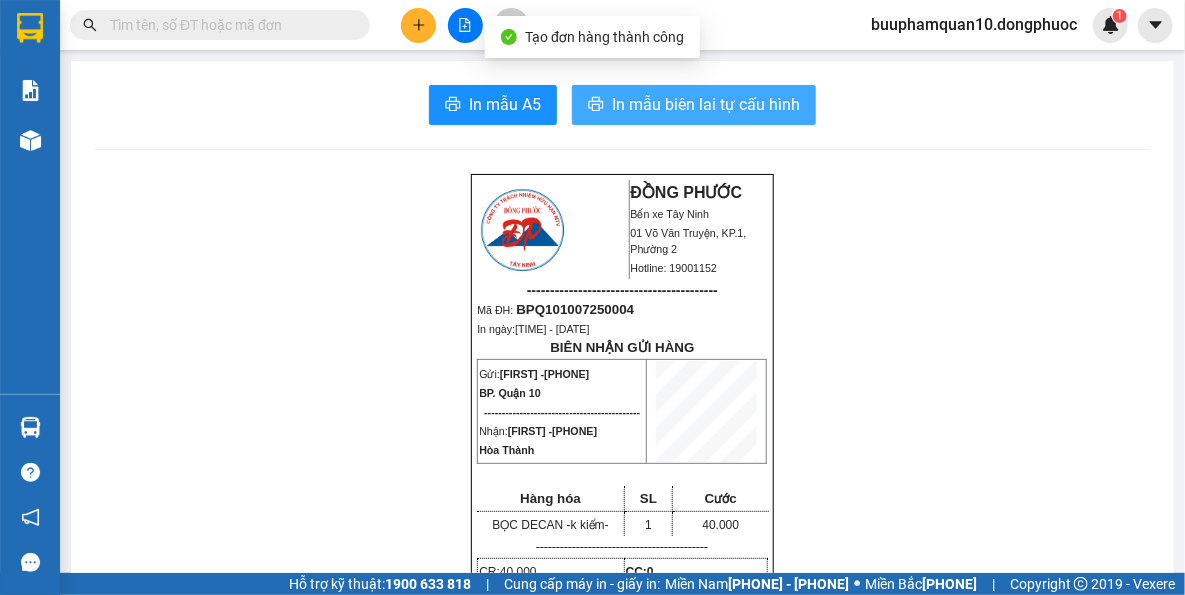 click on "In mẫu biên lai tự cấu hình" at bounding box center (706, 104) 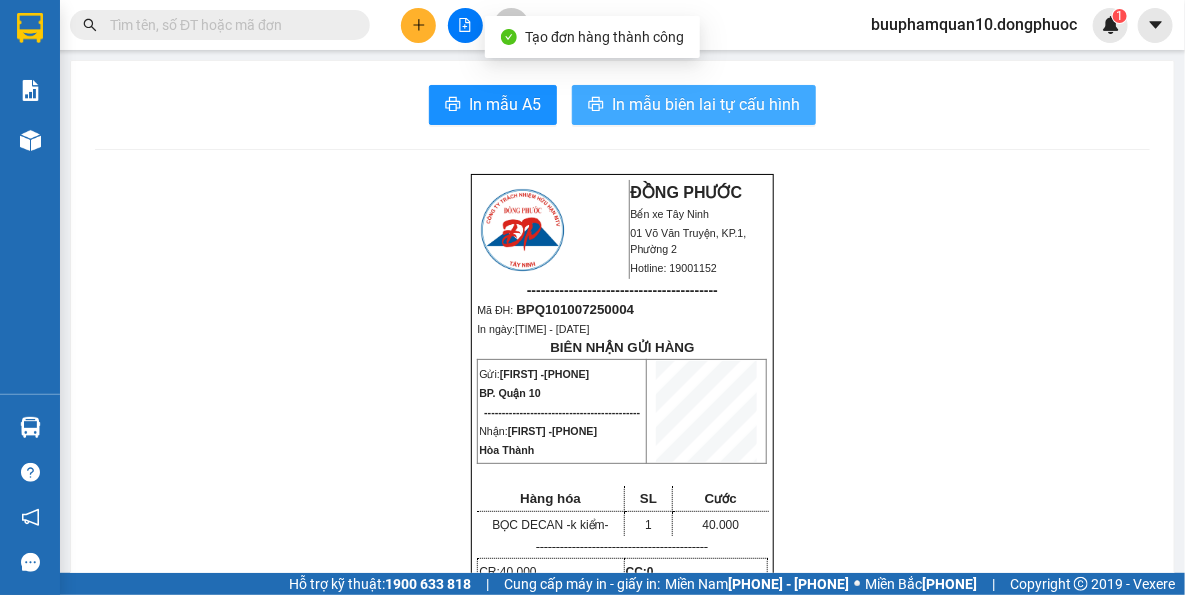 scroll, scrollTop: 0, scrollLeft: 0, axis: both 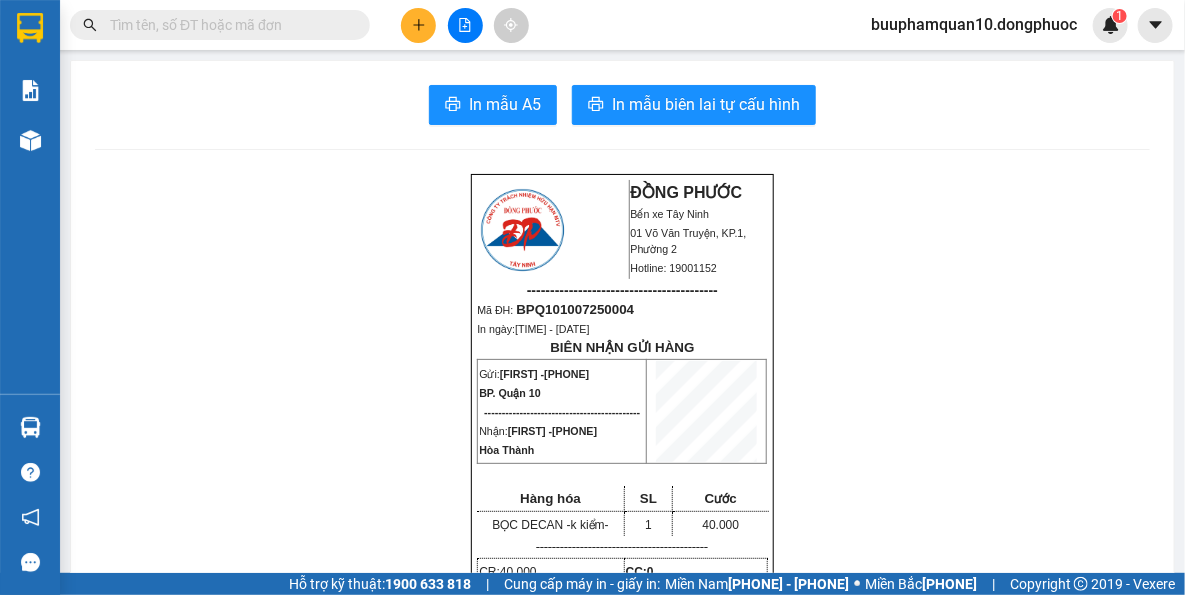 drag, startPoint x: 939, startPoint y: 387, endPoint x: 910, endPoint y: 327, distance: 66.64083 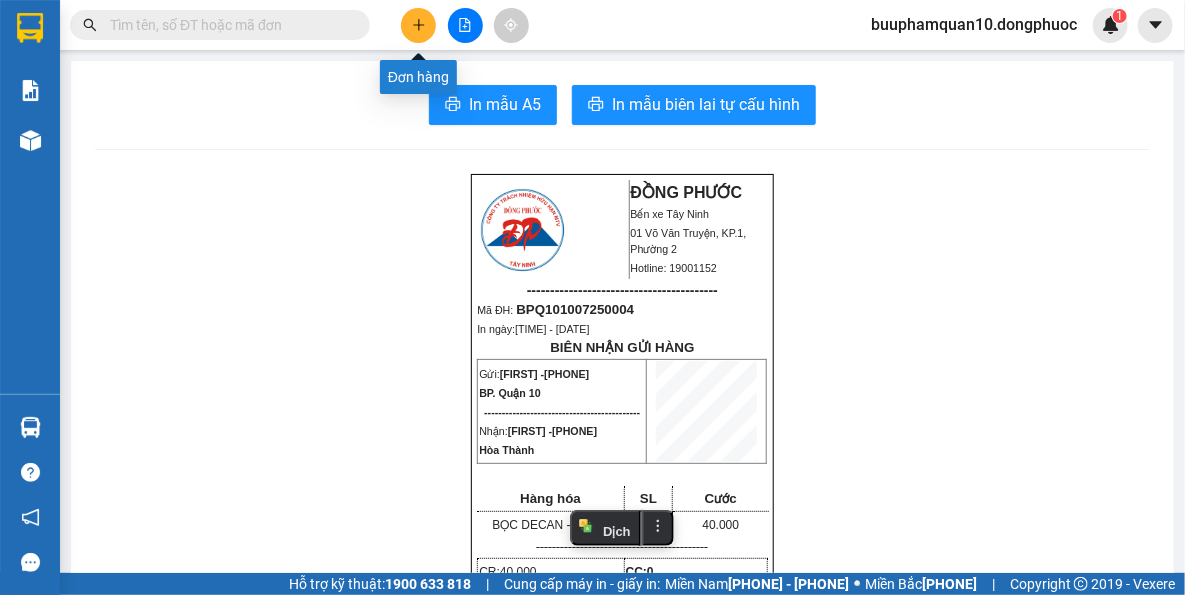 click at bounding box center (419, 25) 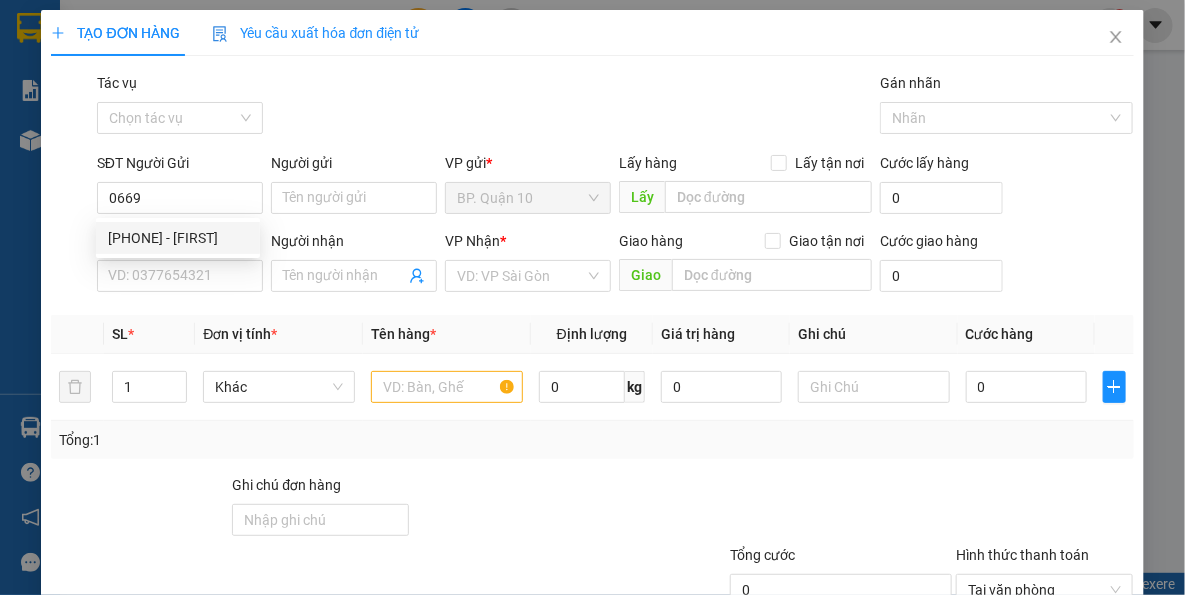 click on "[PHONE] - [FIRST]" at bounding box center [178, 238] 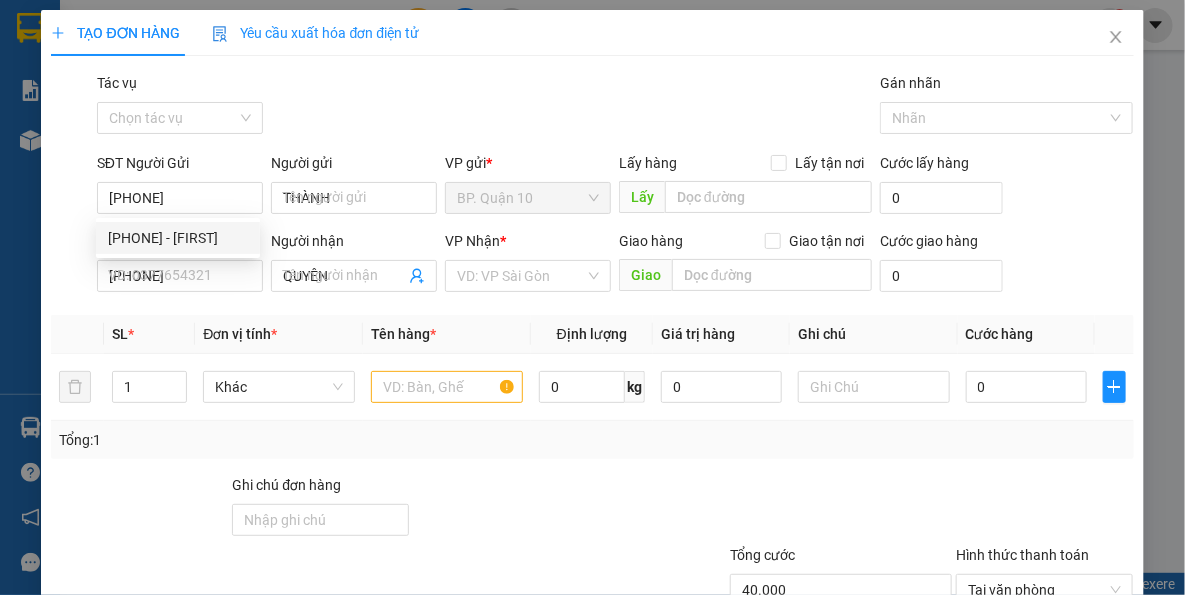 type on "[PHONE]" 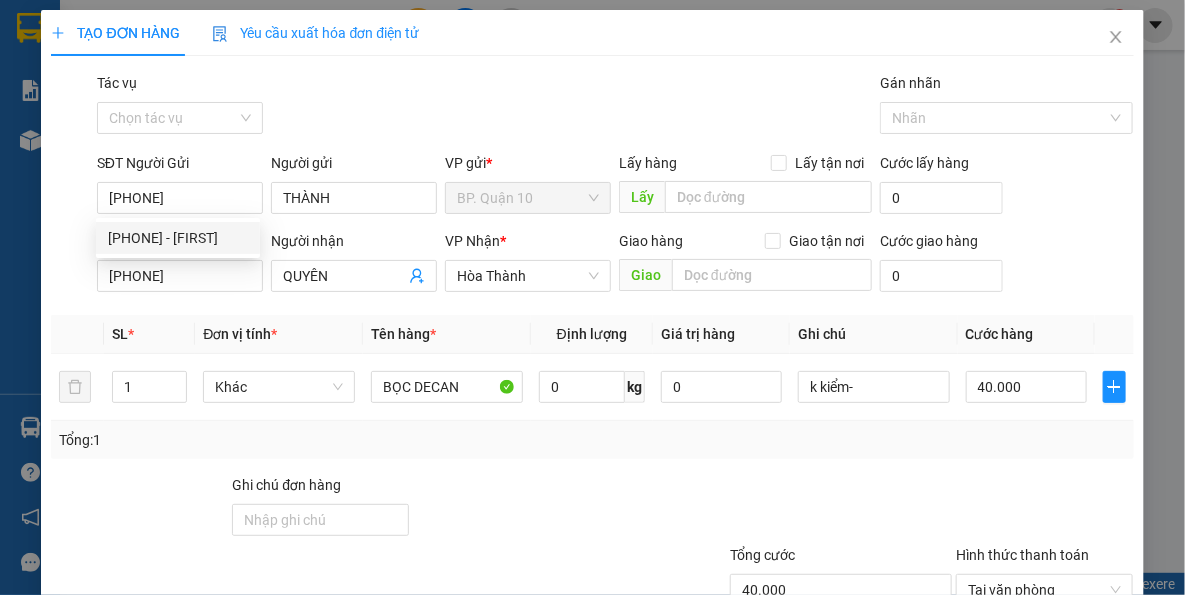 click on "Đơn vị tính  *" at bounding box center (279, 334) 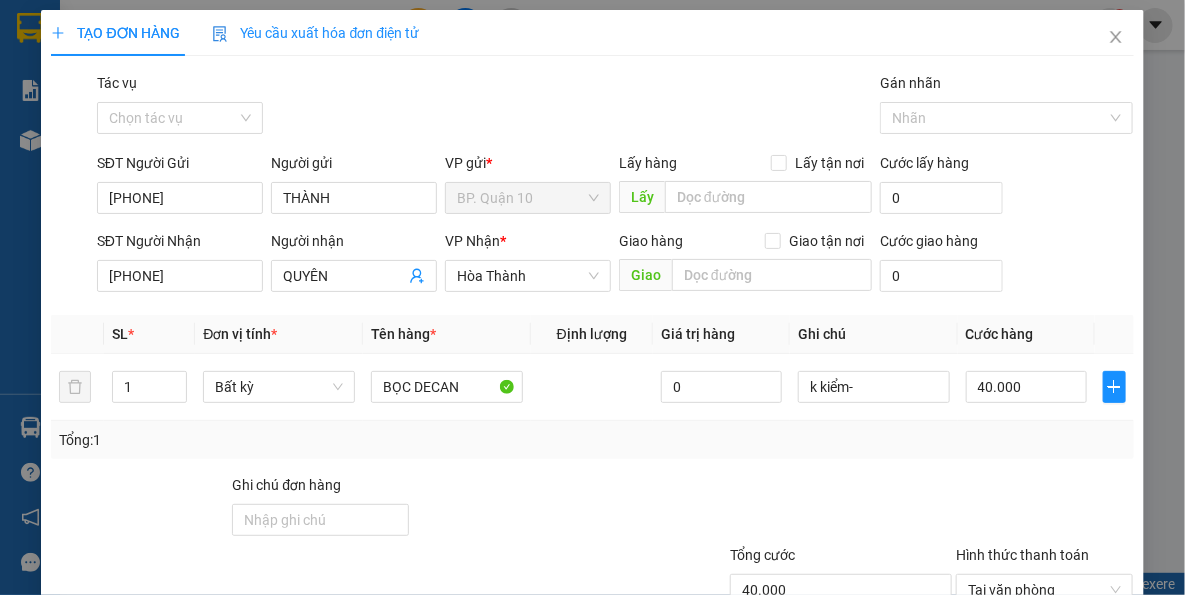 click on "[PHONE]" at bounding box center (180, 276) 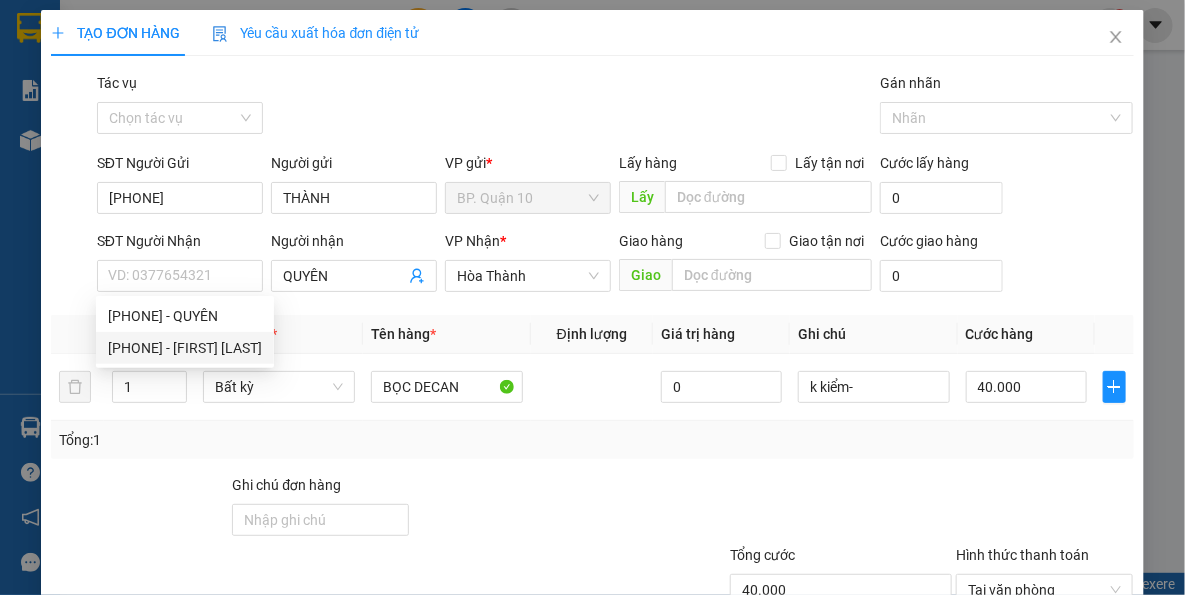 click on "[PHONE] - [FIRST] [LAST]" at bounding box center [0, 0] 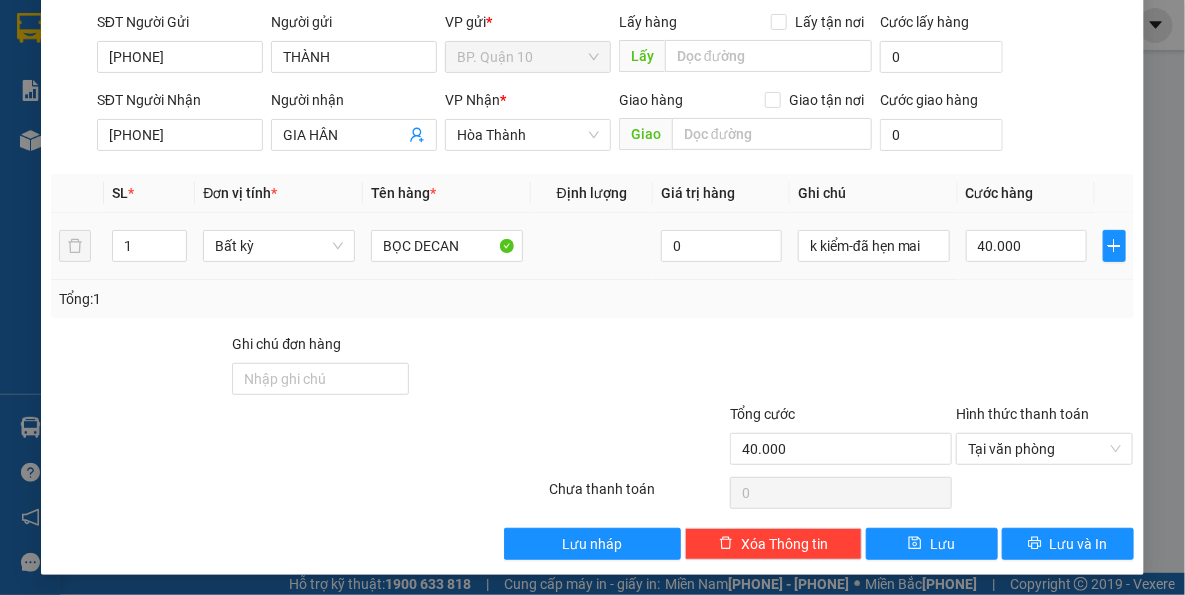 scroll, scrollTop: 143, scrollLeft: 0, axis: vertical 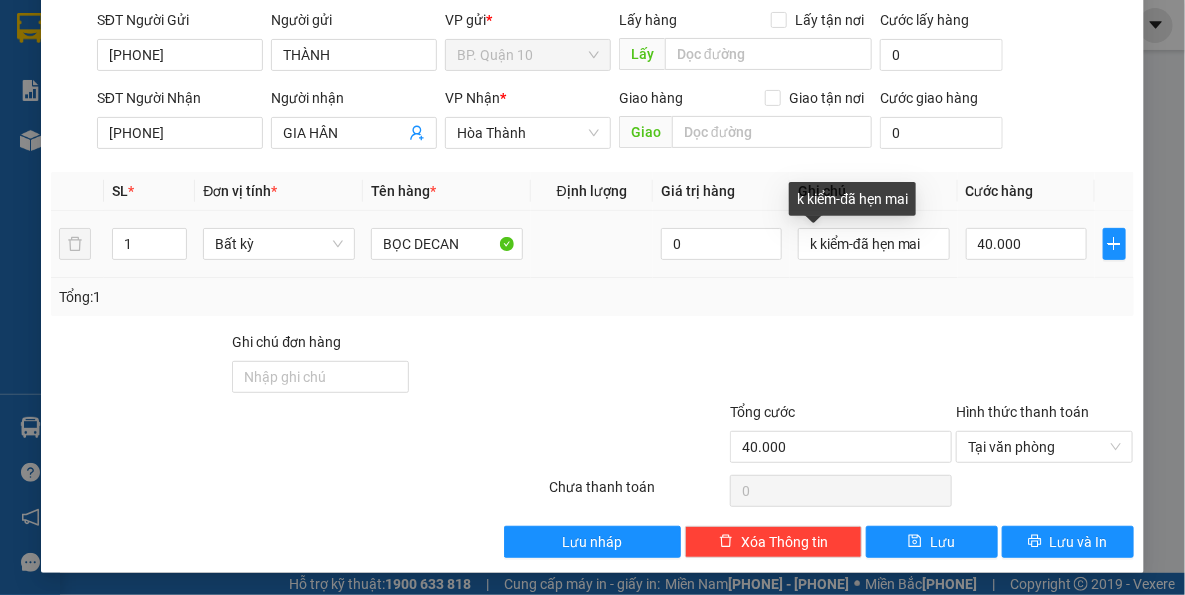 type on "[PHONE]" 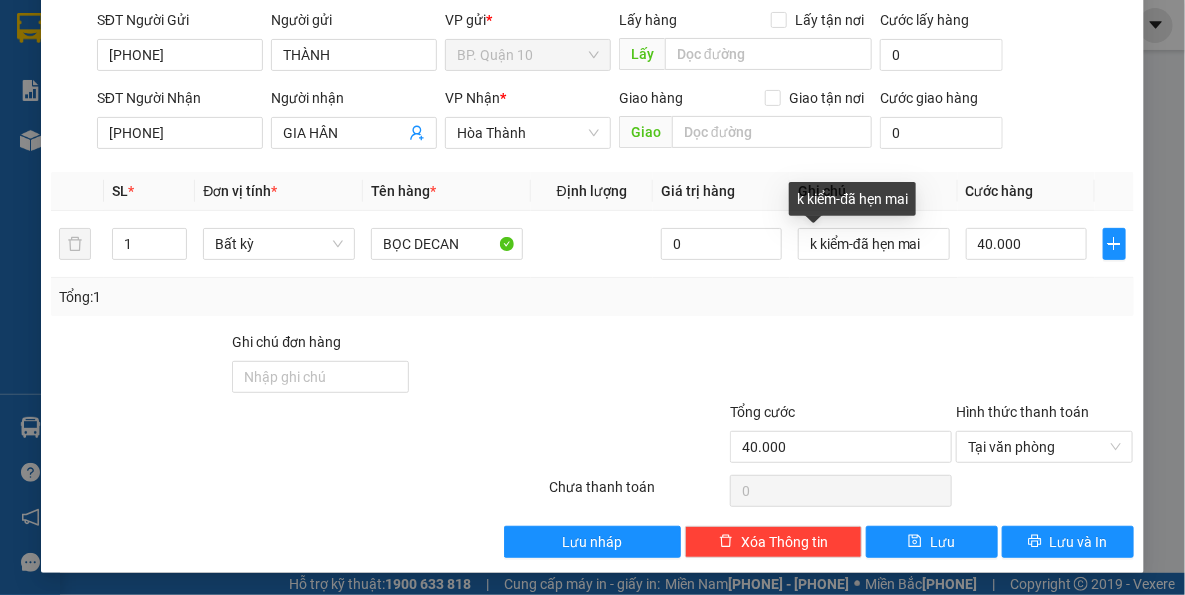 drag, startPoint x: 840, startPoint y: 240, endPoint x: 967, endPoint y: 337, distance: 159.80614 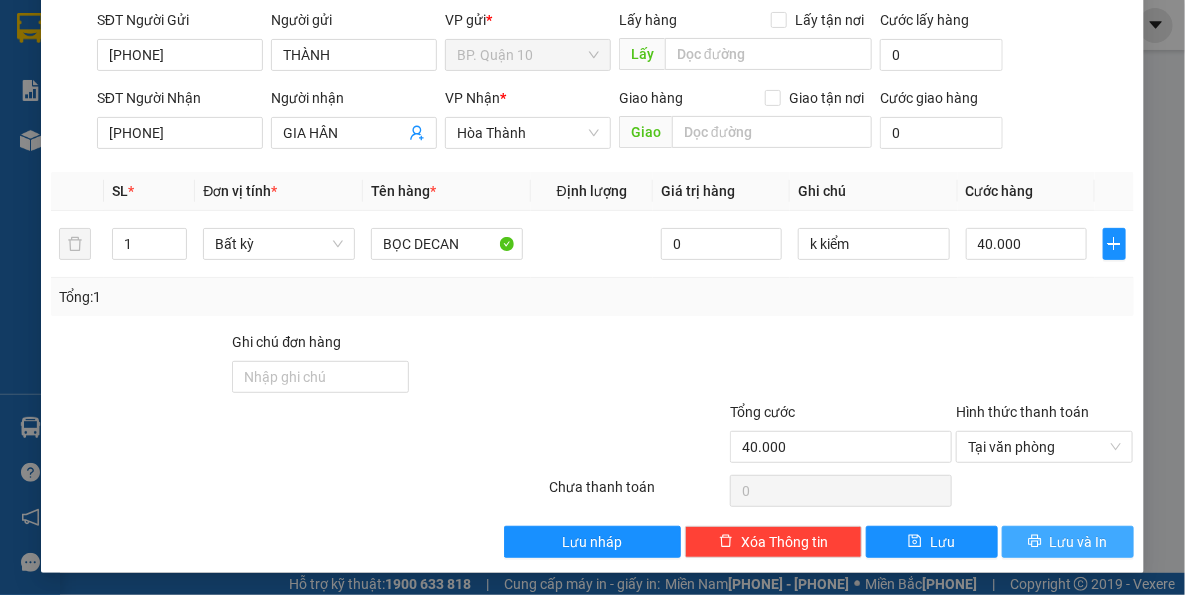 type on "k kiểm" 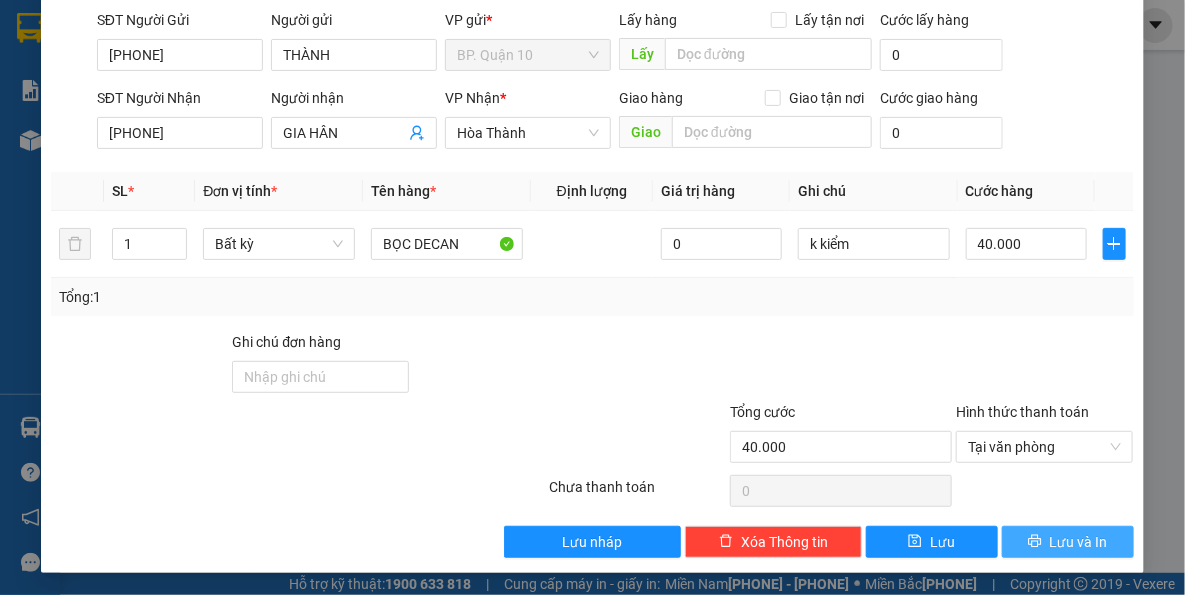 click on "Lưu và In" at bounding box center [1079, 542] 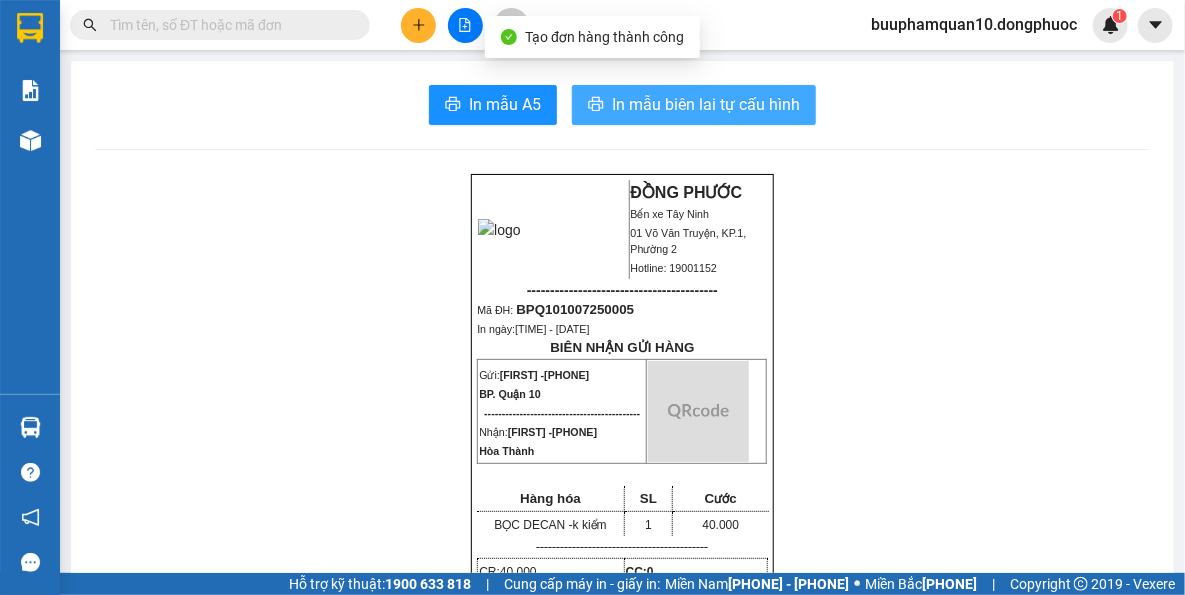 click on "In mẫu biên lai tự cấu hình" at bounding box center (706, 104) 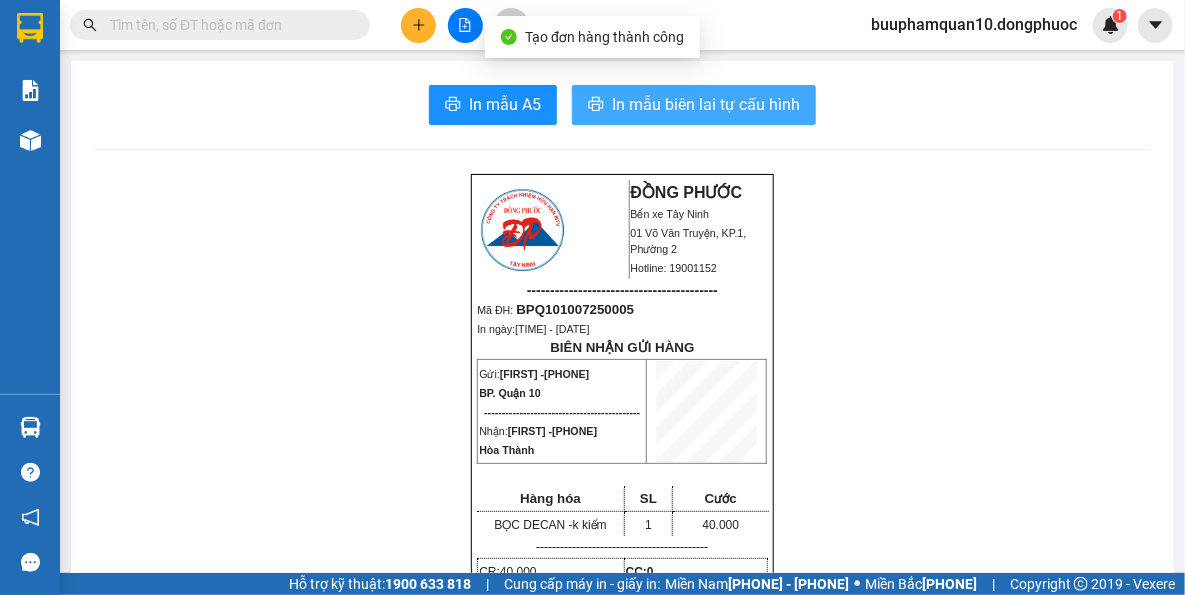 scroll, scrollTop: 0, scrollLeft: 0, axis: both 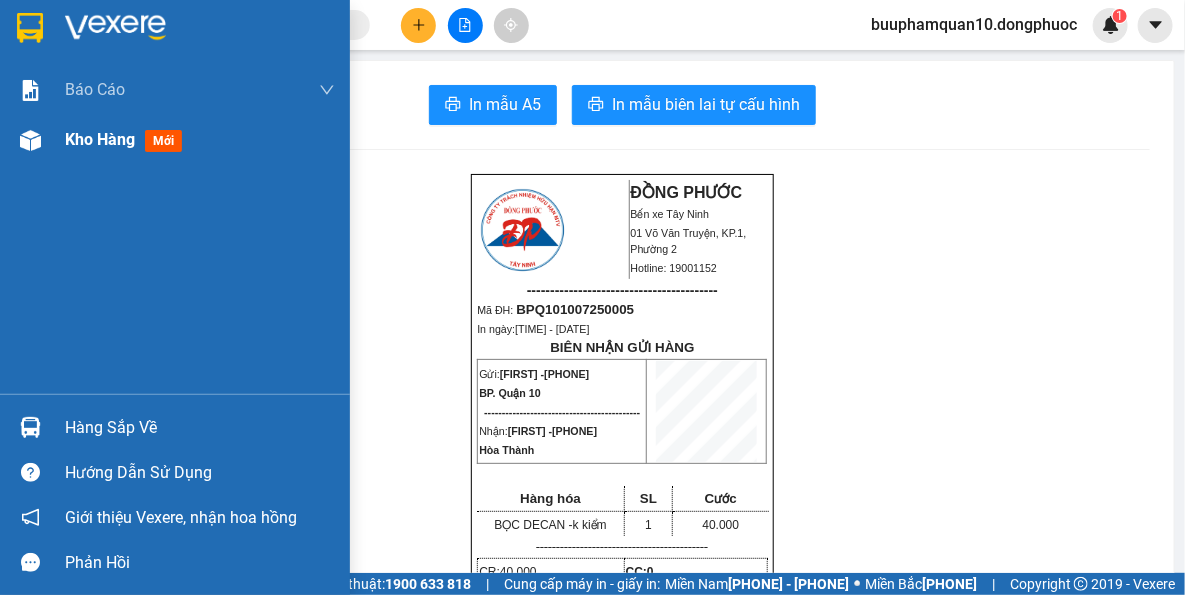 drag, startPoint x: 2, startPoint y: 134, endPoint x: 52, endPoint y: 137, distance: 50.08992 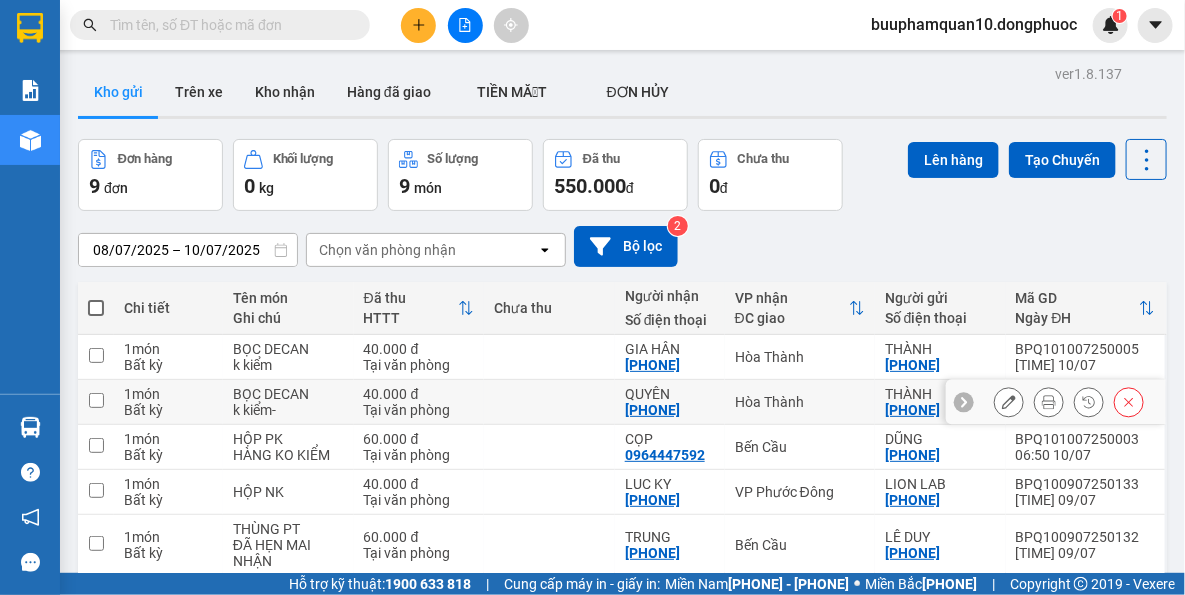 drag, startPoint x: 736, startPoint y: 413, endPoint x: 739, endPoint y: 378, distance: 35.128338 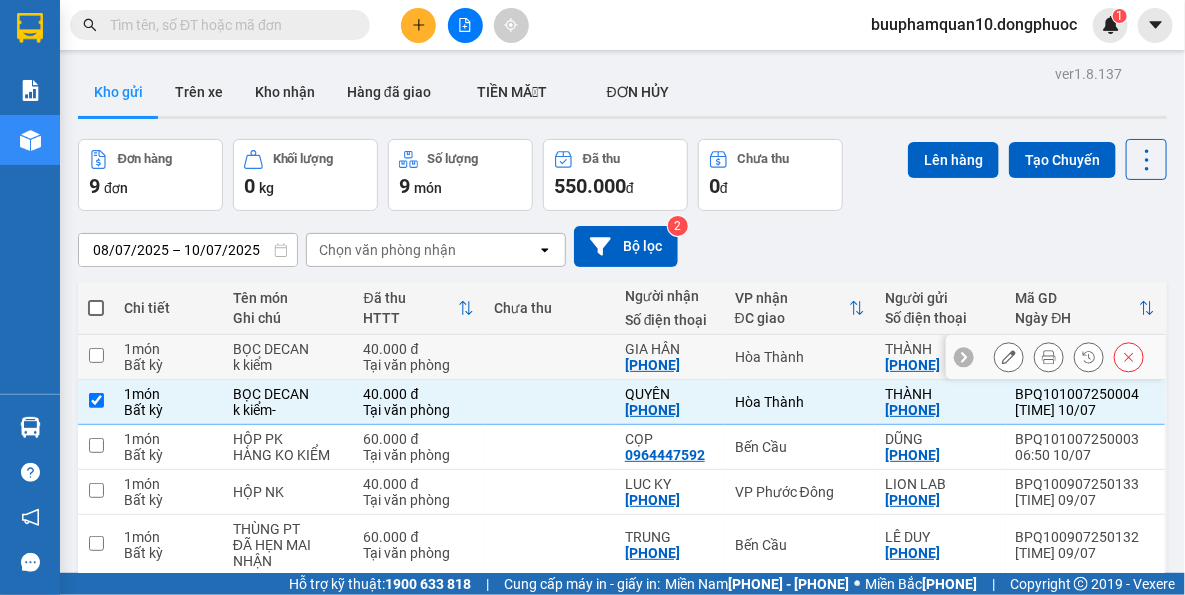 click on "Hòa Thành" at bounding box center (168, 349) 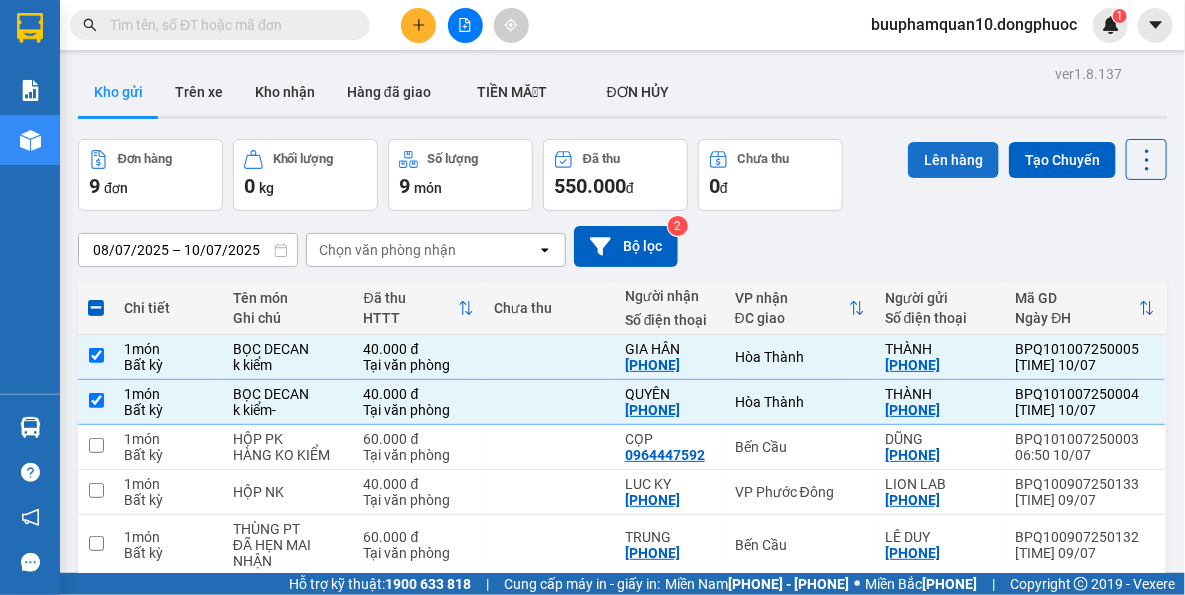 click on "Lên hàng" at bounding box center [953, 160] 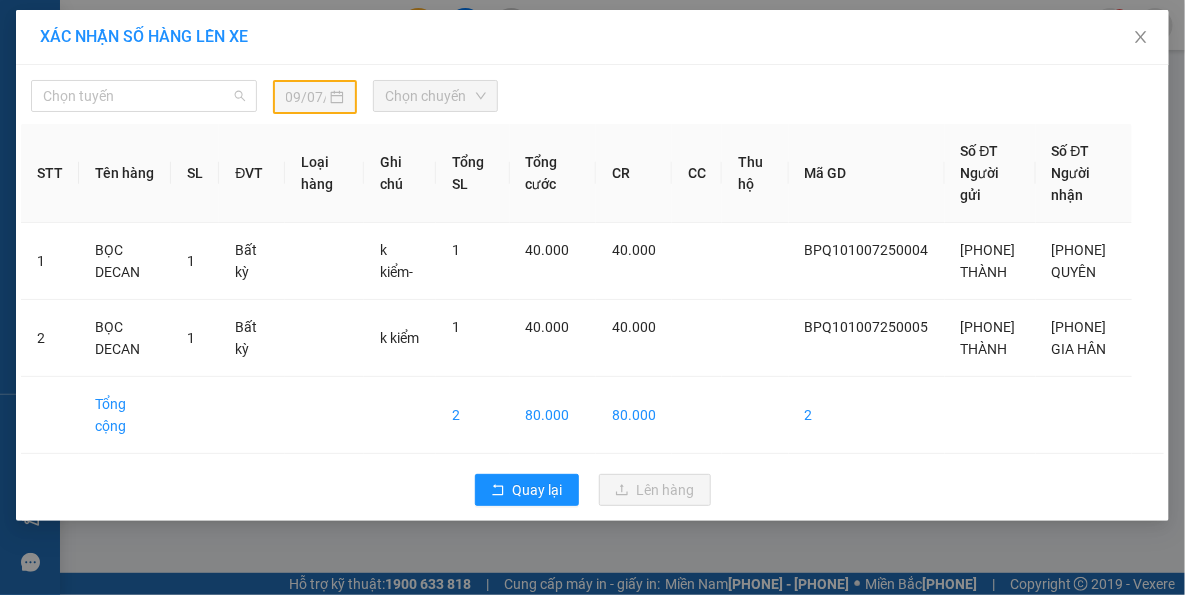 click on "Chọn tuyến" at bounding box center (144, 96) 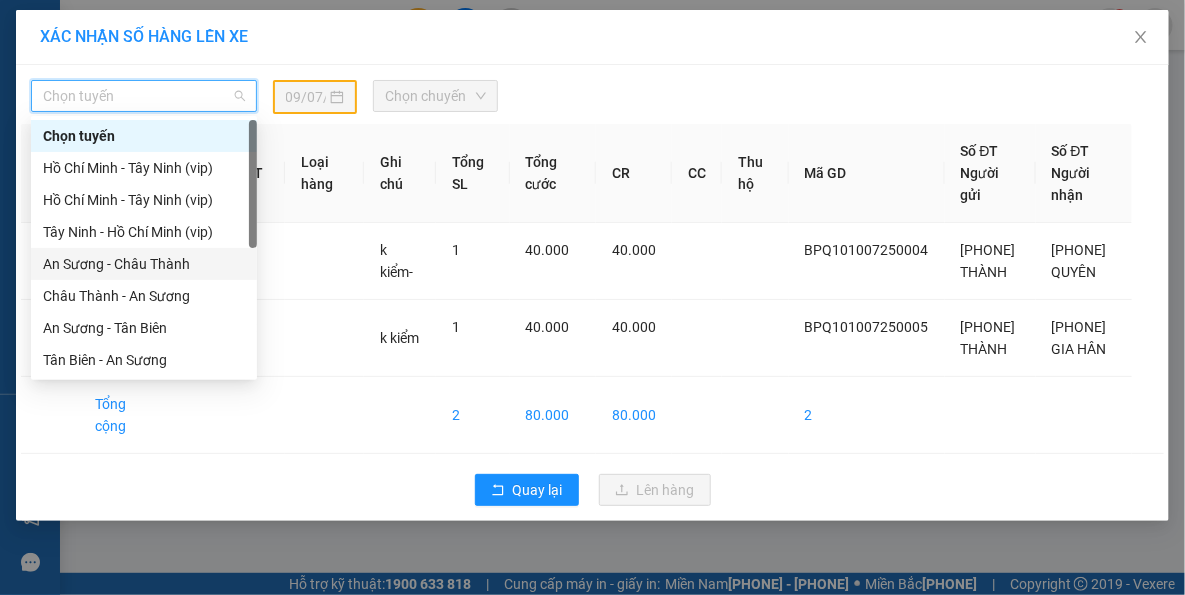 scroll, scrollTop: 287, scrollLeft: 0, axis: vertical 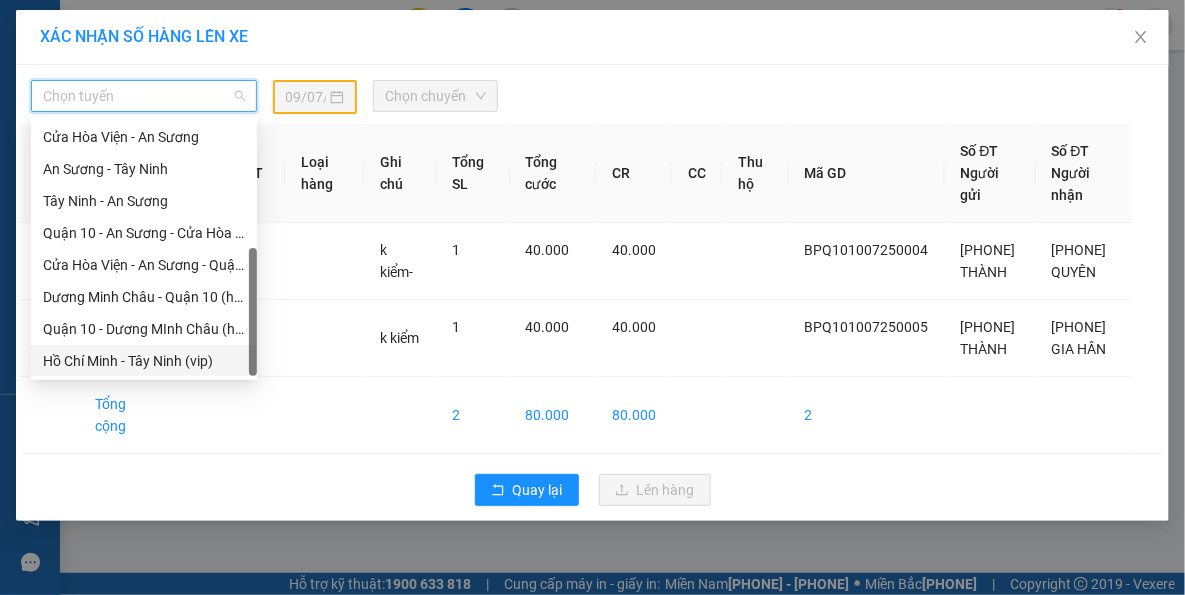 click on "Hồ Chí Minh - Tây Ninh (vip)" at bounding box center (144, 361) 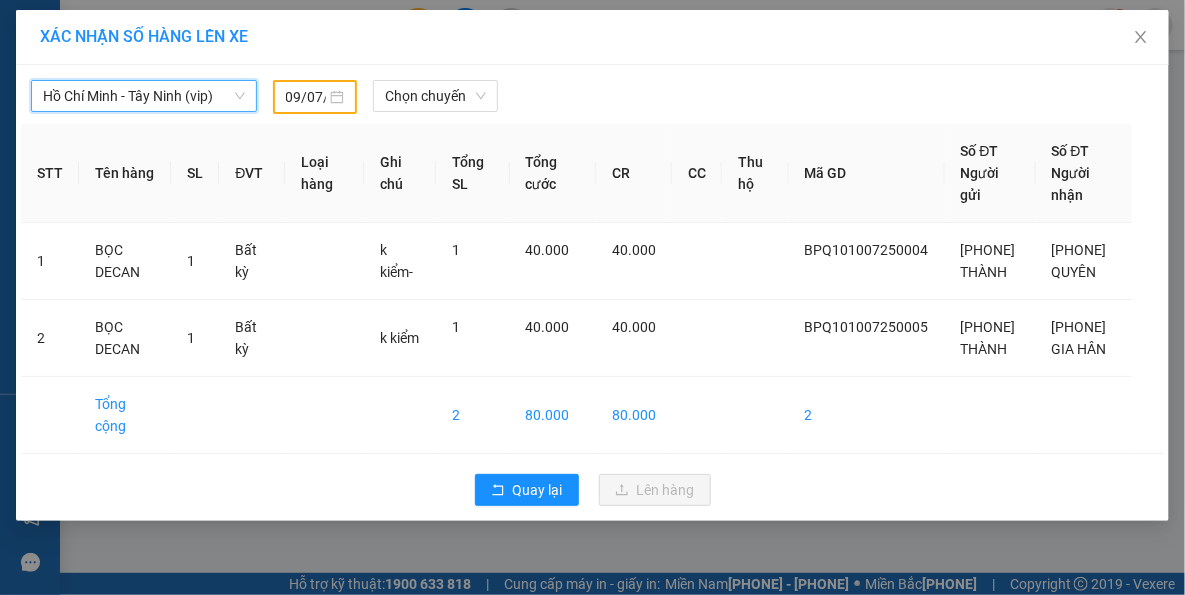 click on "09/07/2025" at bounding box center (315, 97) 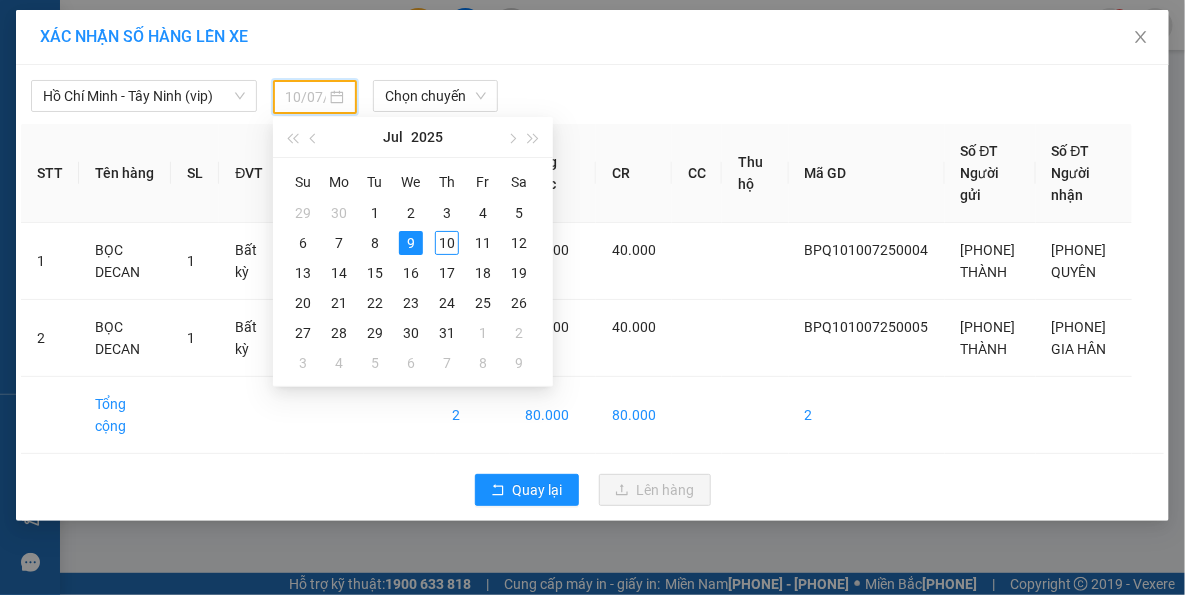 click on "10" at bounding box center (447, 243) 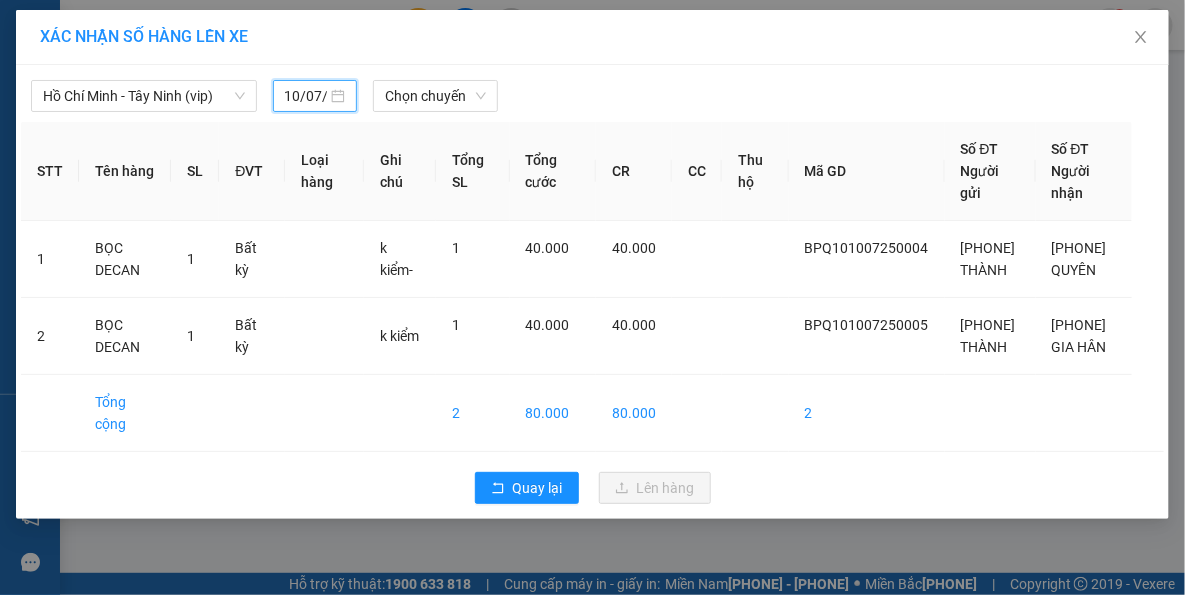 click on "Chọn chuyến" at bounding box center [435, 96] 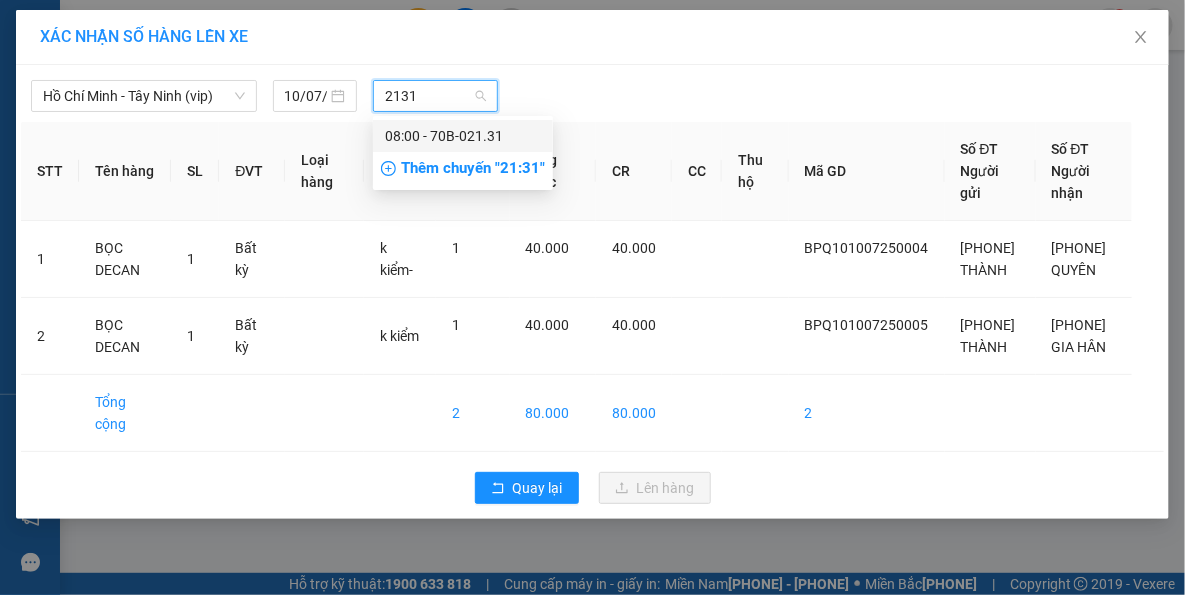 click on "[TIME]     - 70B-021.31" at bounding box center [463, 136] 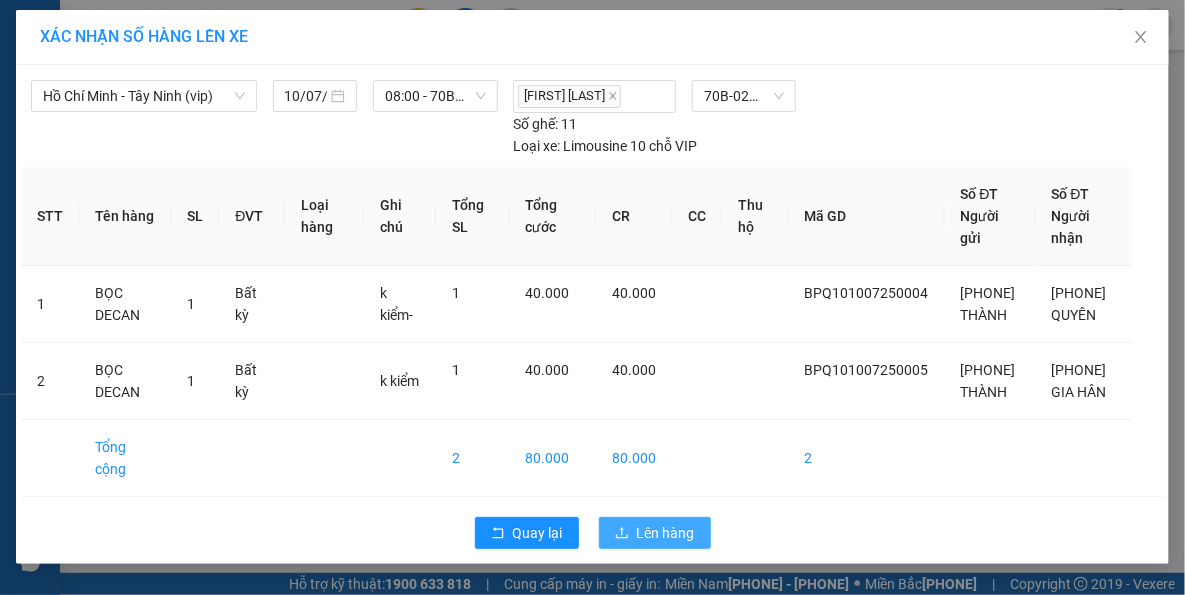 click on "Lên hàng" at bounding box center [655, 533] 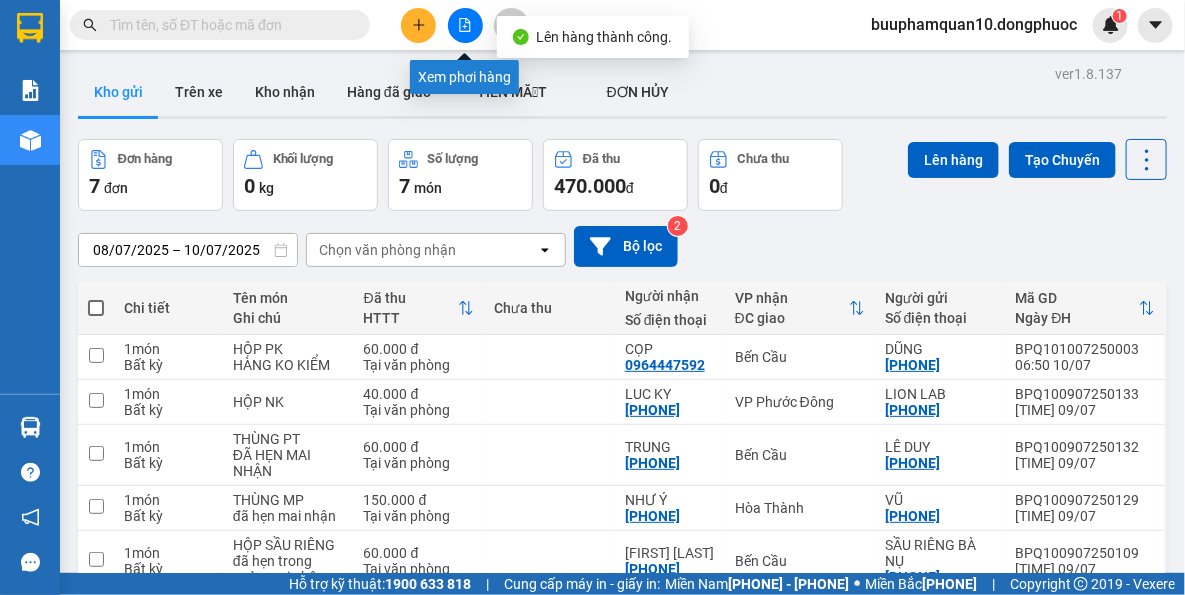 click at bounding box center (465, 25) 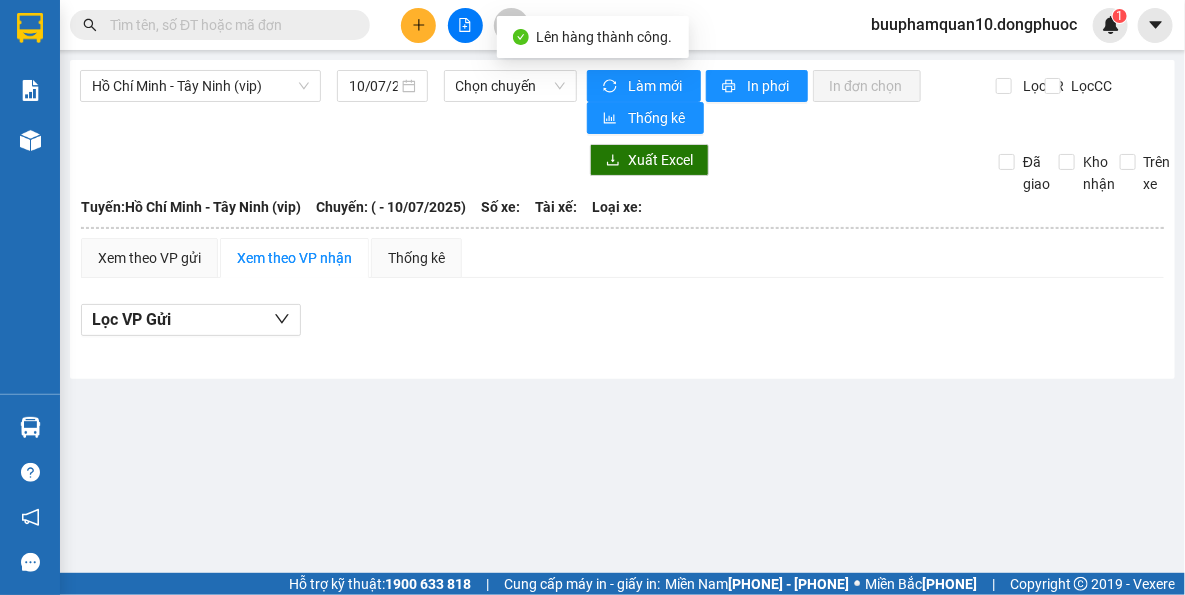 click on "Hồ Chí Minh - Tây Ninh (vip)" at bounding box center (200, 86) 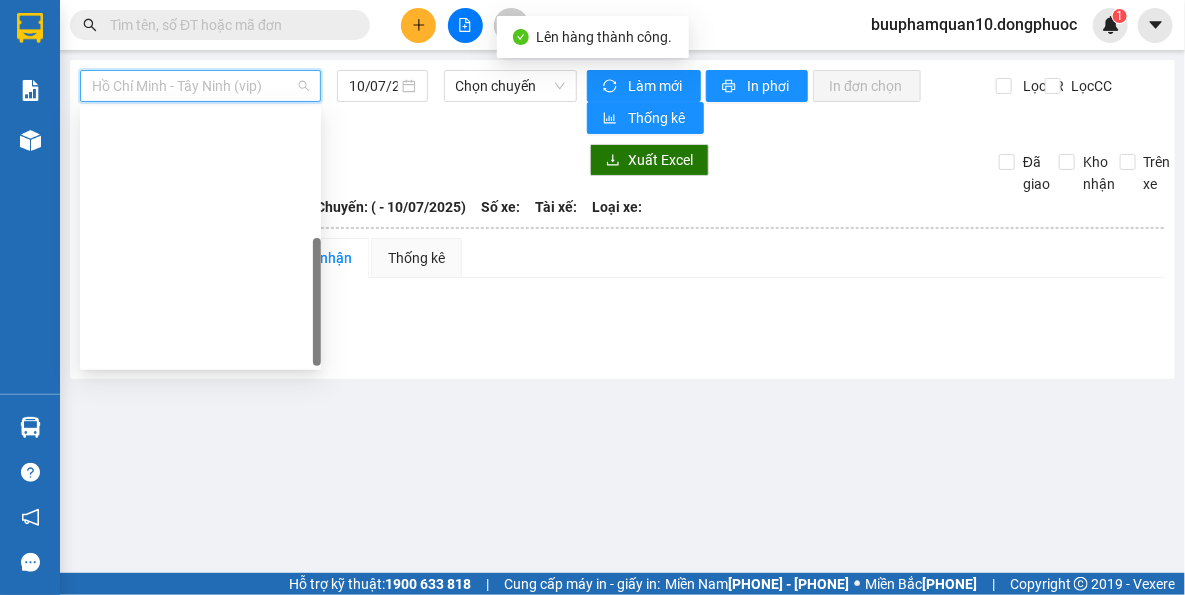 scroll, scrollTop: 287, scrollLeft: 0, axis: vertical 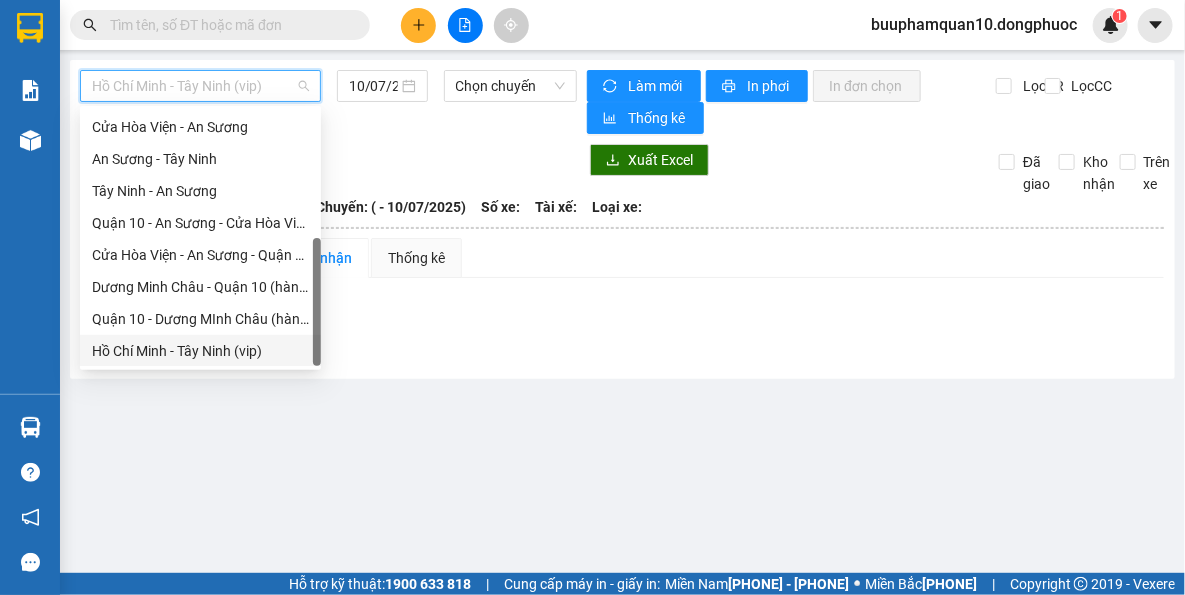 drag, startPoint x: 256, startPoint y: 357, endPoint x: 271, endPoint y: 333, distance: 28.301943 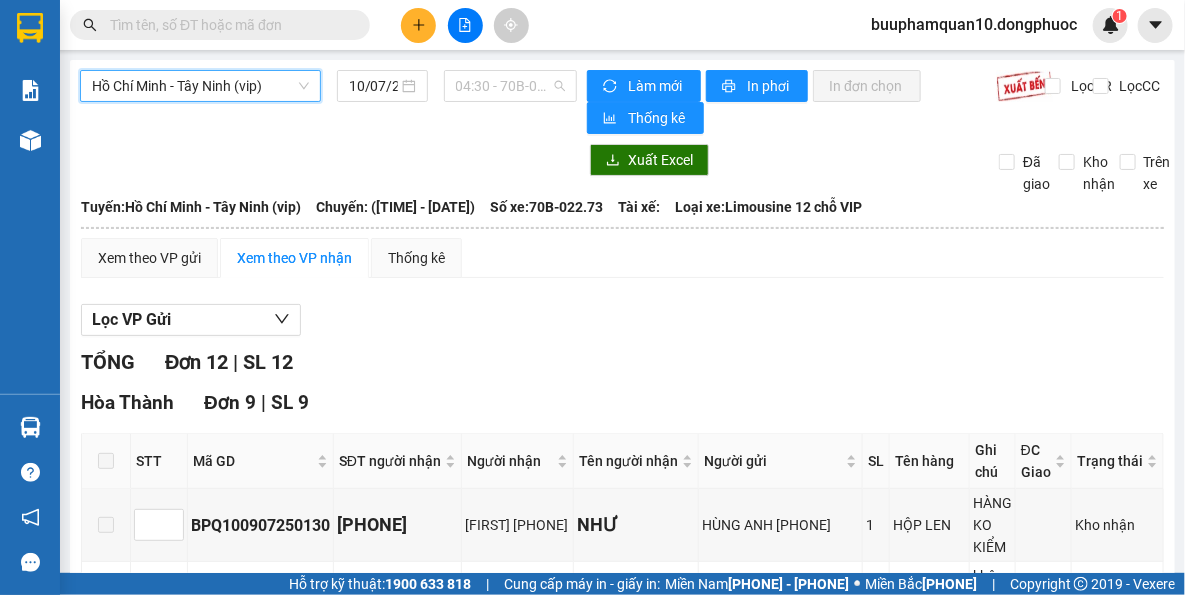 click on "04:30     - 70B-022.73" at bounding box center (511, 86) 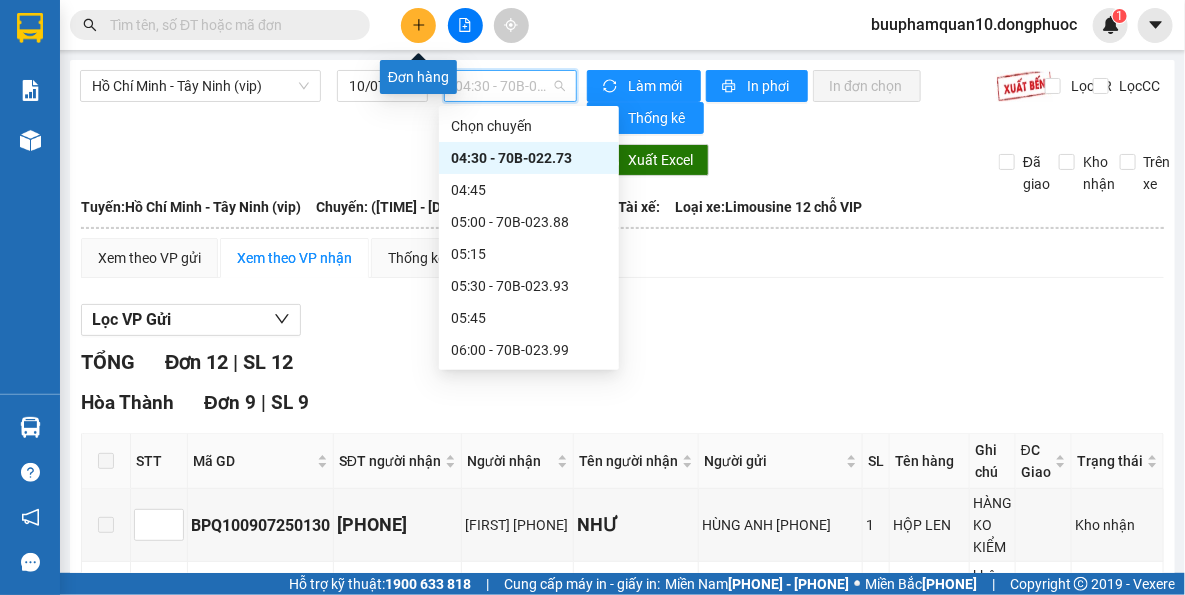 click at bounding box center (419, 25) 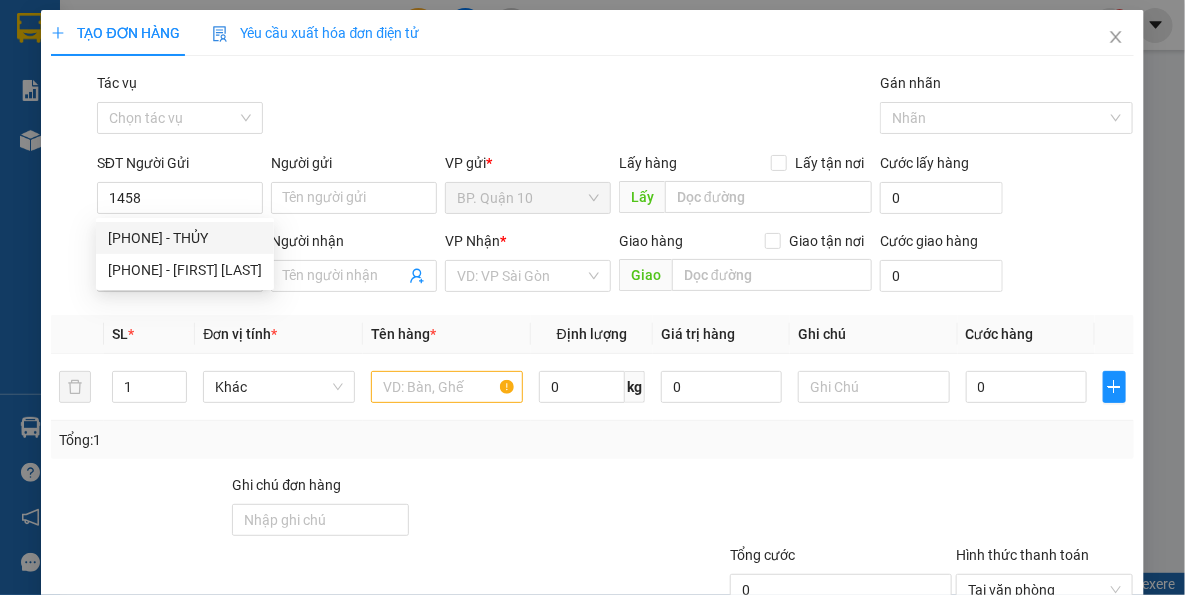 drag, startPoint x: 161, startPoint y: 239, endPoint x: 219, endPoint y: 270, distance: 65.76473 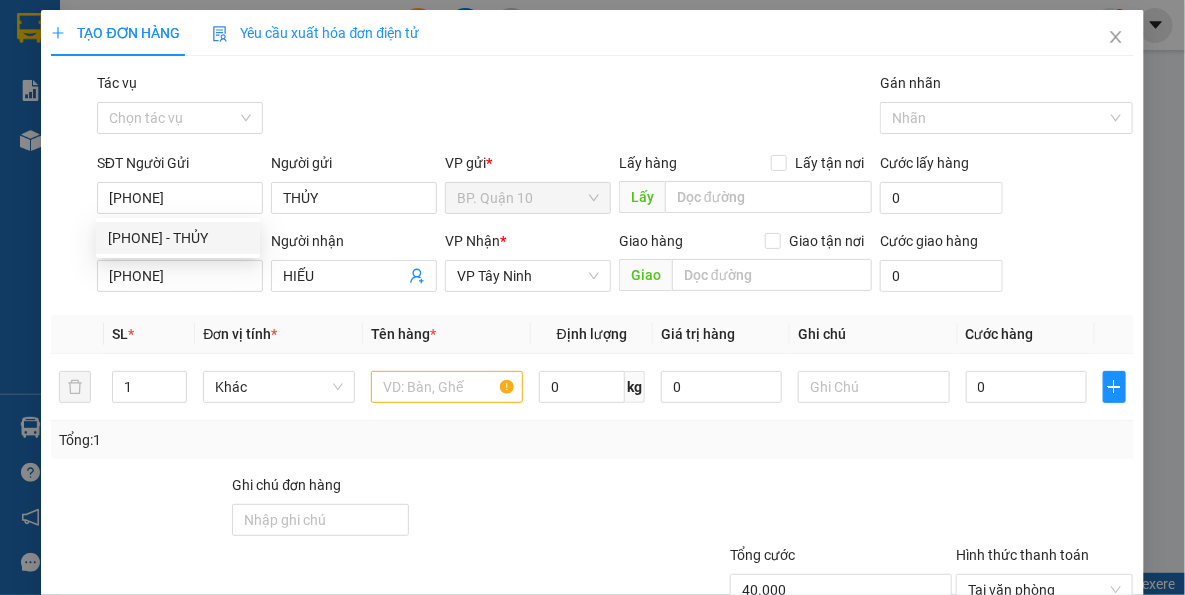 type on "[PHONE]" 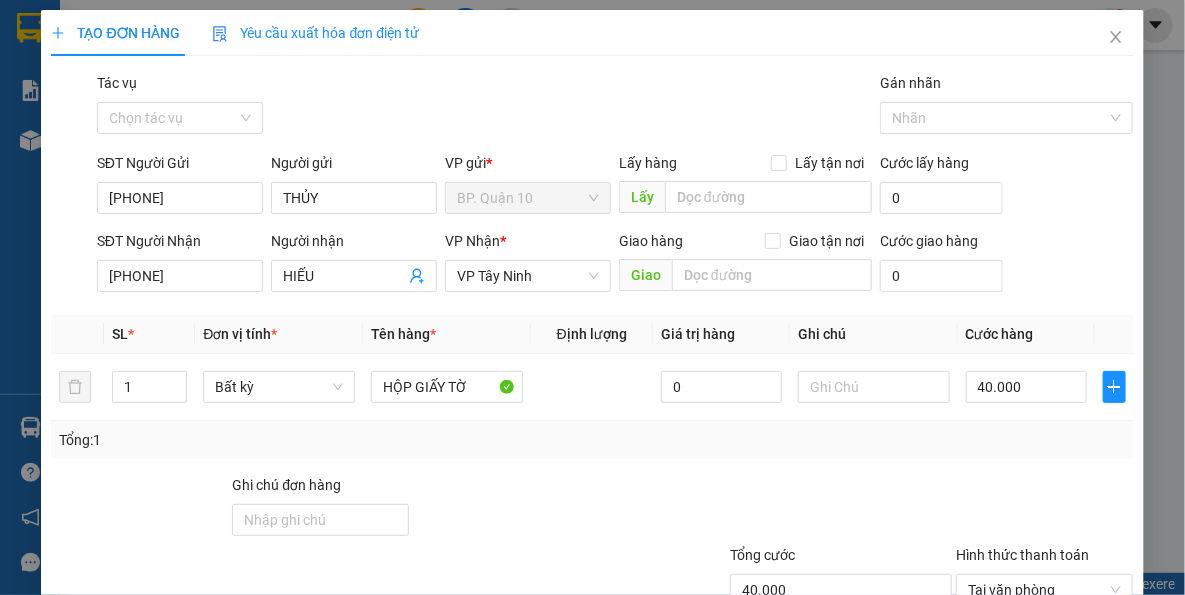click at bounding box center (547, 509) 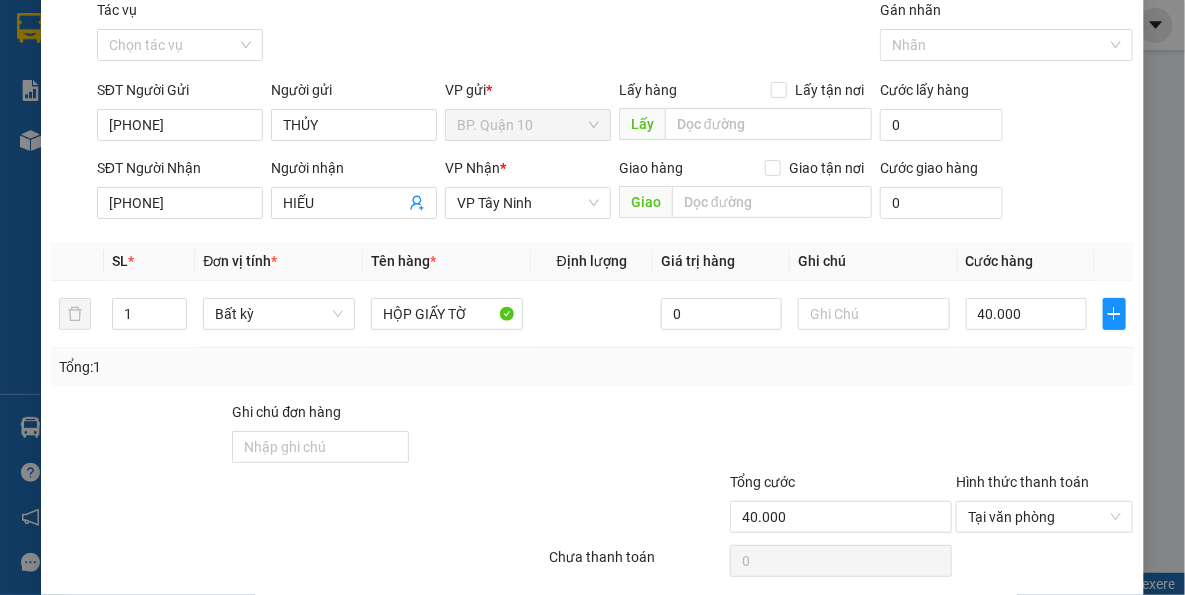 scroll, scrollTop: 143, scrollLeft: 0, axis: vertical 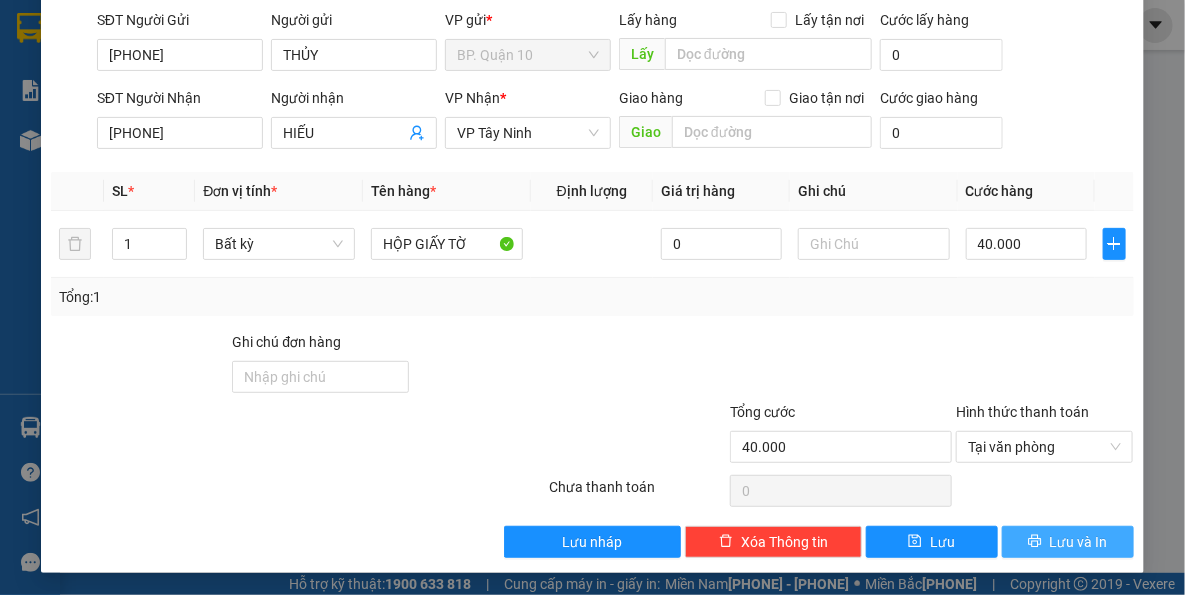 click at bounding box center (1035, 541) 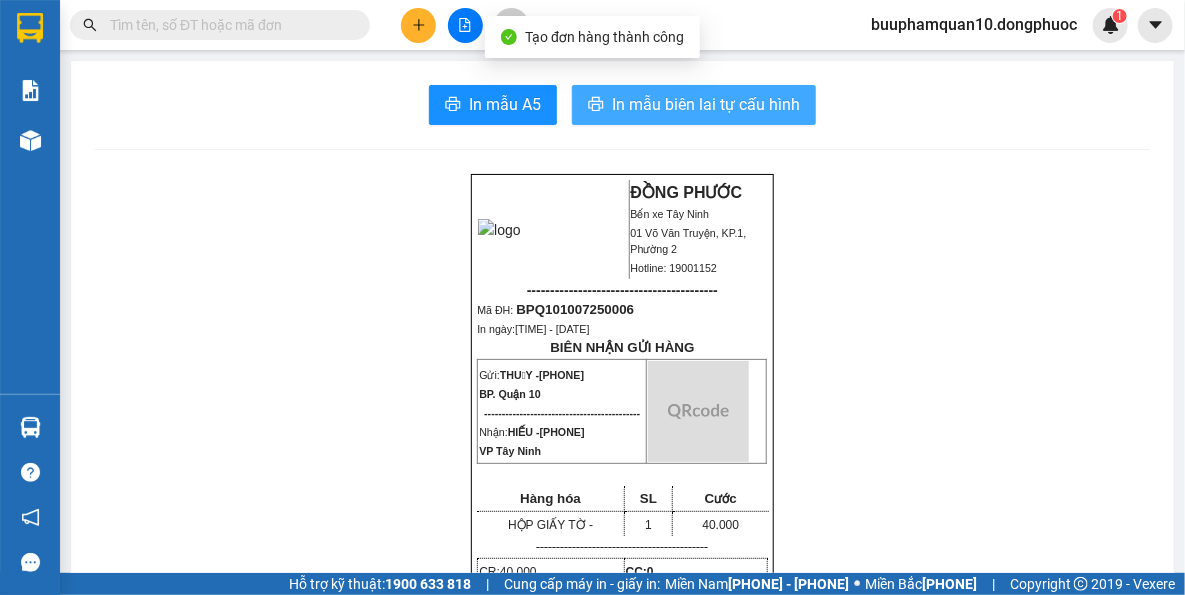 click on "In mẫu biên lai tự cấu hình" at bounding box center (706, 104) 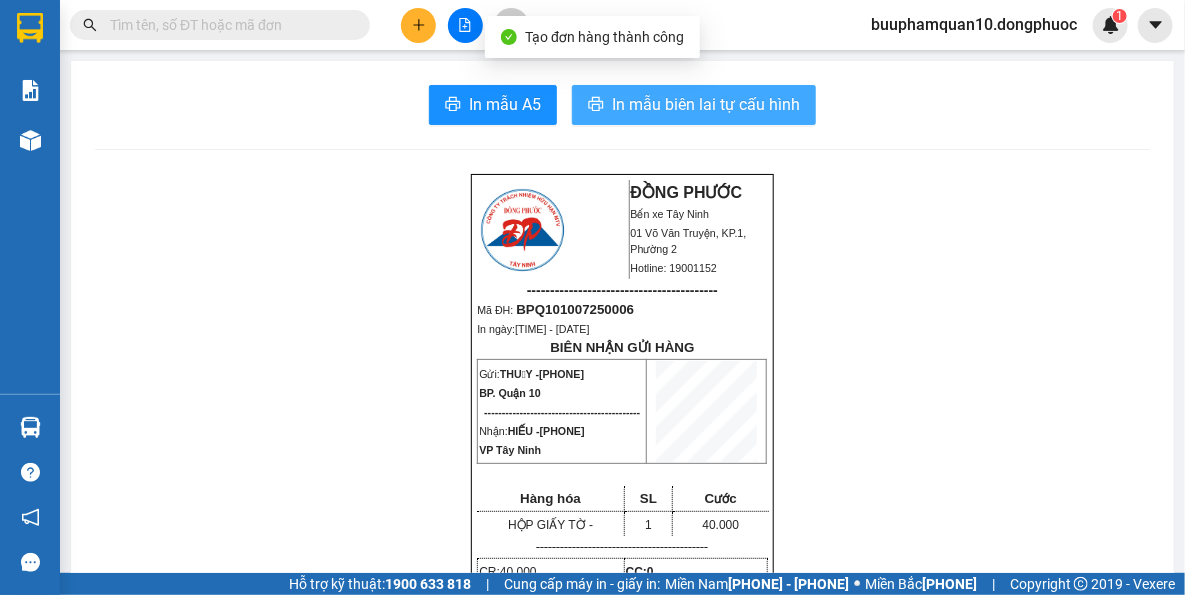 scroll, scrollTop: 0, scrollLeft: 0, axis: both 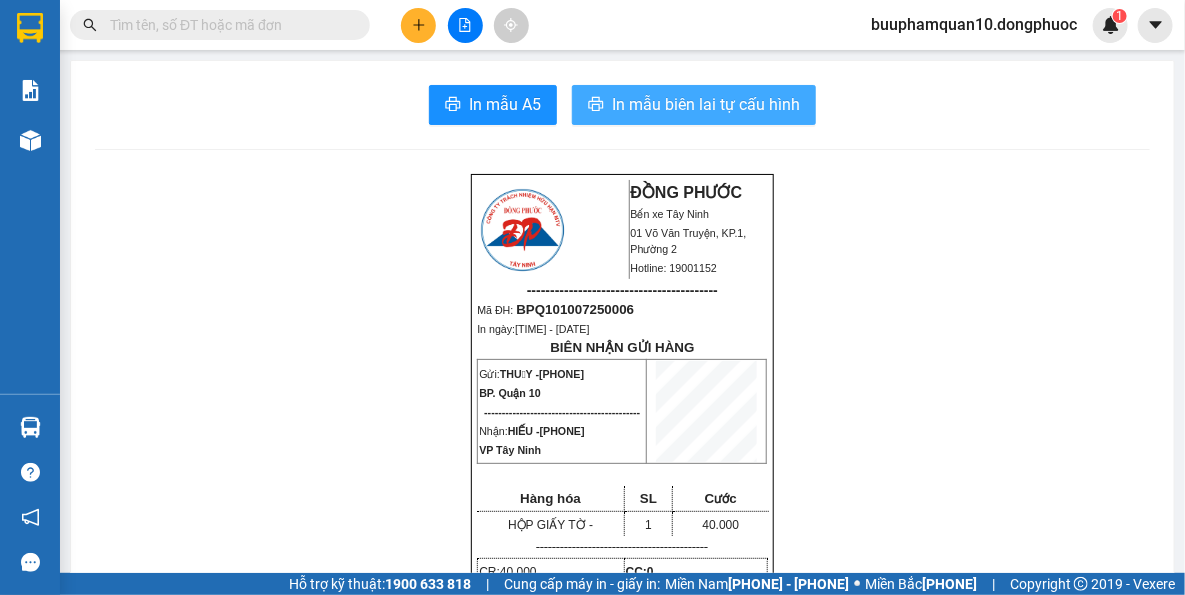 click on "In mẫu biên lai tự cấu hình" at bounding box center [694, 105] 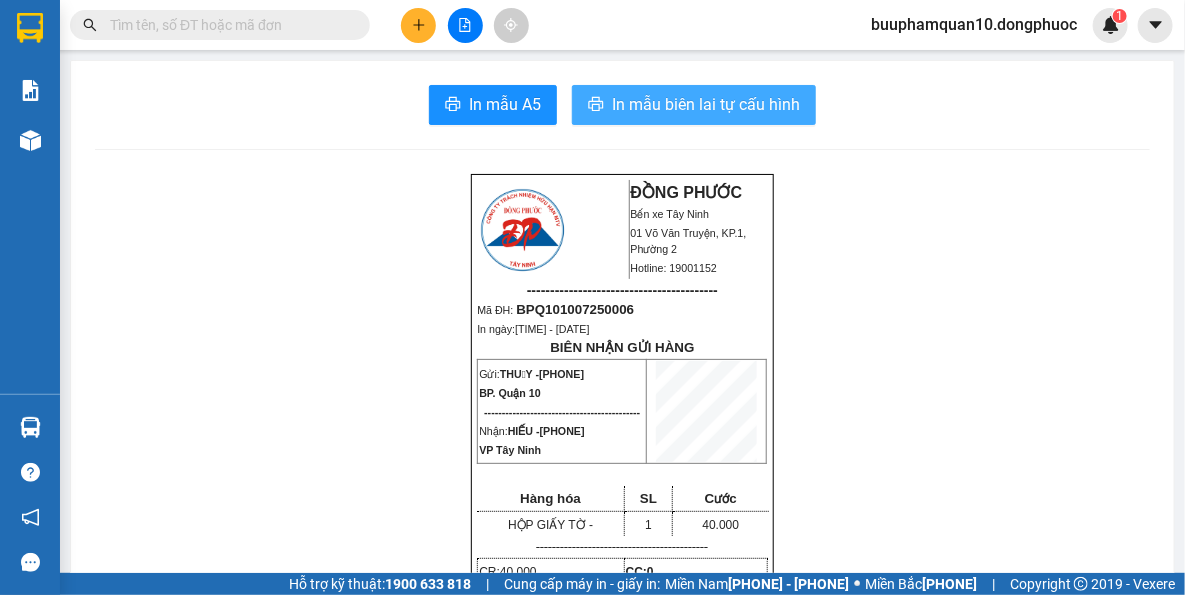 scroll, scrollTop: 0, scrollLeft: 0, axis: both 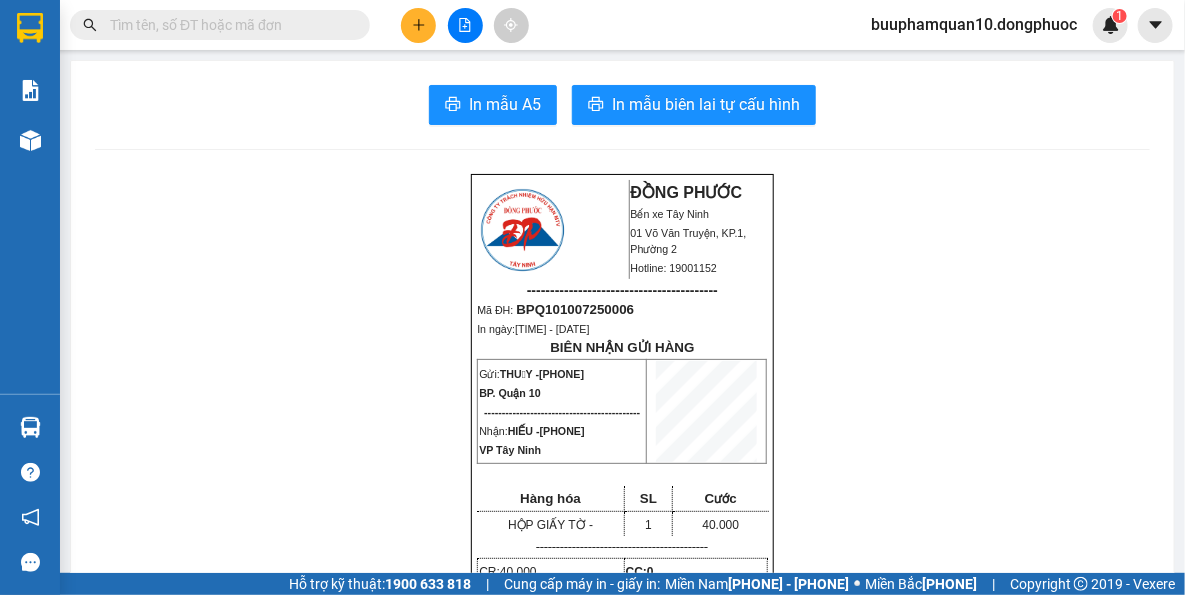 click at bounding box center [228, 25] 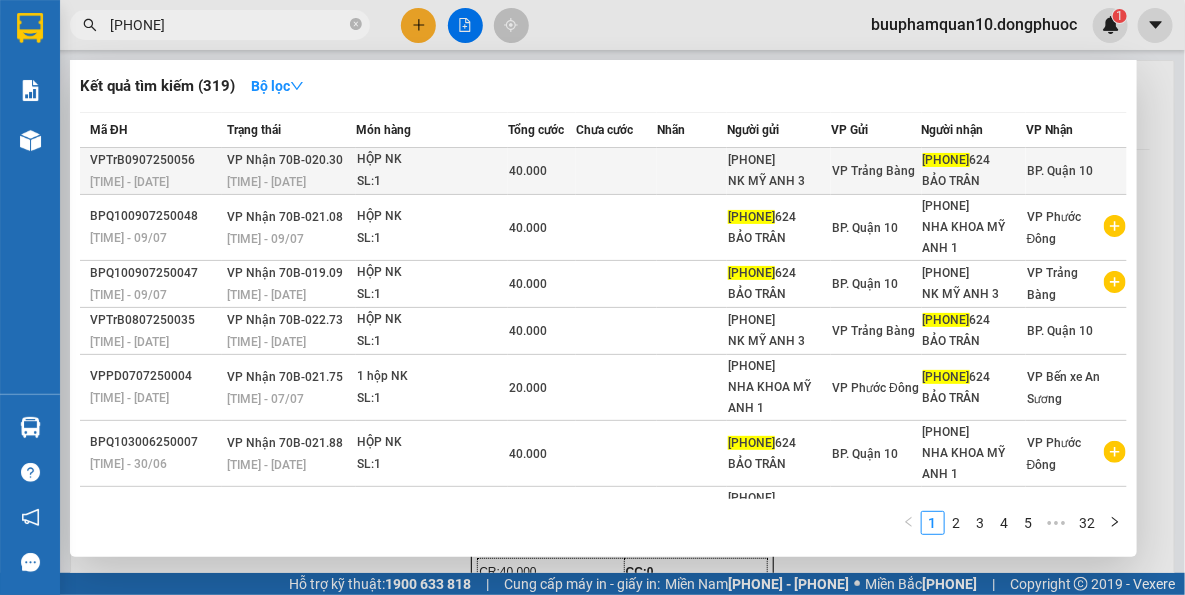 type on "[PHONE]" 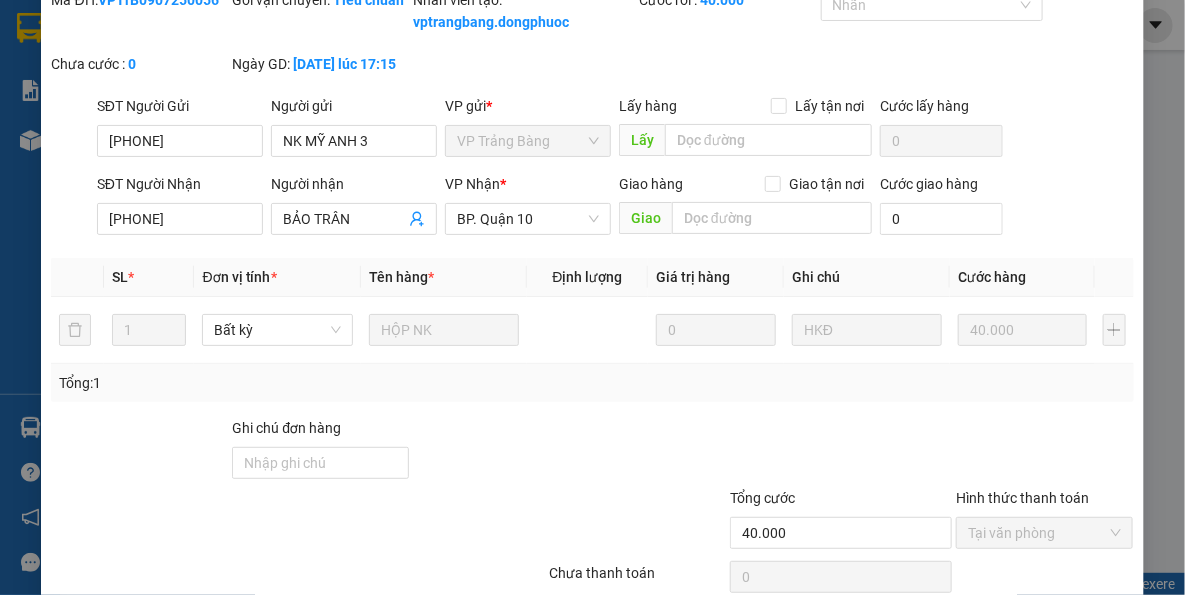 scroll, scrollTop: 191, scrollLeft: 0, axis: vertical 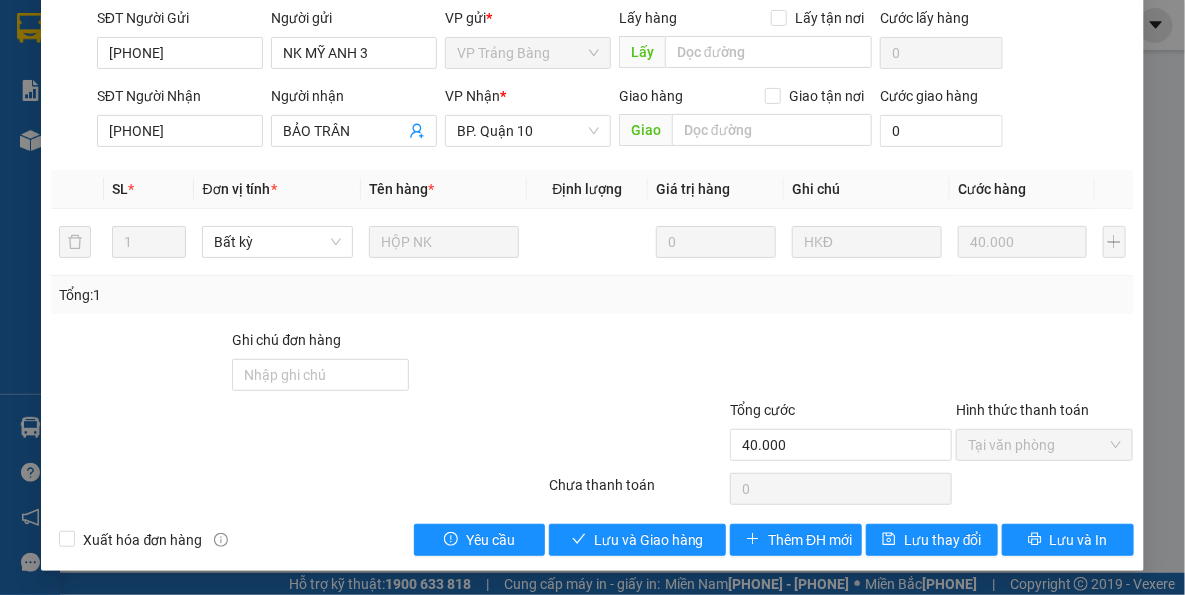click on "SỬA ĐƠN HÀNG Lịch sử Ảnh kiện hàng Yêu cầu xuất hóa đơn điện tử Total Paid Fee 40.000 Total UnPaid Fee 0 Cash Collection Total Fee Mã ĐH:  VPTrB0907250056 Gói vận chuyển:   Tiêu chuẩn Nhân viên tạo:   vptrangbang.dongphuoc Cước rồi :   40.000   Nhãn Chưa cước :   0 Ngày GD:   09-07-2025 lúc 17:15 SĐT Người Gửi [PHONE] Người gửi NK [FIRST] 3 VP gửi  * VP Trảng Bàng Lấy hàng Lấy tận nơi Lấy Cước lấy hàng 0 SĐT Người Nhận [PHONE] Người nhận [FIRST] VP Nhận  * BP.[DISTRICT] Giao hàng Giao tận nơi Giao Cước giao hàng 0 SL  * Đơn vị tính  * Tên hàng  * Định lượng Giá trị hàng Ghi chú Cước hàng                   1 Bất kỳ HỘP NK 0 HKĐ 40.000 Tổng:  1 Ghi chú đơn hàng Tổng cước 40.000 Hình thức thanh toán Tại văn phòng Số tiền thu trước 40.000 Chọn HT Thanh Toán Chưa thanh toán 0 Chọn HT Thanh Toán Xuất hóa đơn hàng" at bounding box center (592, 205) 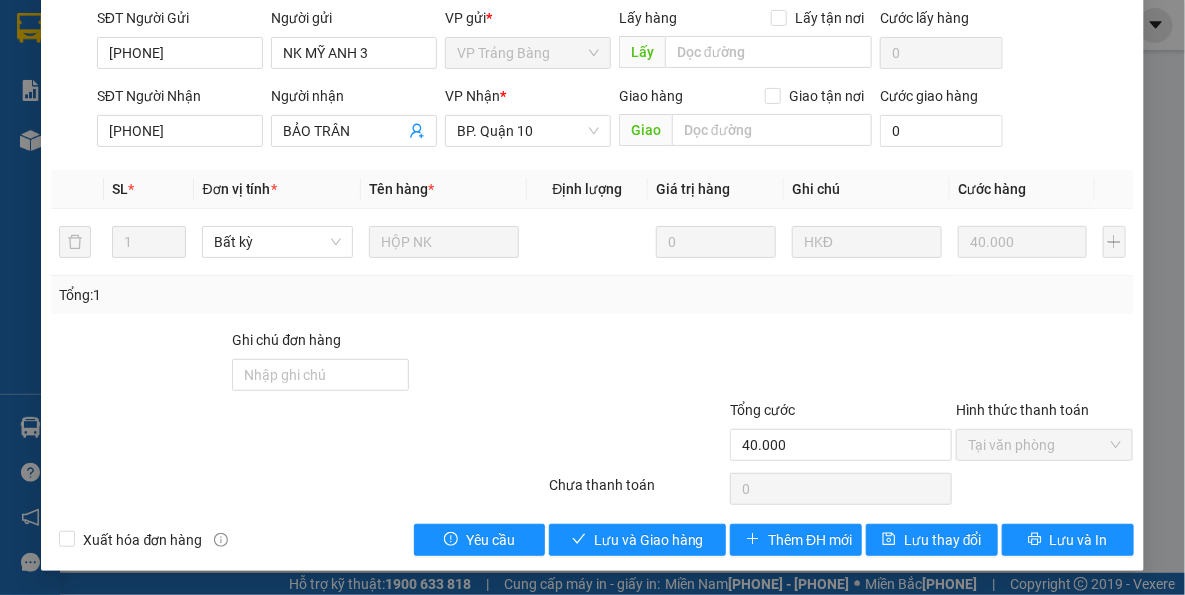 click on "Total Paid Fee 40.000 Total UnPaid Fee 0 Cash Collection Total Fee Mã ĐH:  VPTrB0907250056 Gói vận chuyển:   Tiêu chuẩn Nhân viên tạo:   vptrangbang.dongphuoc Cước rồi :   40.000   Nhãn Chưa cước :   0 Ngày GD:   [DATE] lúc [TIME] SĐT Người Gửi [PHONE] Người gửi [FIRST] [NUMBER] VP gửi  * VP Trảng Bàng Lấy hàng Lấy tận nơi Lấy Cước lấy hàng 0 SĐT Người Nhận [PHONE] Người nhận [FIRST] VP Nhận  * BP.Quận 10 Giao hàng Giao tận nơi Giao Cước giao hàng 0 SL  * Đơn vị tính  * Tên hàng  * Định lượng Giá trị hàng Ghi chú Cước hàng                   1 Bất kỳ HỘP NK 0 HKĐ 40.000 Tổng:  1 Ghi chú đơn hàng Tổng cước 40.000 Hình thức thanh toán Tại văn phòng Số tiền thu trước 40.000 Chọn HT Thanh Toán Chưa thanh toán 0 Chọn HT Thanh Toán Xuất hóa đơn hàng Yêu cầu Lưu và Giao hàng Thêm ĐH mới Lưu thay đổi Lưu và In" at bounding box center [592, 228] 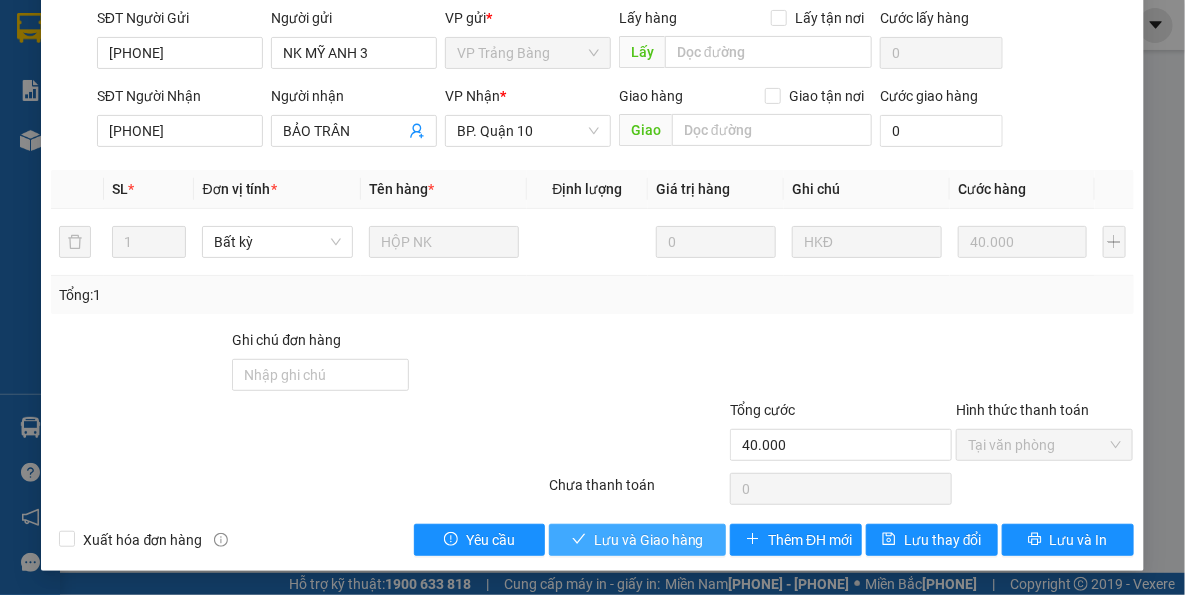 click on "Lưu và Giao hàng" at bounding box center [649, 540] 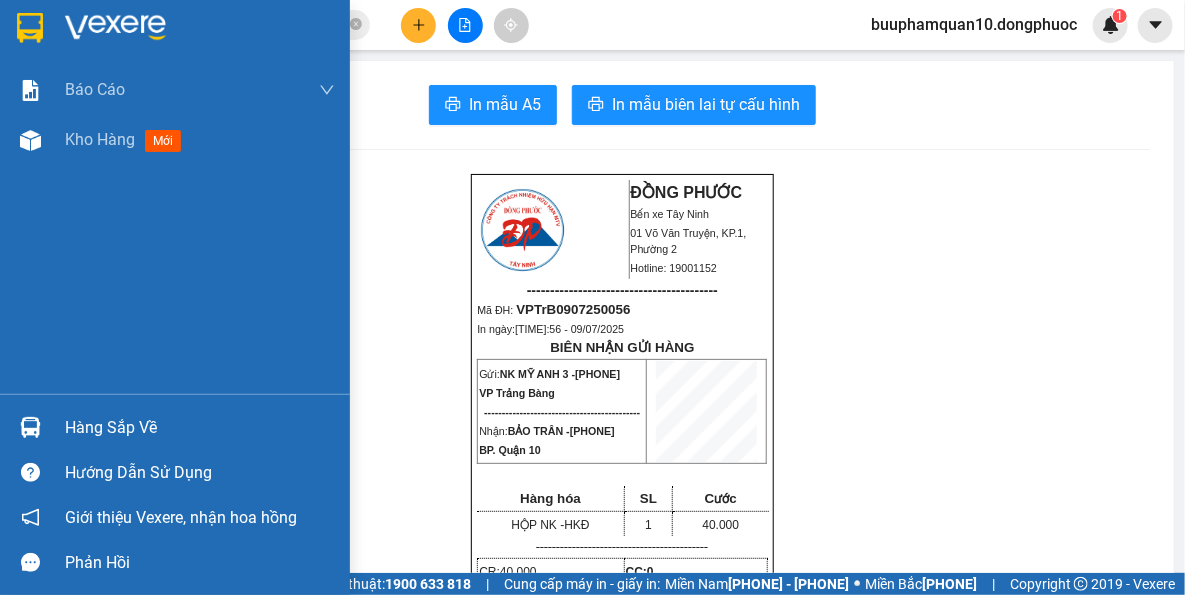 drag, startPoint x: 79, startPoint y: 431, endPoint x: 80, endPoint y: 417, distance: 14.035668 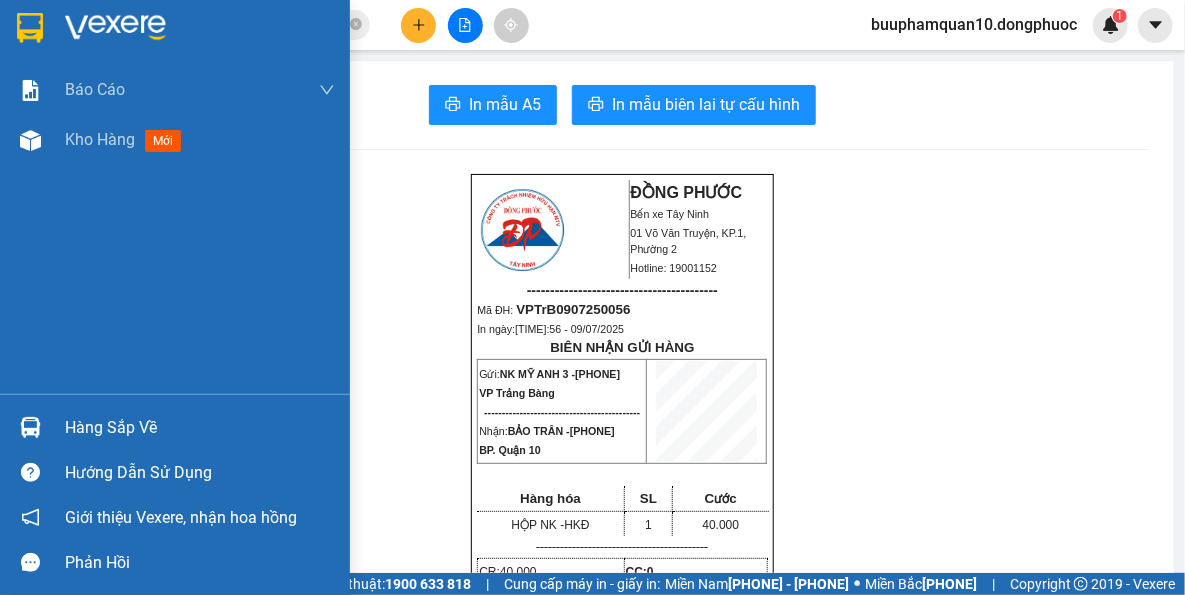 click on "Báo cáo Mẫu 1: Báo cáo dòng tiền theo nhân viên Mẫu 1: Báo cáo dòng tiền theo nhân viên (VP) Mẫu 2: Doanh số tạo đơn theo Văn phòng, nhân viên - Trạm     Kho hàng mới Hàng sắp về Hướng dẫn sử dụng Giới thiệu Vexere, nhận hoa hồng Phản hồi Phần mềm hỗ trợ bạn tốt chứ?" at bounding box center (175, 297) 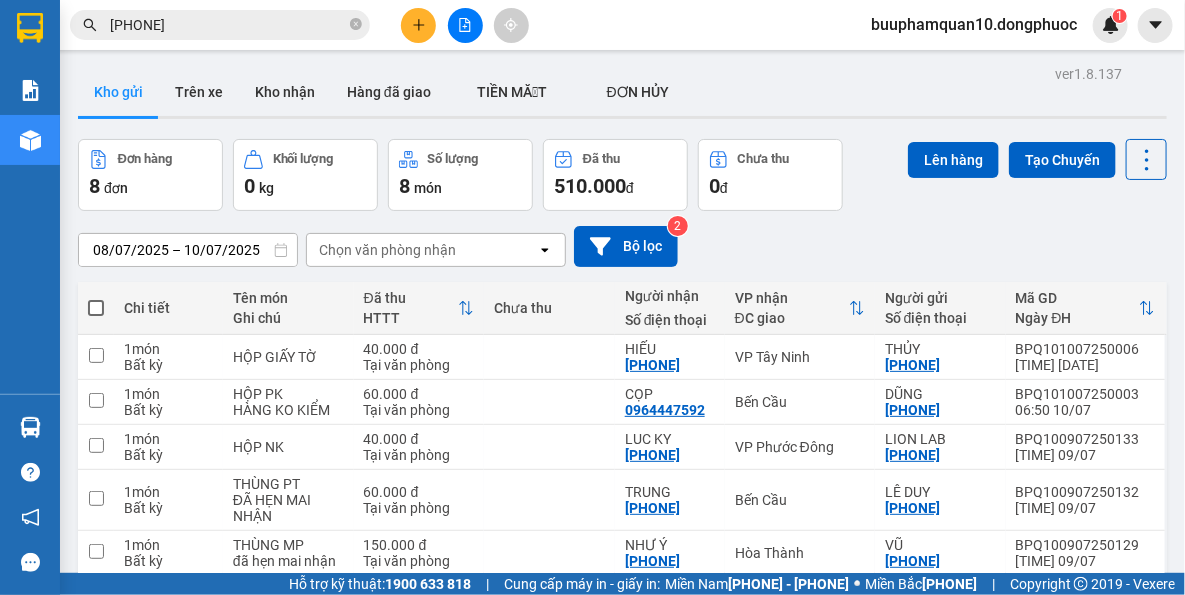 click on "Chọn văn phòng nhận" at bounding box center [387, 250] 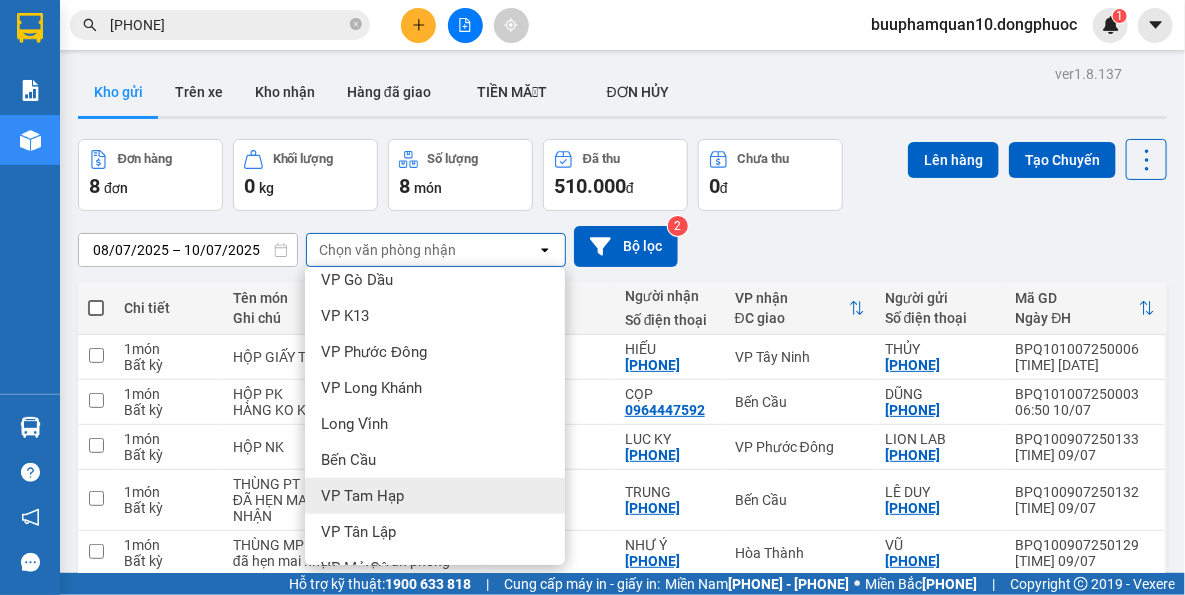 scroll, scrollTop: 454, scrollLeft: 0, axis: vertical 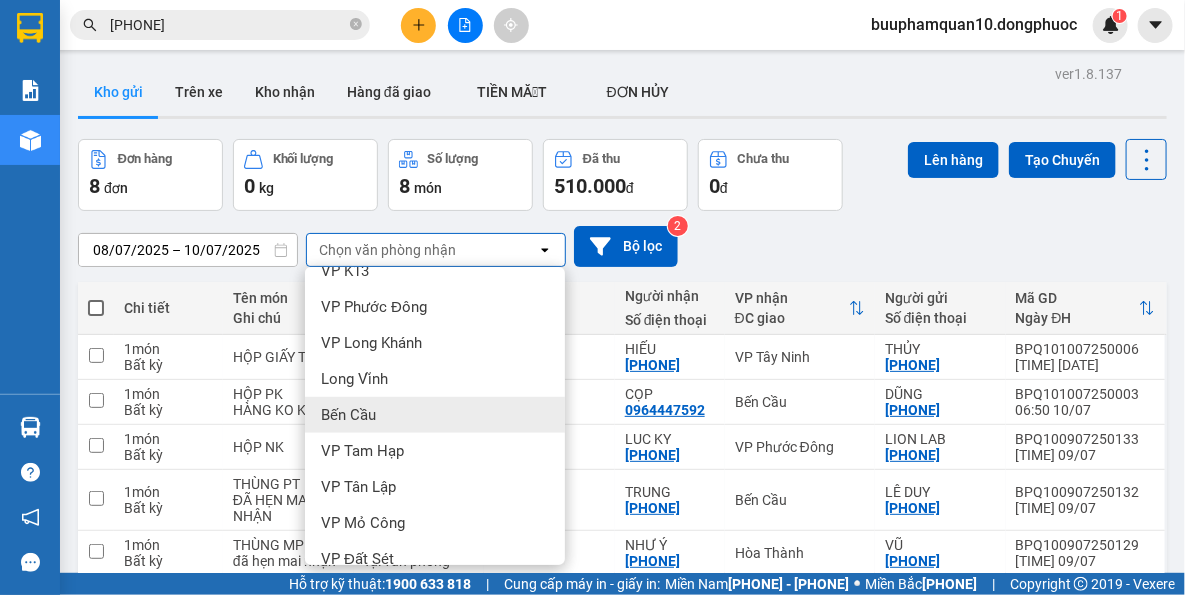 click on "Bến Cầu" at bounding box center (435, 415) 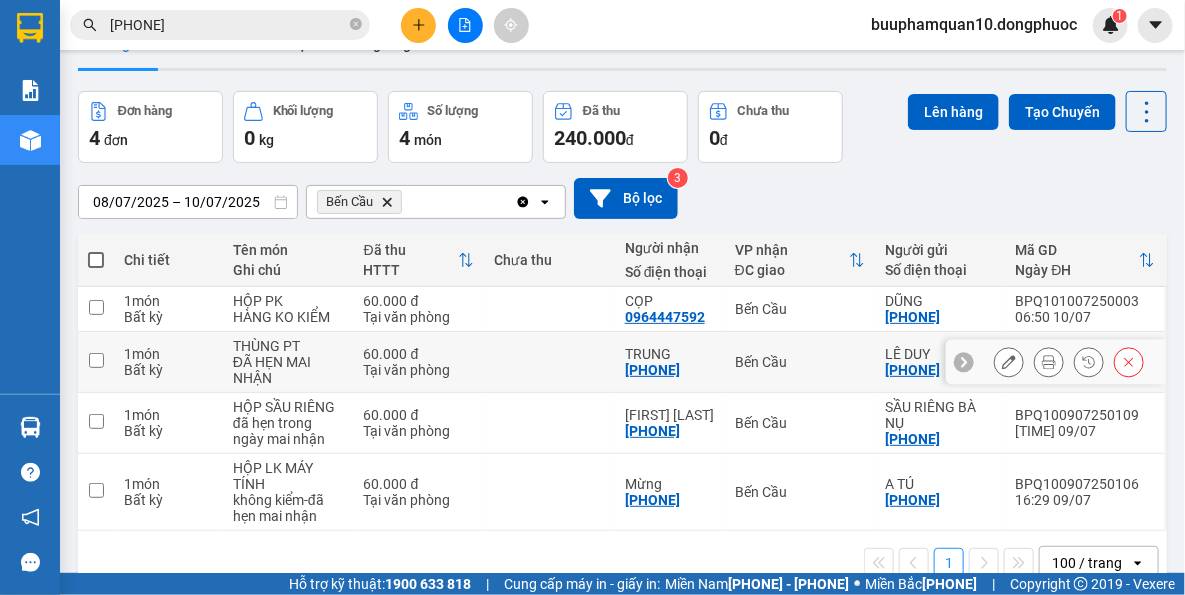 scroll, scrollTop: 91, scrollLeft: 0, axis: vertical 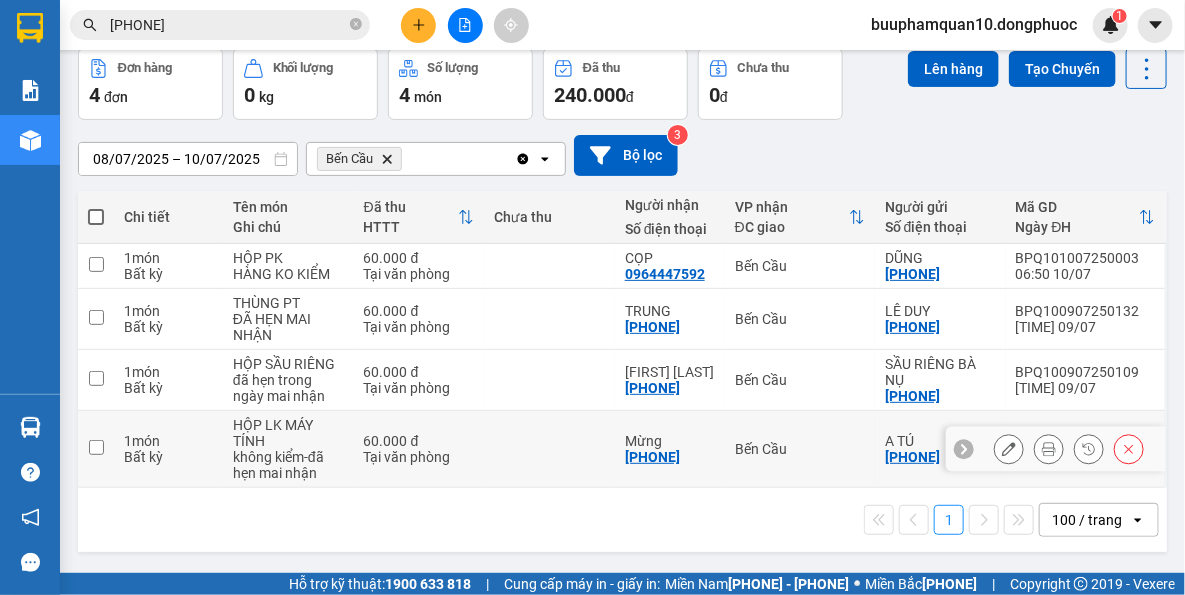 drag, startPoint x: 755, startPoint y: 429, endPoint x: 750, endPoint y: 398, distance: 31.400637 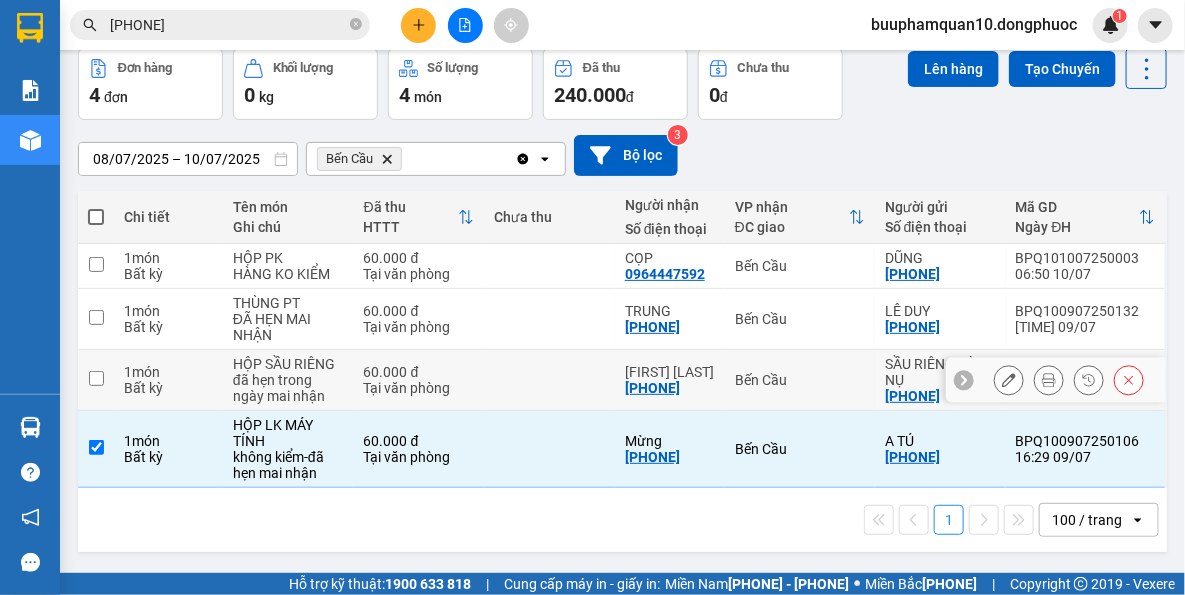 click on "Bến Cầu" at bounding box center [168, 372] 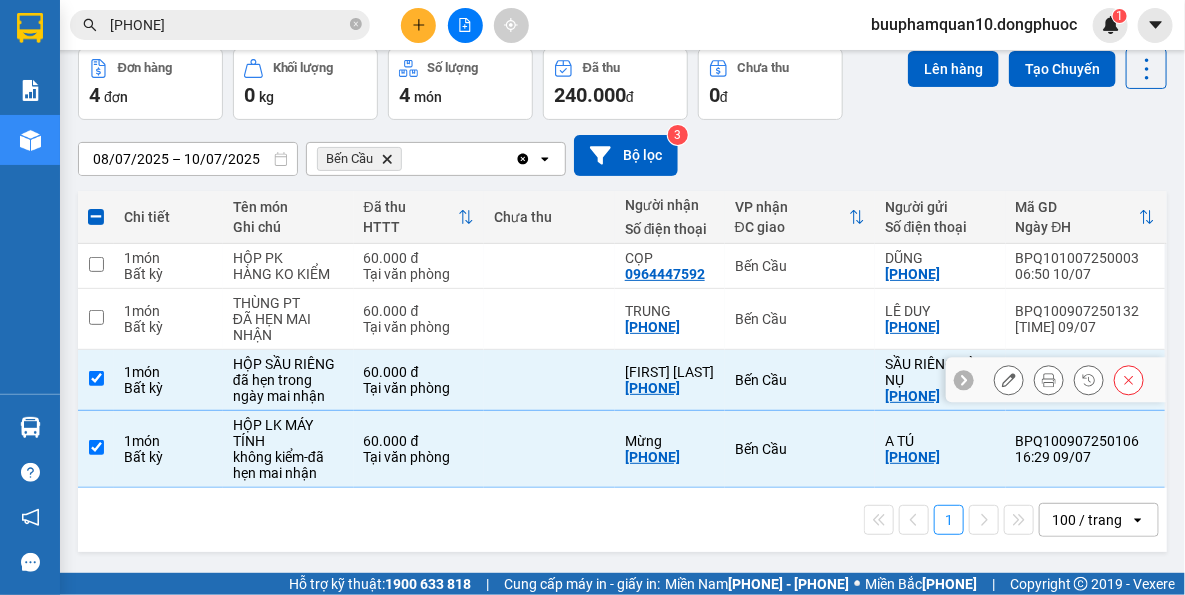 click on "Bến Cầu" at bounding box center (168, 258) 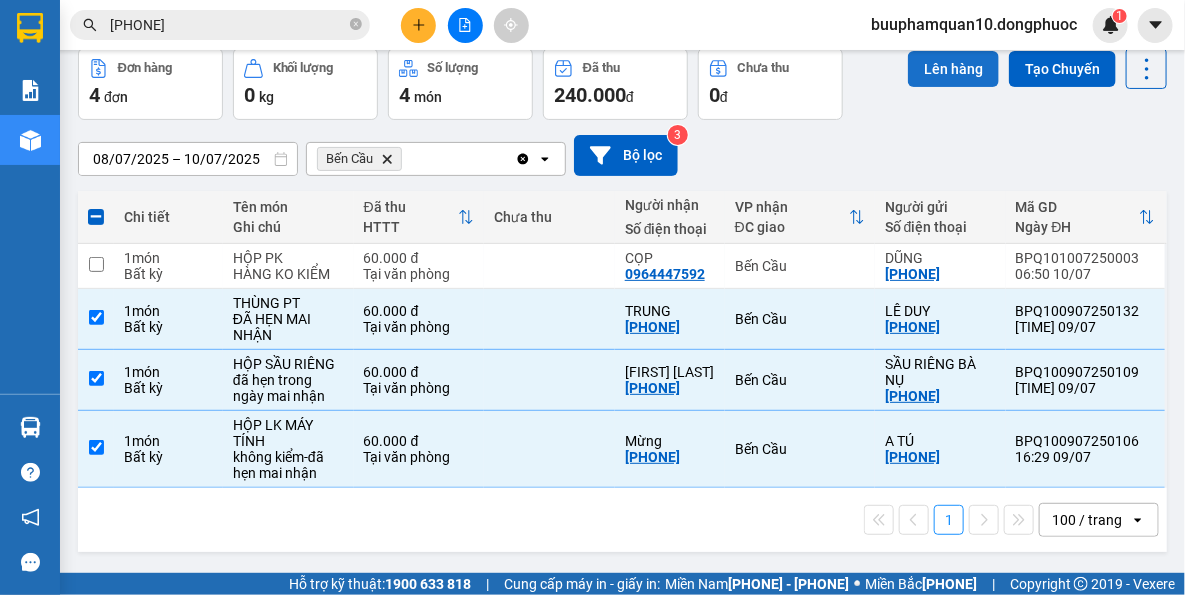 click on "Lên hàng" at bounding box center [953, 69] 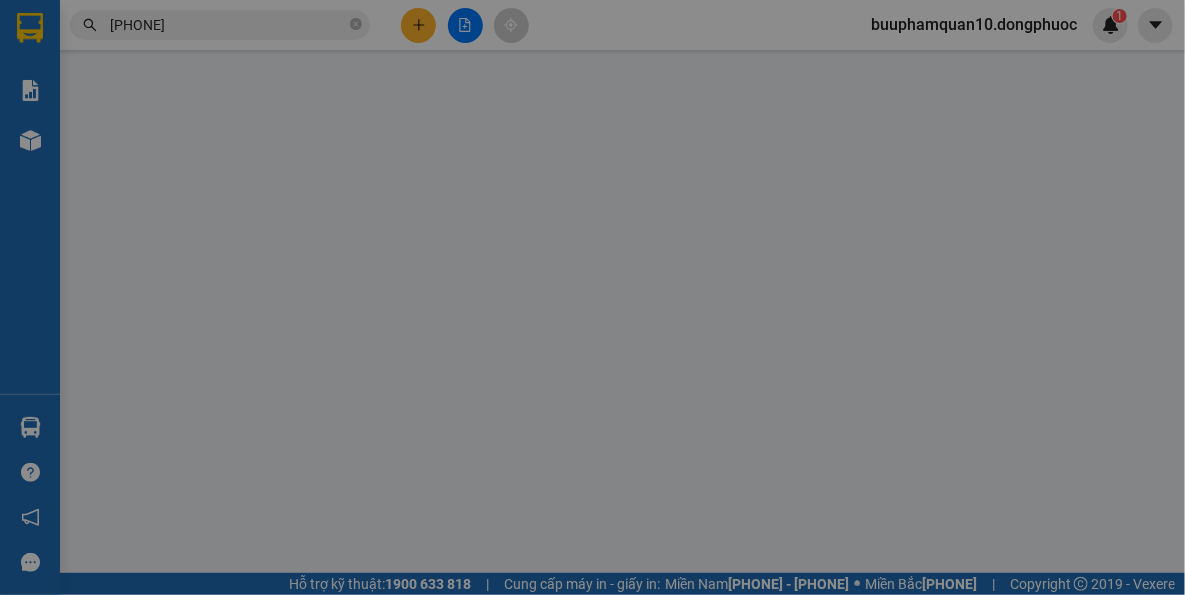scroll, scrollTop: 0, scrollLeft: 0, axis: both 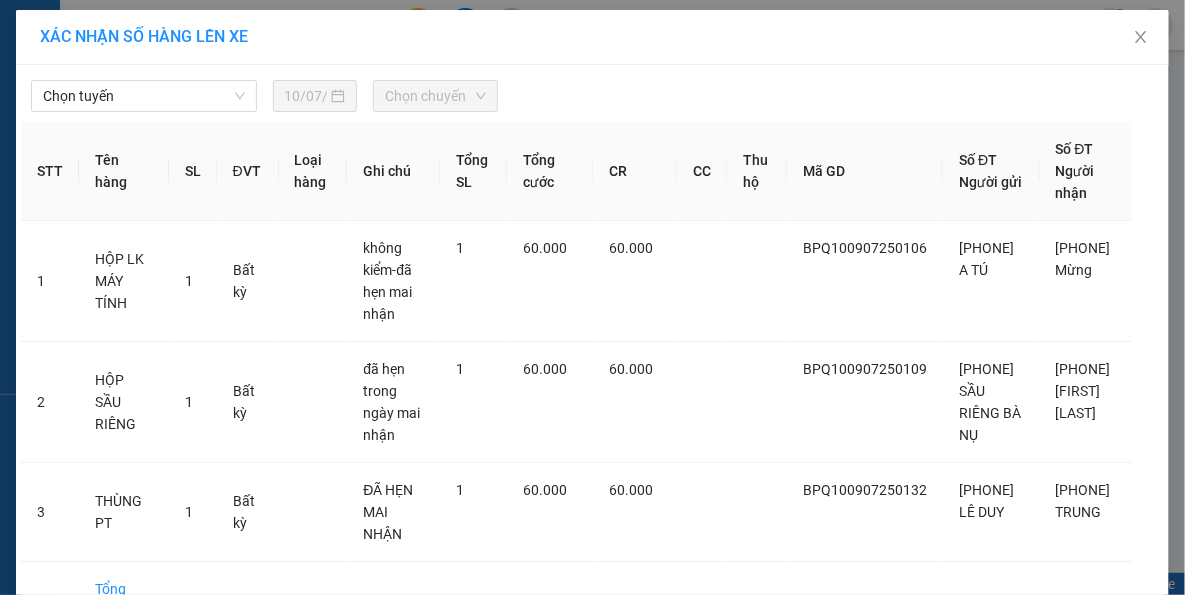 click on "Chọn tuyến" at bounding box center (144, 96) 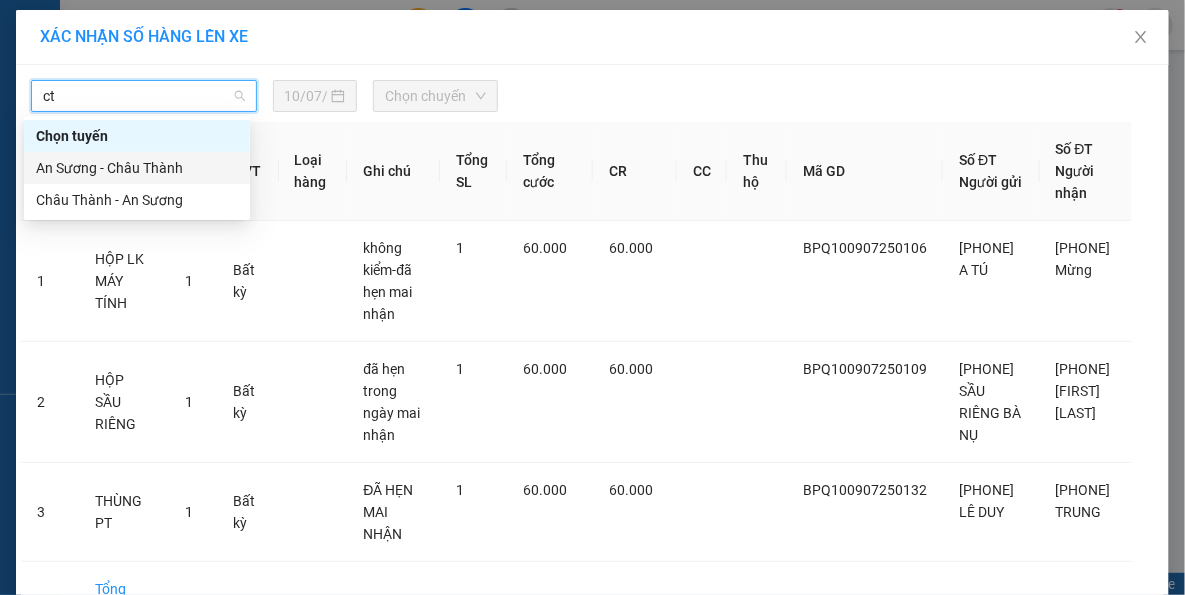 click on "An Sương - Châu Thành" at bounding box center (137, 168) 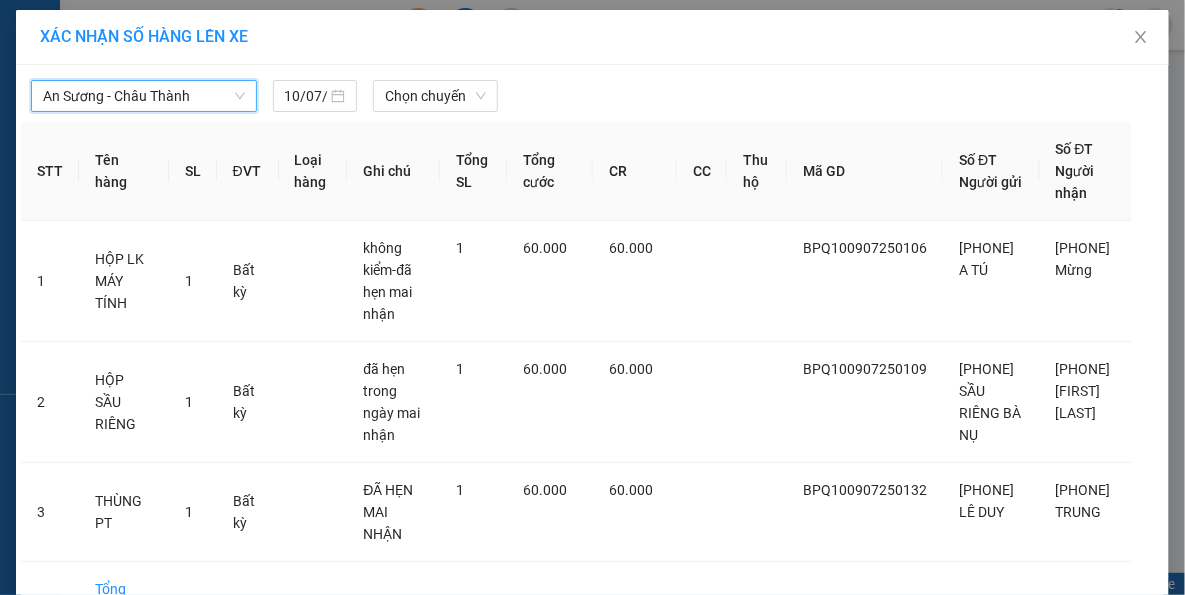 click on "Chọn chuyến" at bounding box center (435, 96) 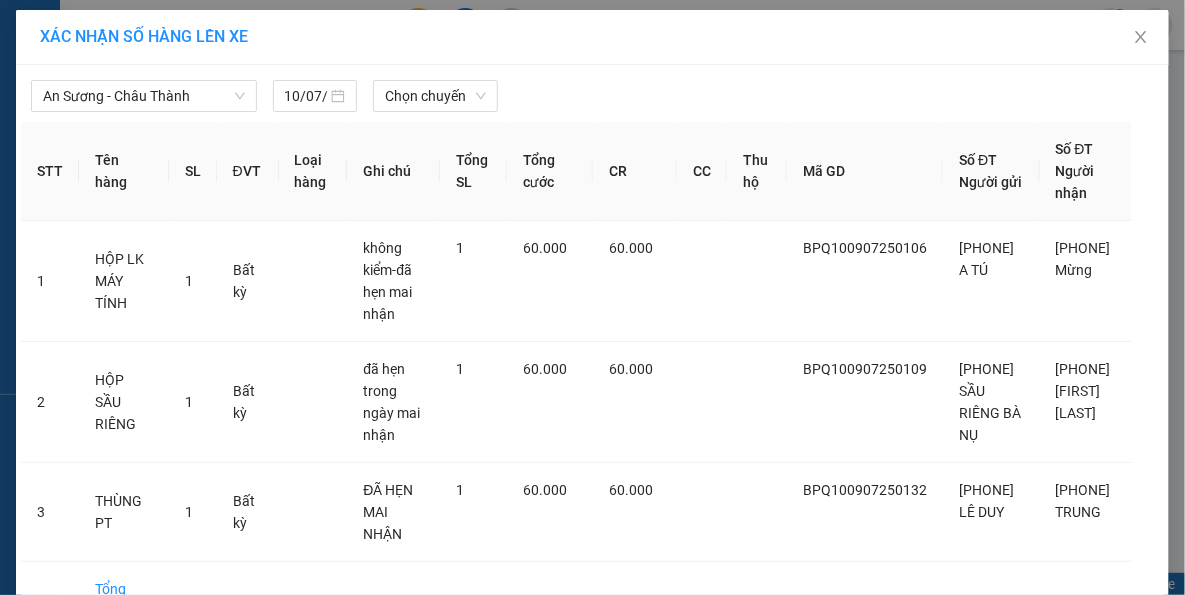 click on "Chọn chuyến" at bounding box center (435, 96) 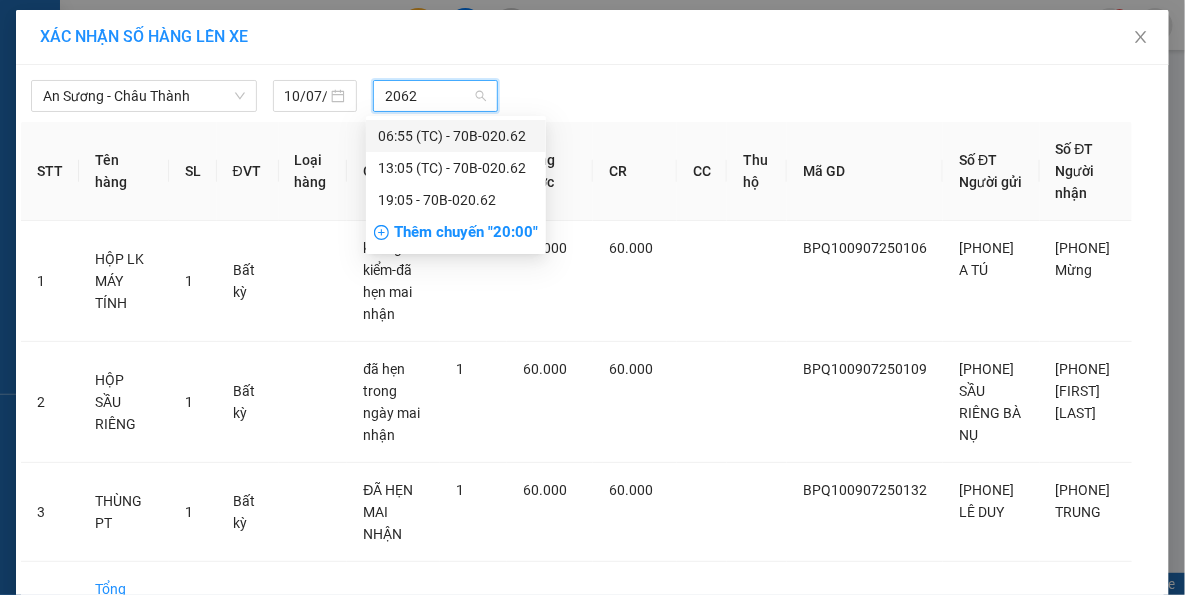 click on "[TIME]   (TC)   - 70B-020.62" at bounding box center (456, 136) 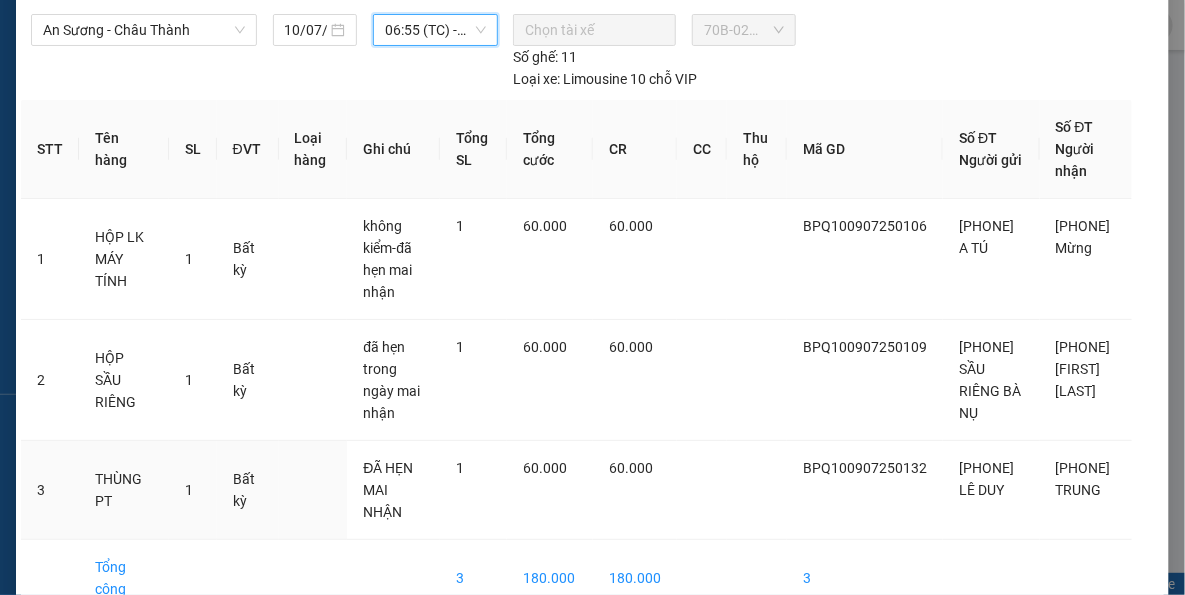 scroll, scrollTop: 178, scrollLeft: 0, axis: vertical 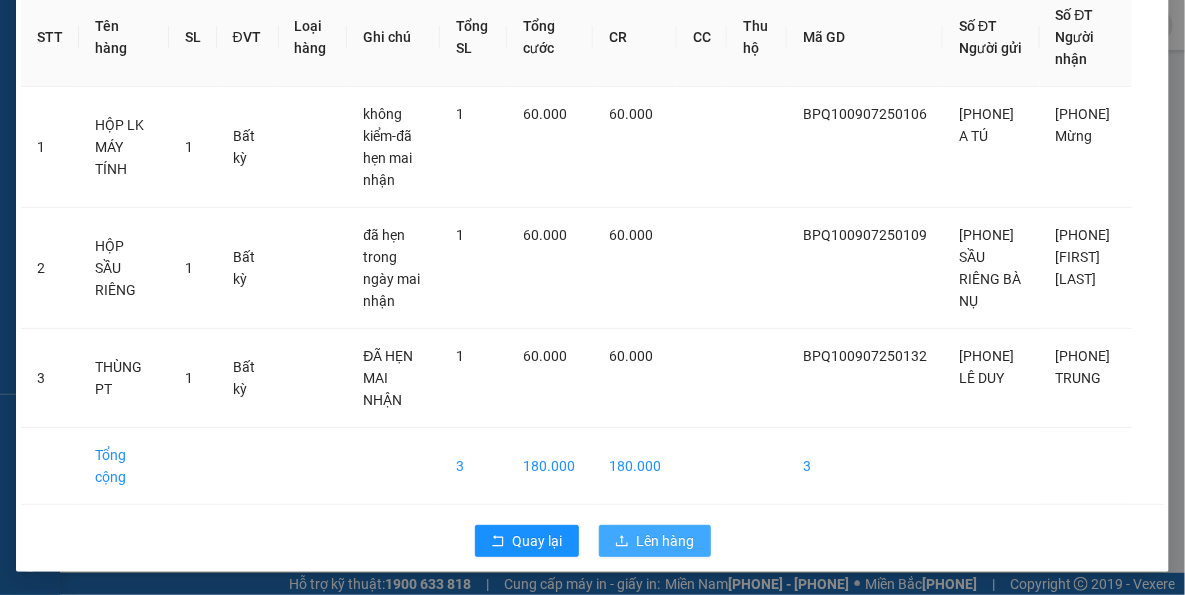 click on "Lên hàng" at bounding box center [655, 541] 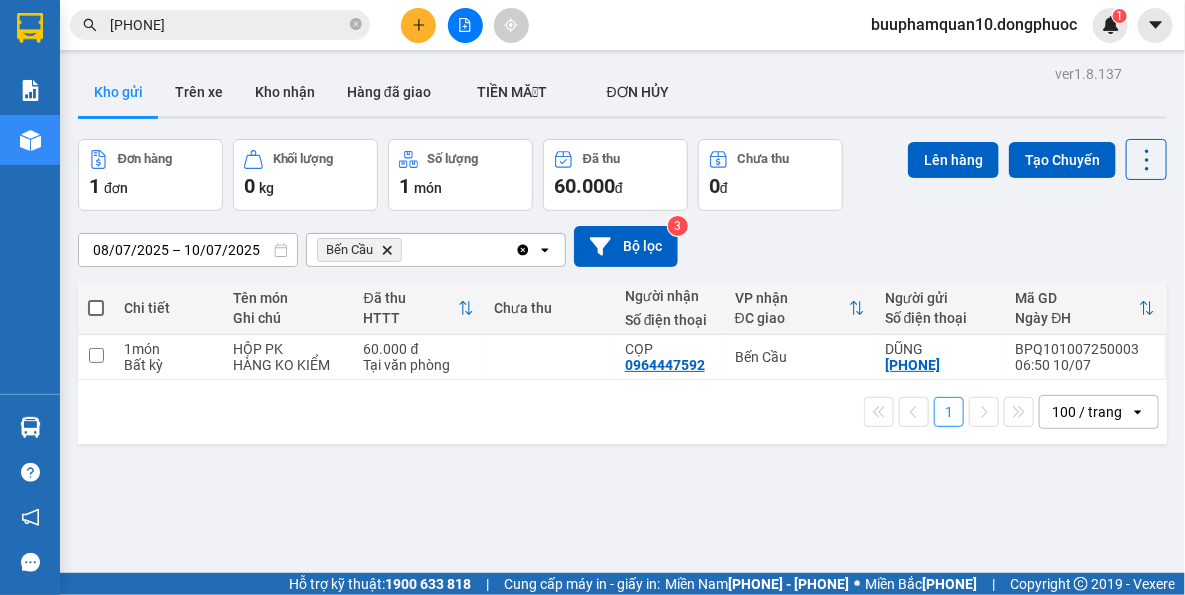click on "Delete" at bounding box center (387, 250) 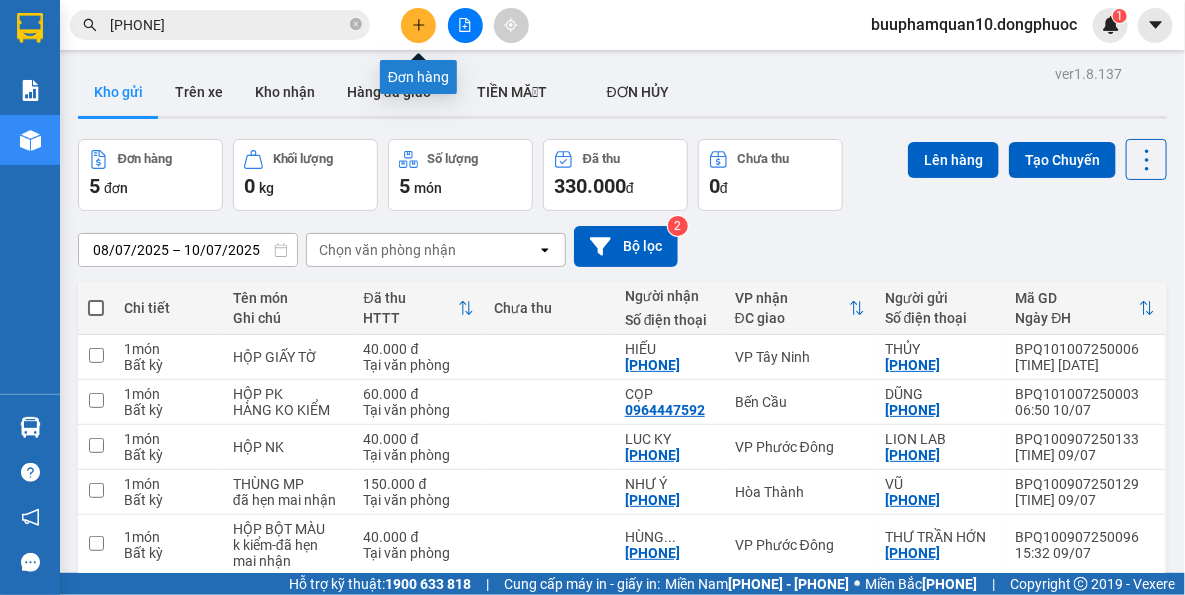 click at bounding box center [418, 24] 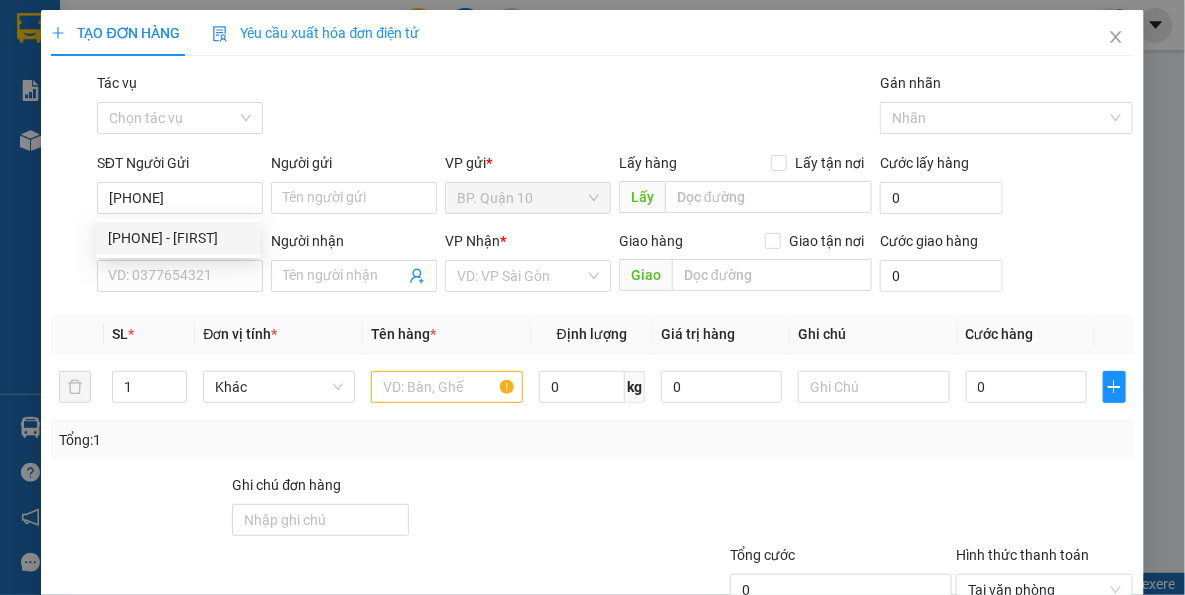 click on "[PHONE] - [FIRST]" at bounding box center (178, 238) 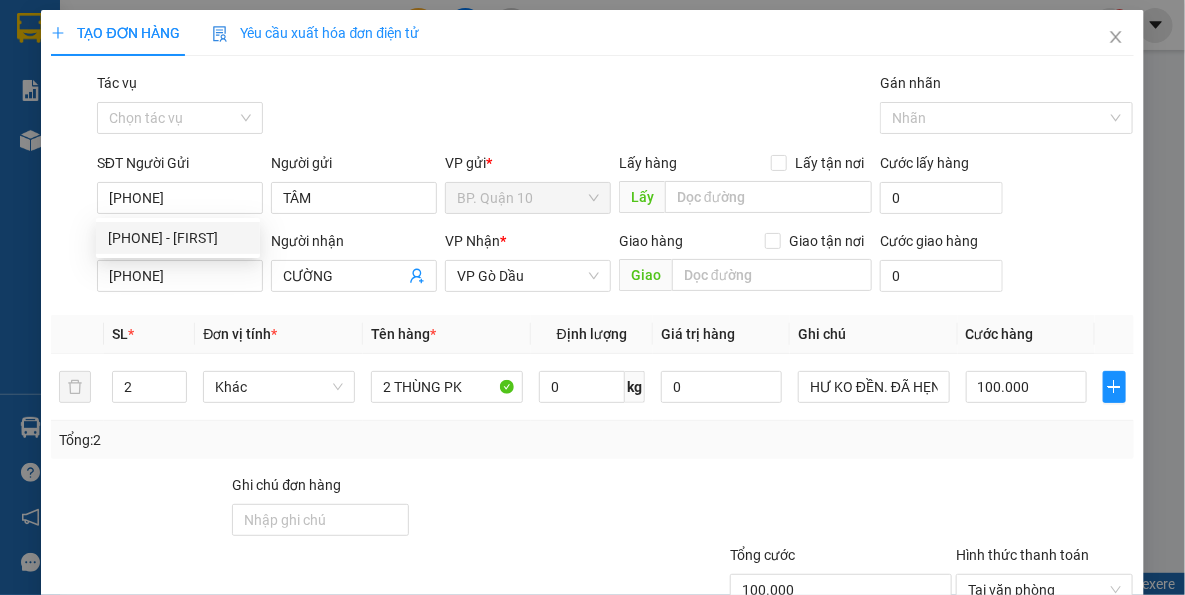 type on "[PHONE]" 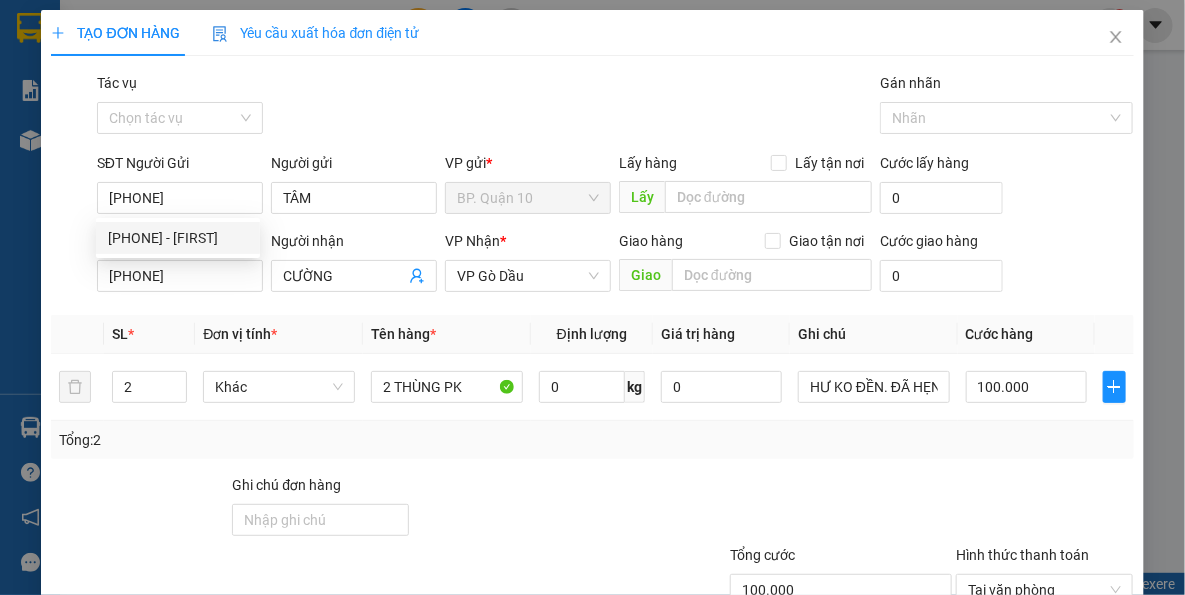 click on "[PHONE]" at bounding box center (180, 276) 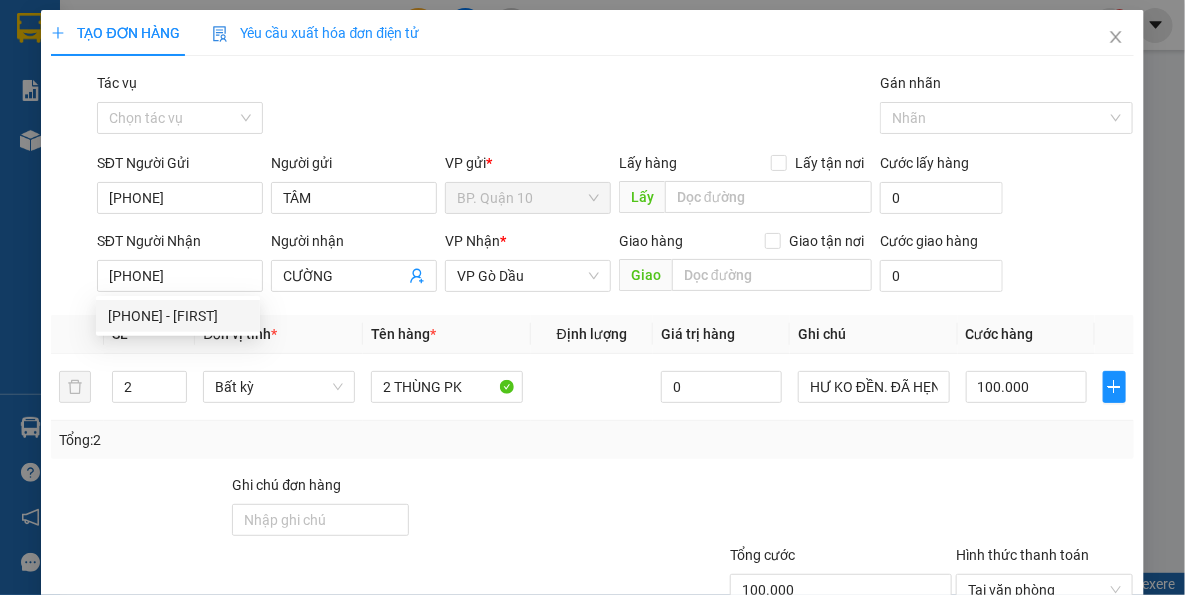 click on "*" at bounding box center [275, 334] 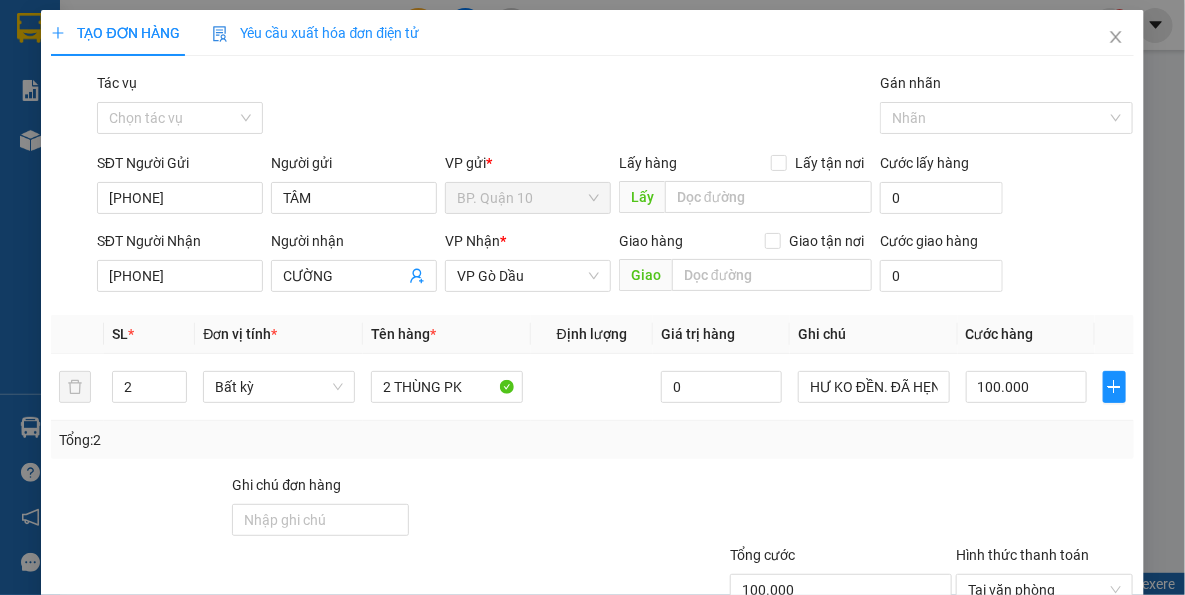 click on "VP Gò Dầu" at bounding box center (528, 198) 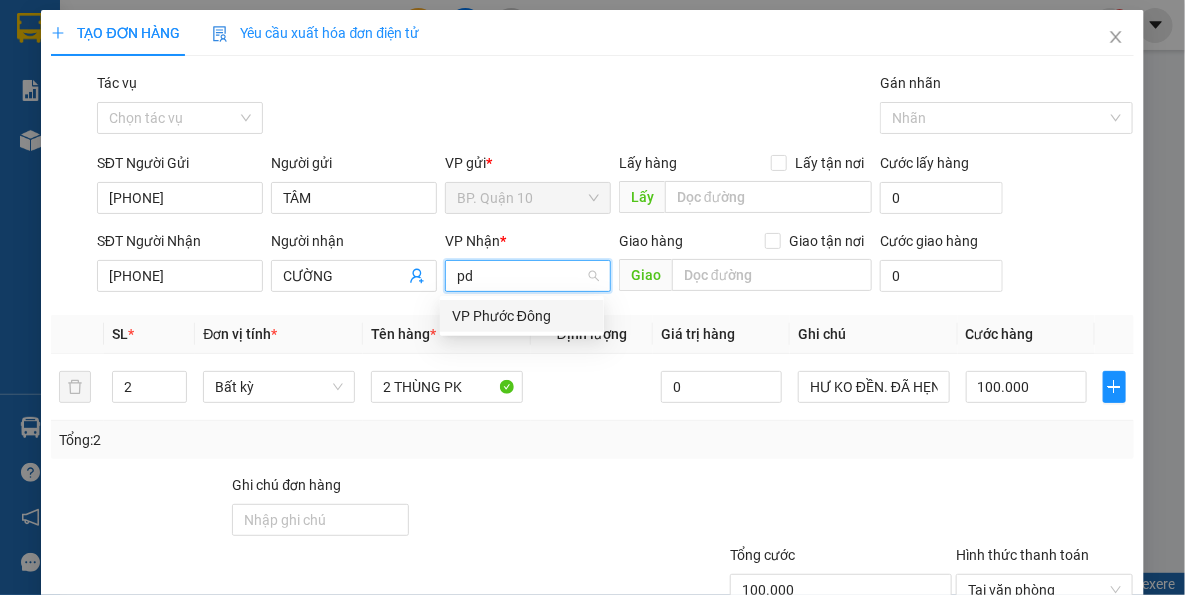 scroll, scrollTop: 0, scrollLeft: 0, axis: both 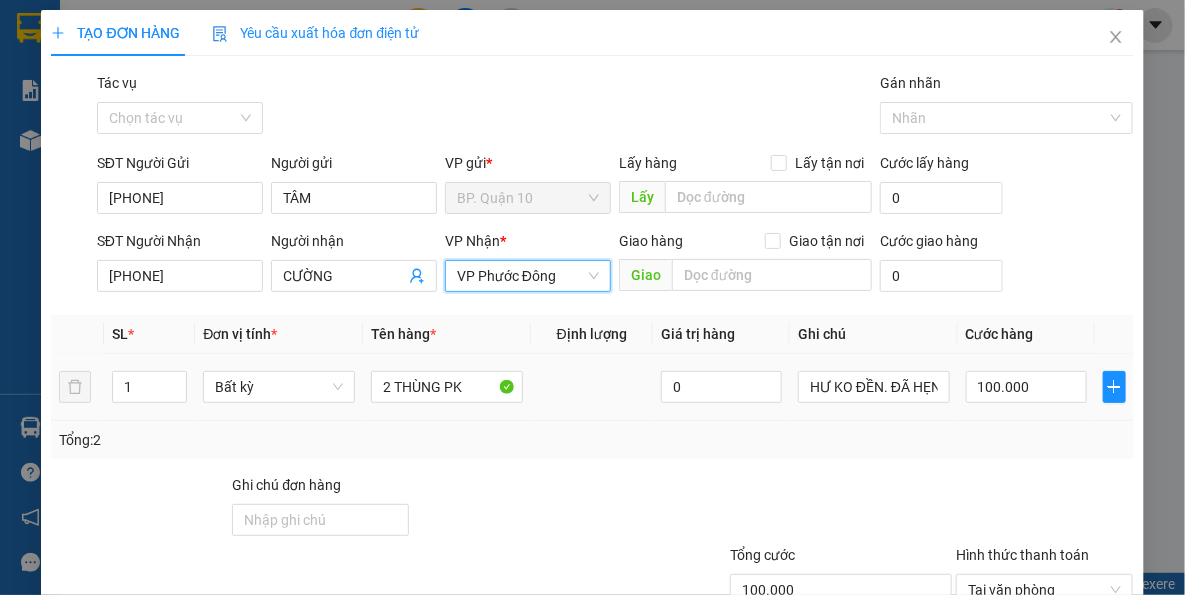 drag, startPoint x: 175, startPoint y: 394, endPoint x: 216, endPoint y: 397, distance: 41.109608 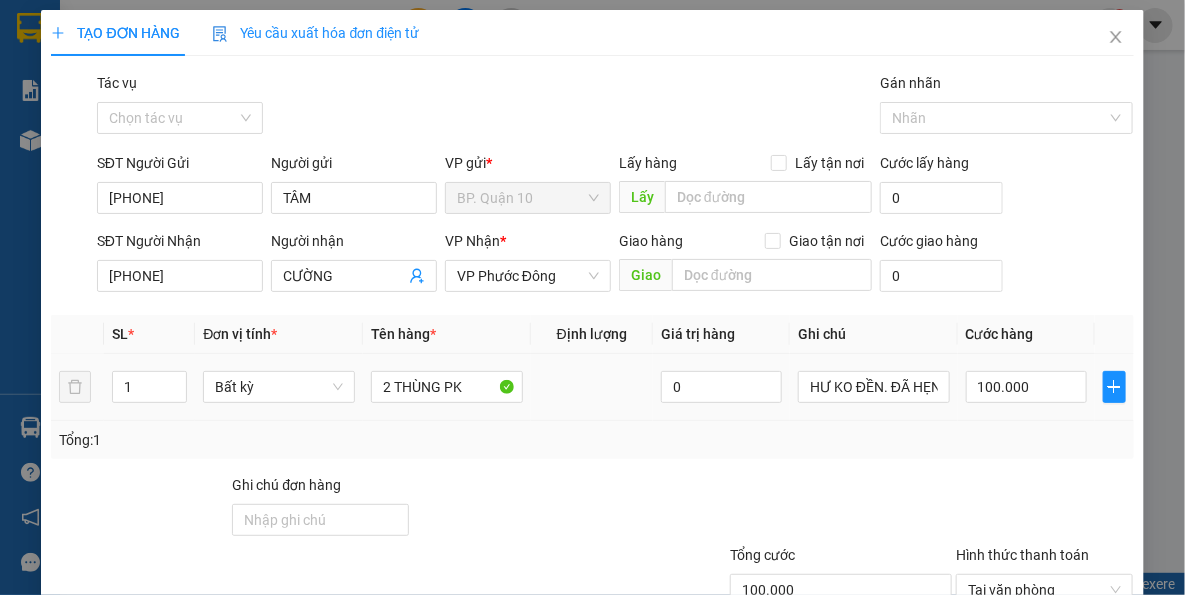 click on "Bất kỳ" at bounding box center [279, 387] 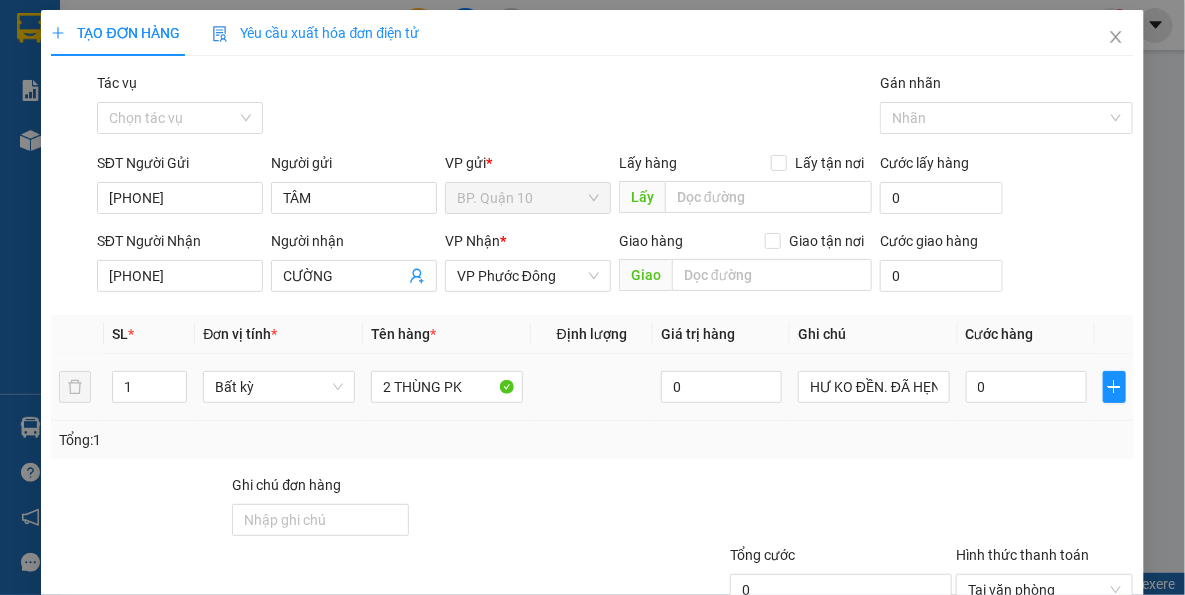 click on "0" at bounding box center [149, 387] 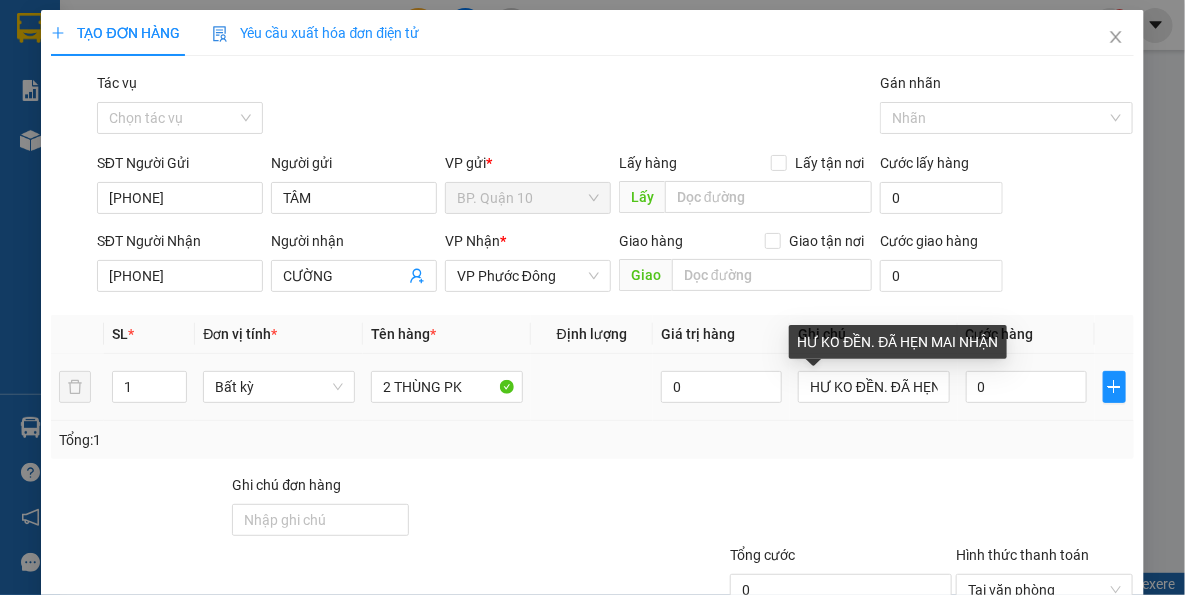 scroll, scrollTop: 0, scrollLeft: 77, axis: horizontal 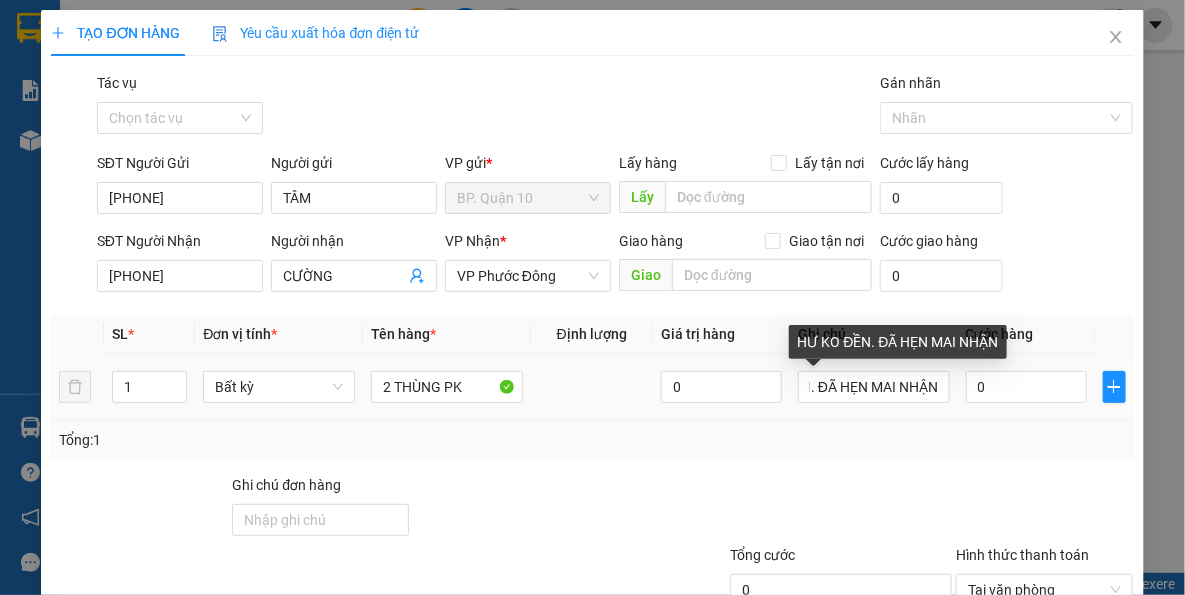drag, startPoint x: 800, startPoint y: 385, endPoint x: 1119, endPoint y: 412, distance: 320.1406 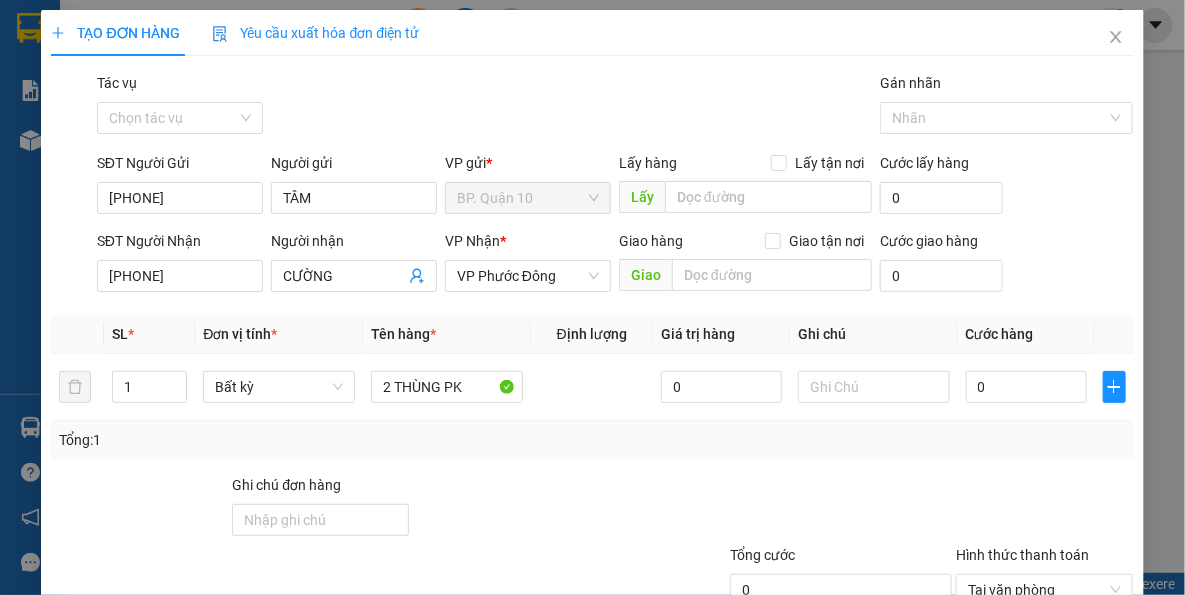 scroll, scrollTop: 0, scrollLeft: 0, axis: both 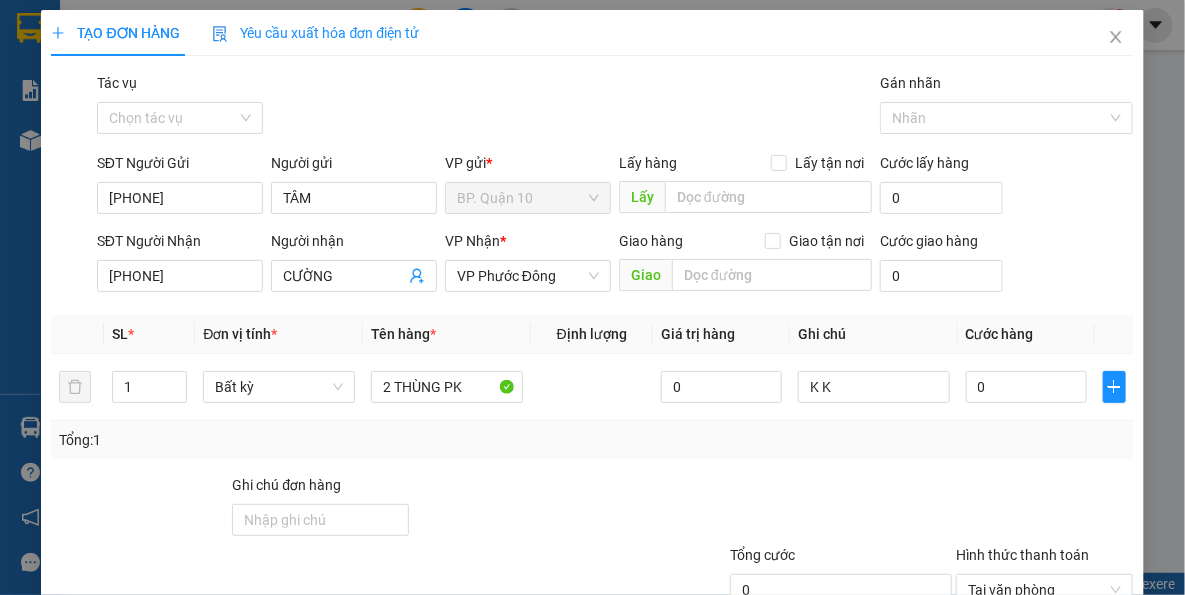 type on "K" 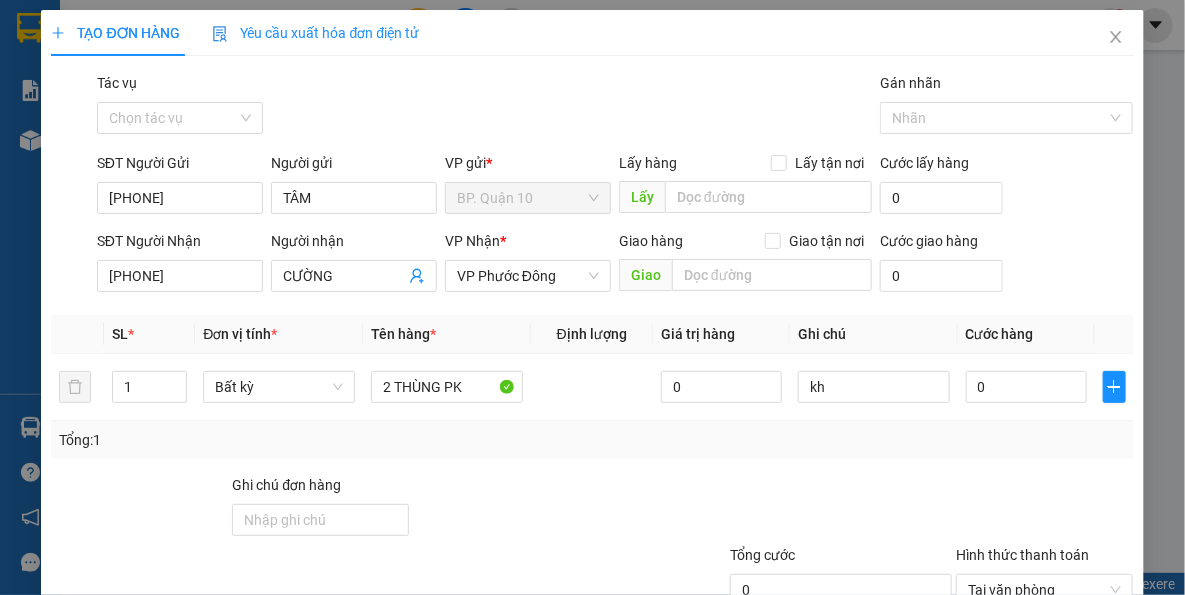 type on "k" 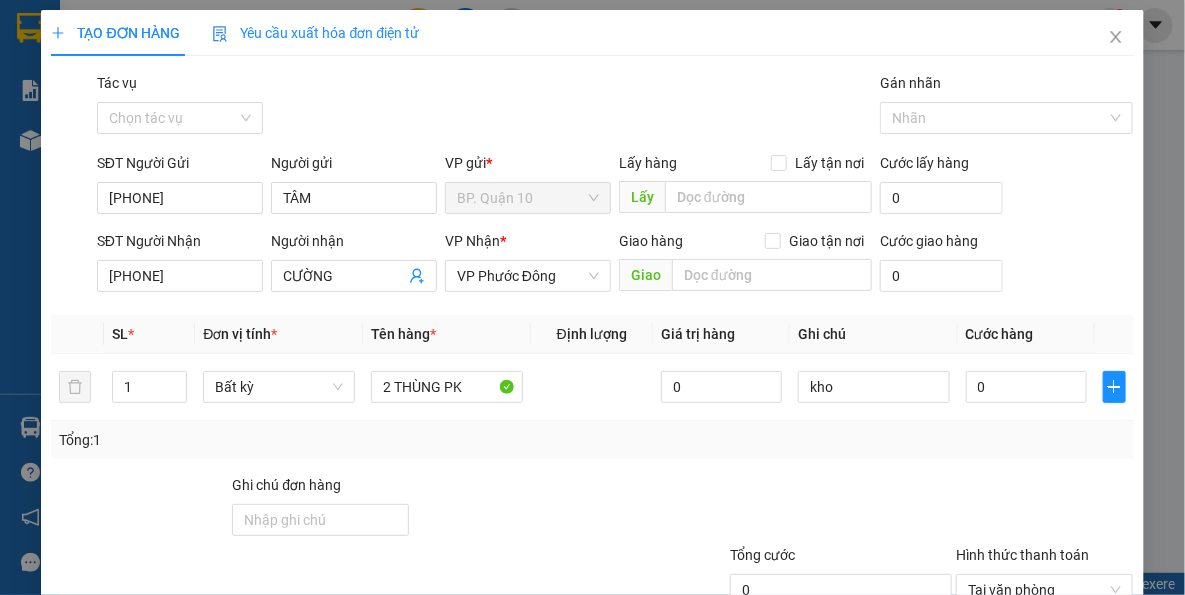 type on "kh" 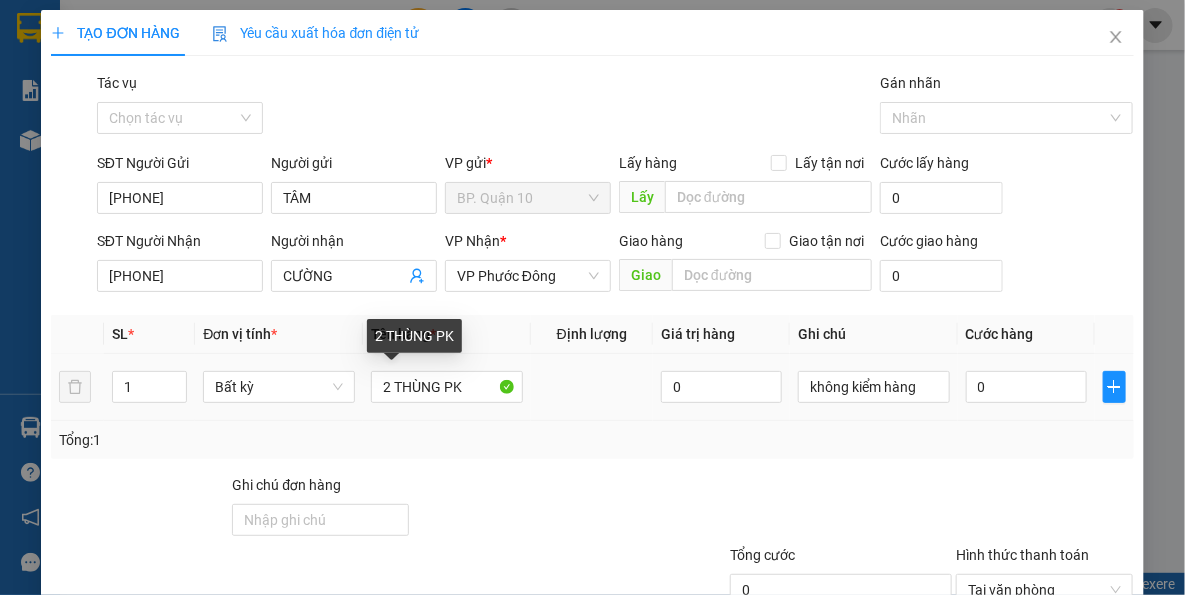 type on "không kiểm hàng" 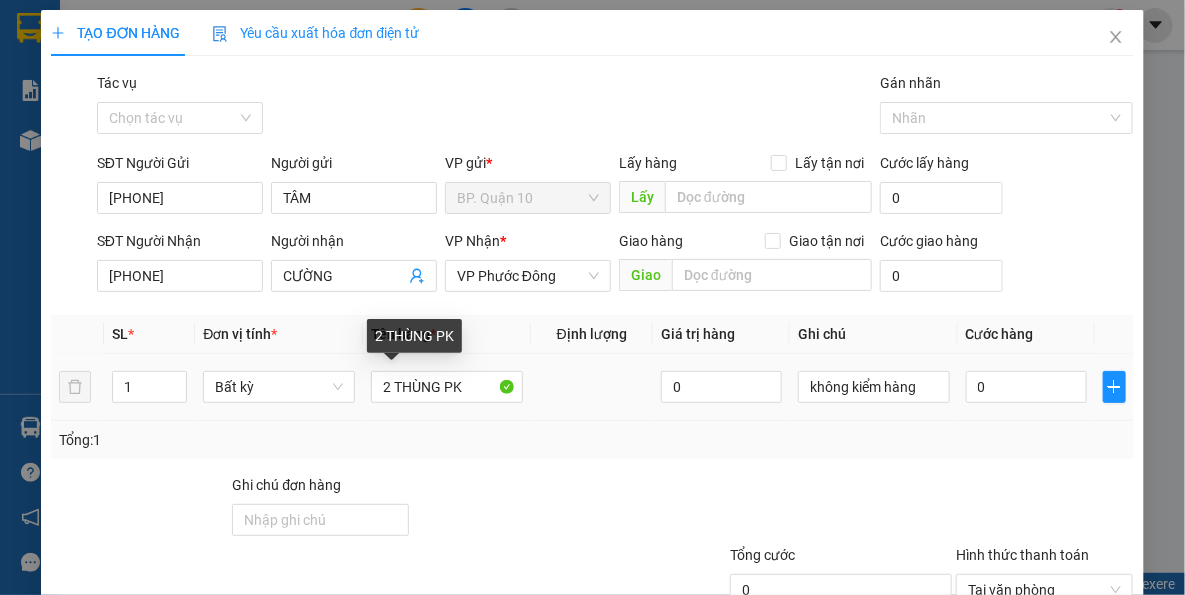 click on "2 THÙNG PK" at bounding box center [447, 387] 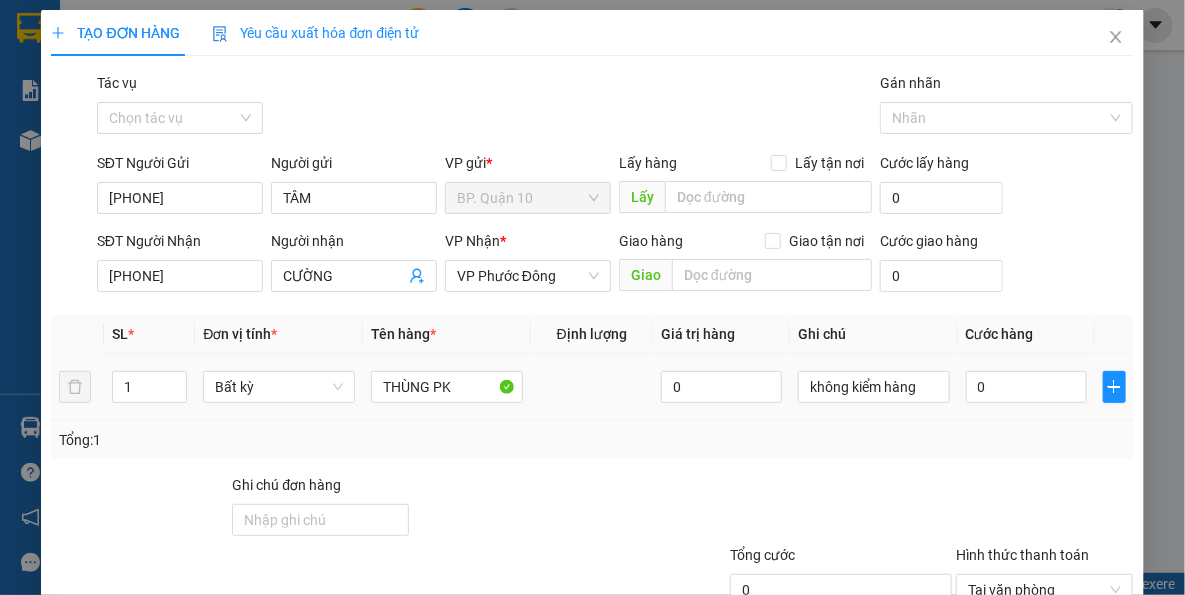 type on "THÙNG PK" 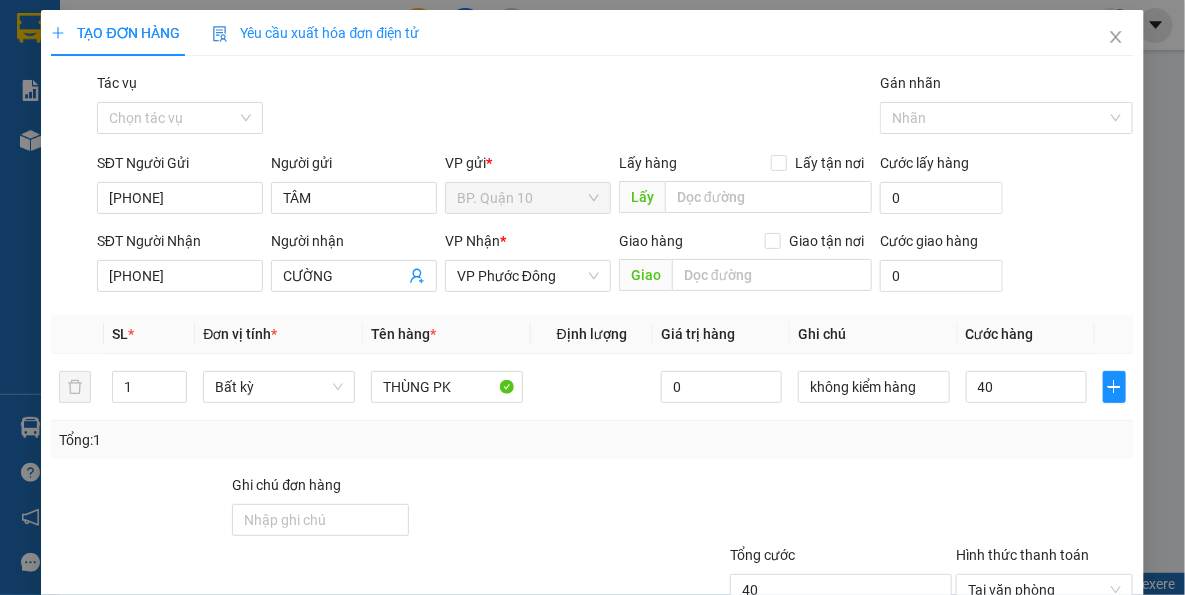 type on "40" 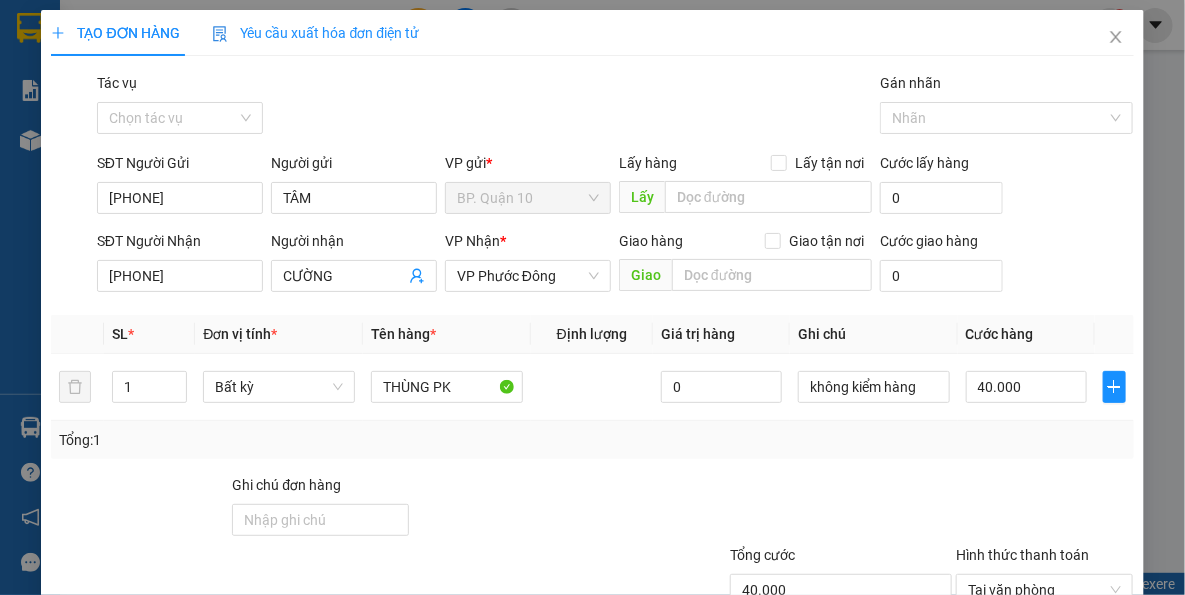 click at bounding box center (1044, 509) 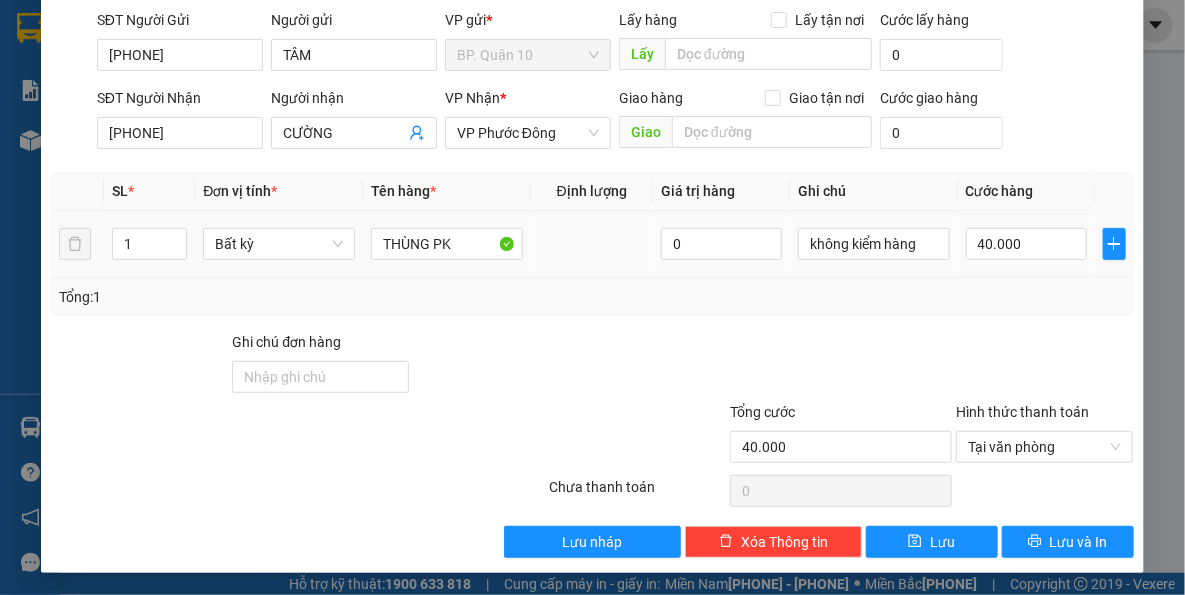drag, startPoint x: 922, startPoint y: 234, endPoint x: 720, endPoint y: 262, distance: 203.93137 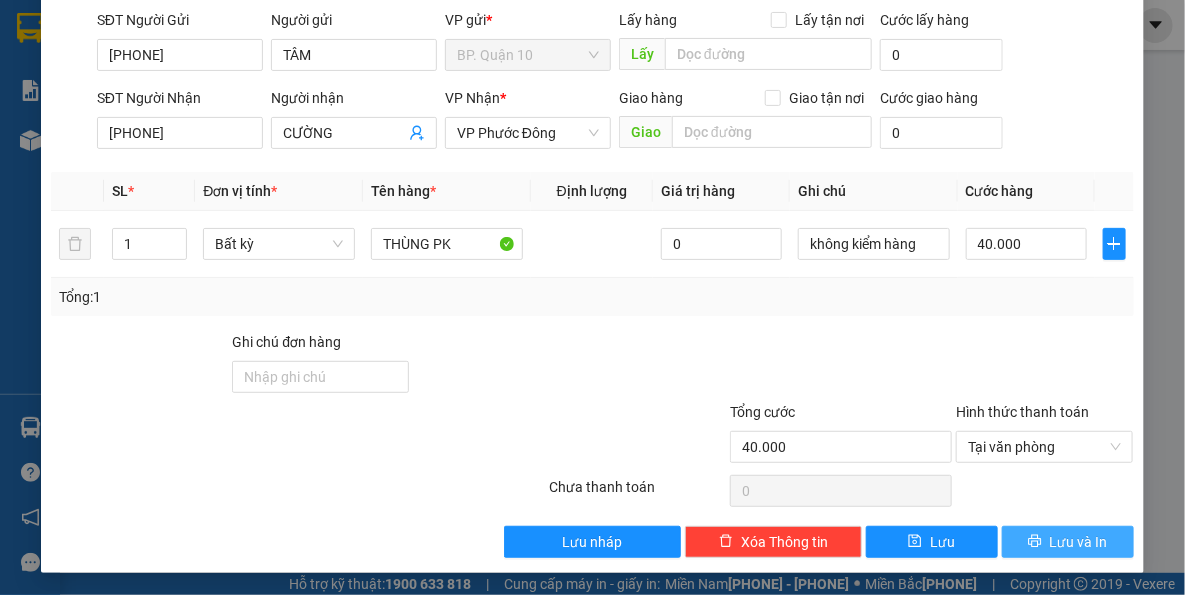 drag, startPoint x: 1046, startPoint y: 540, endPoint x: 1028, endPoint y: 505, distance: 39.357338 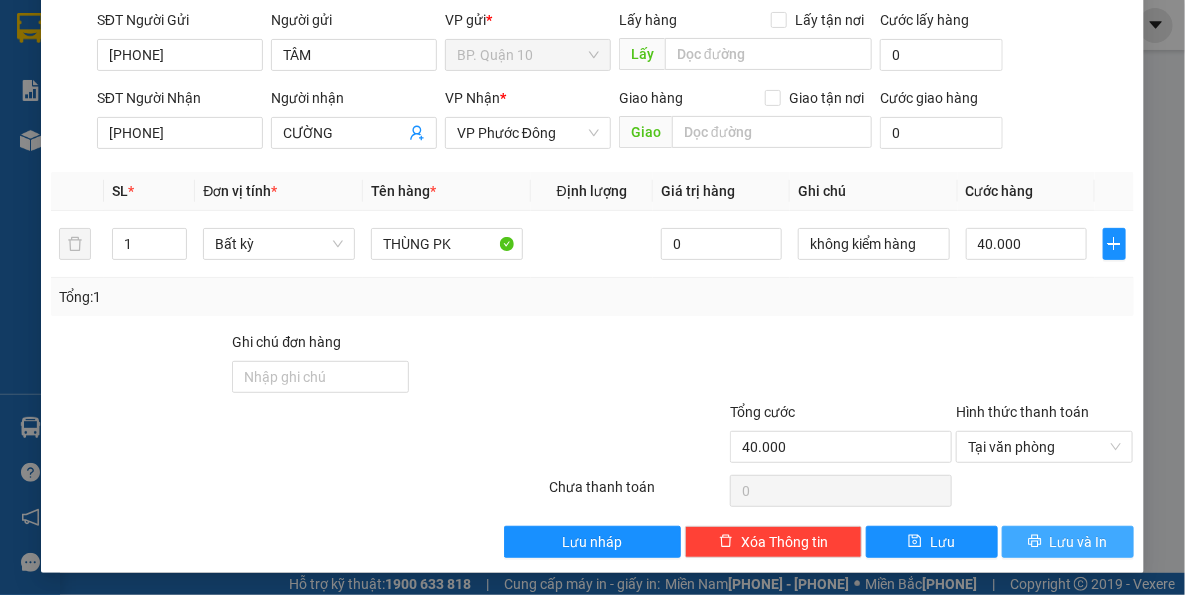 click on "Lưu và In" at bounding box center (1079, 542) 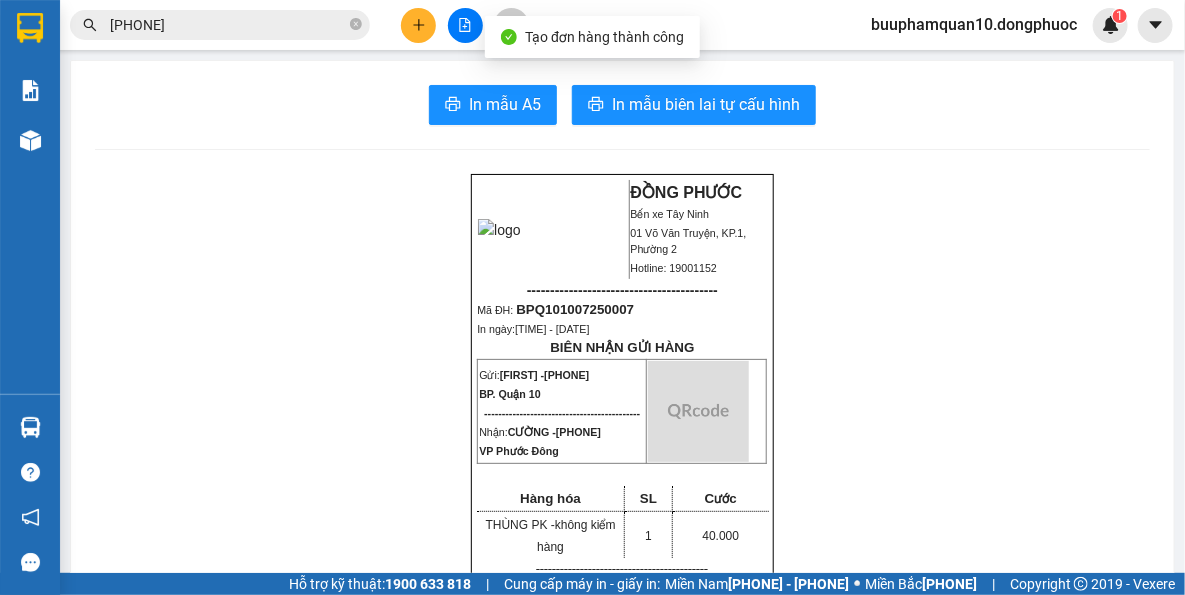 click on "In mẫu A5
In mẫu biên lai tự cấu hình
ĐỒNG PHƯỚC
Bến xe Tây Ninh
01 Võ Văn Truyện, KP.1, Phường 2
Hotline: 19001152
-----------------------------------------
Mã ĐH:   BPQ101007250007
In ngày:  [TIME] - [DATE]
BIÊN NHẬN GỬI HÀNG
Gửi:  TÂM -  [PHONE]
BP. Quận 10
--------------------------------------------
Nhận:  CƯỜNG -  [PHONE]
VP Phước Đông
Hàng hóa
SL
Cước
THÙNG PK -  không kiểm hàng
1
40.000
-------------------------------------------
CR:  40.000
CC:  0
Phí TH:  0
Tổng:  40.000
-------------------------------------------
Quy định nhận/gửi hàng: - Sau 03 ngày gửi hàng, nếu quý khách không đến nhận hàng hóa thì công ty sẽ không giải quyết.
- Nếu mất hàng: công ty sẽ hoàn bằng giá cước phí x 20 lần.
ĐỒNG PHƯỚC" at bounding box center (622, 1647) 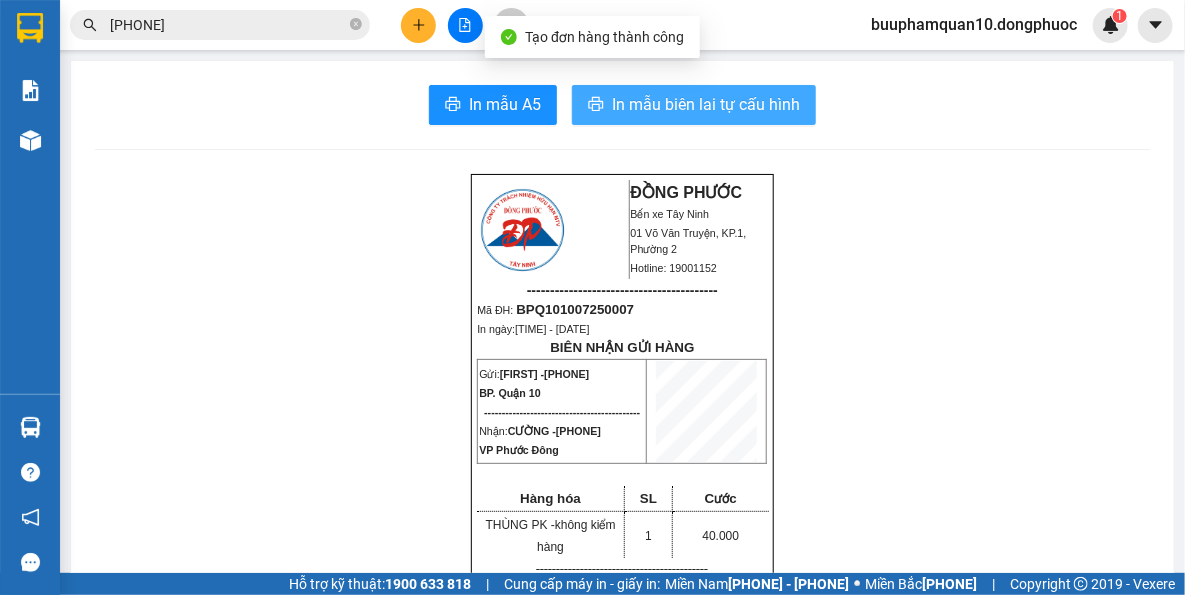 click on "In mẫu biên lai tự cấu hình" at bounding box center [694, 105] 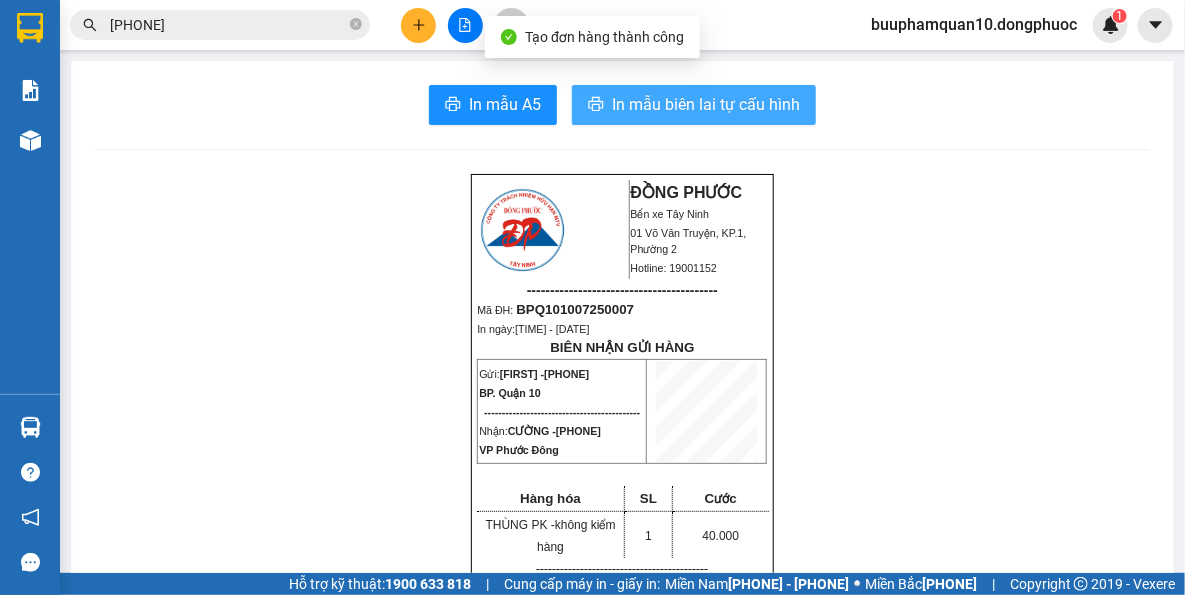 scroll, scrollTop: 0, scrollLeft: 0, axis: both 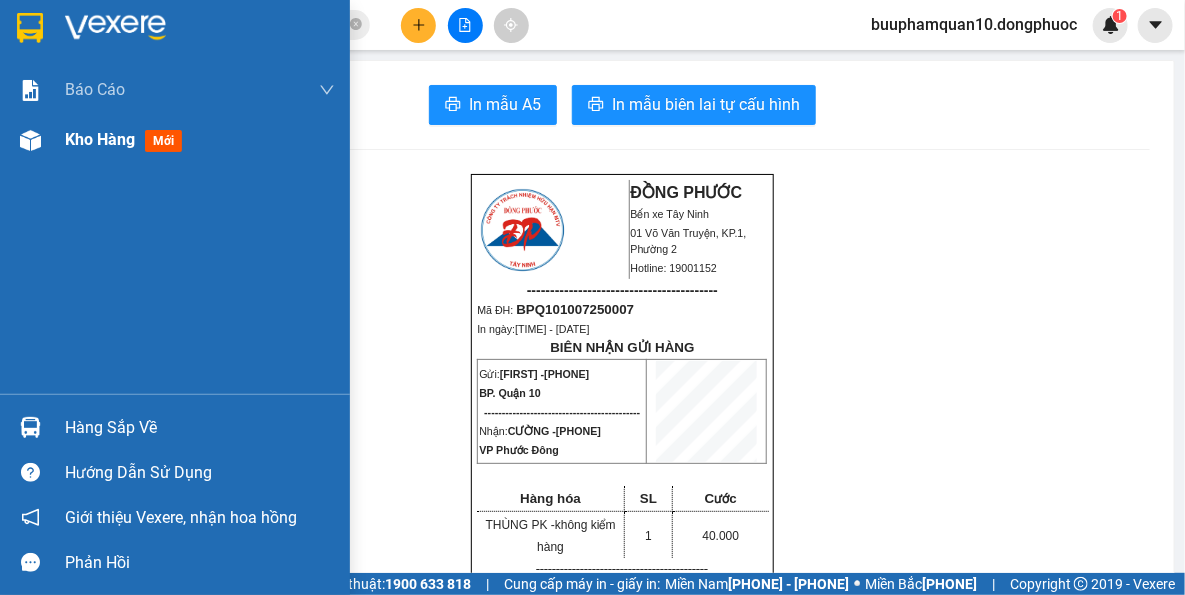 click on "Kho hàng" at bounding box center (100, 139) 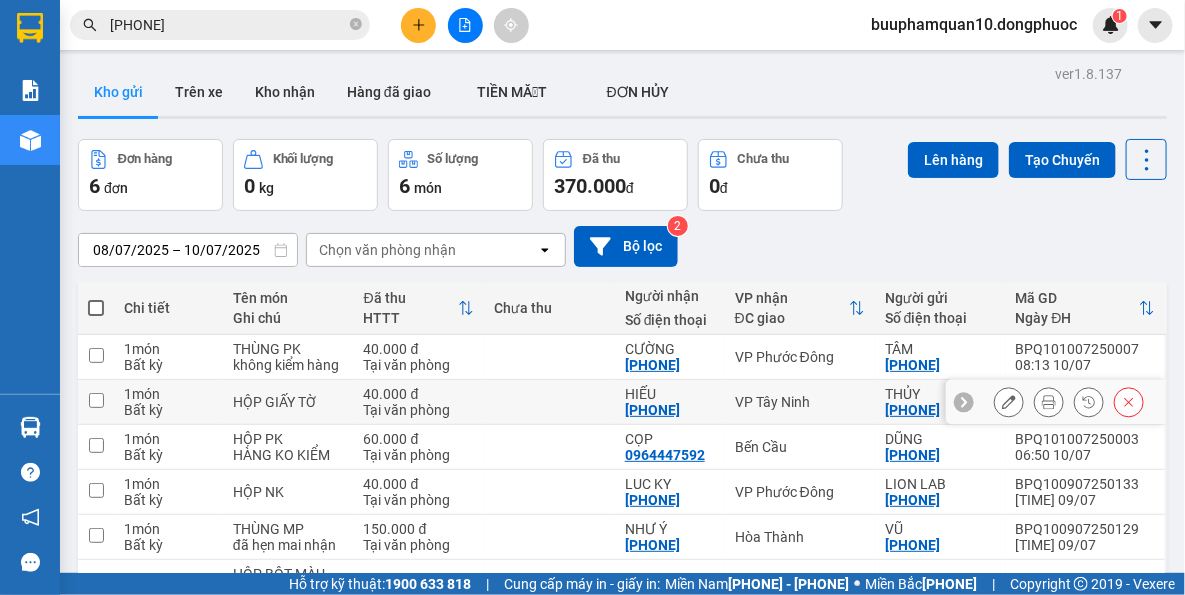 click on "VP Tây Ninh" at bounding box center [168, 394] 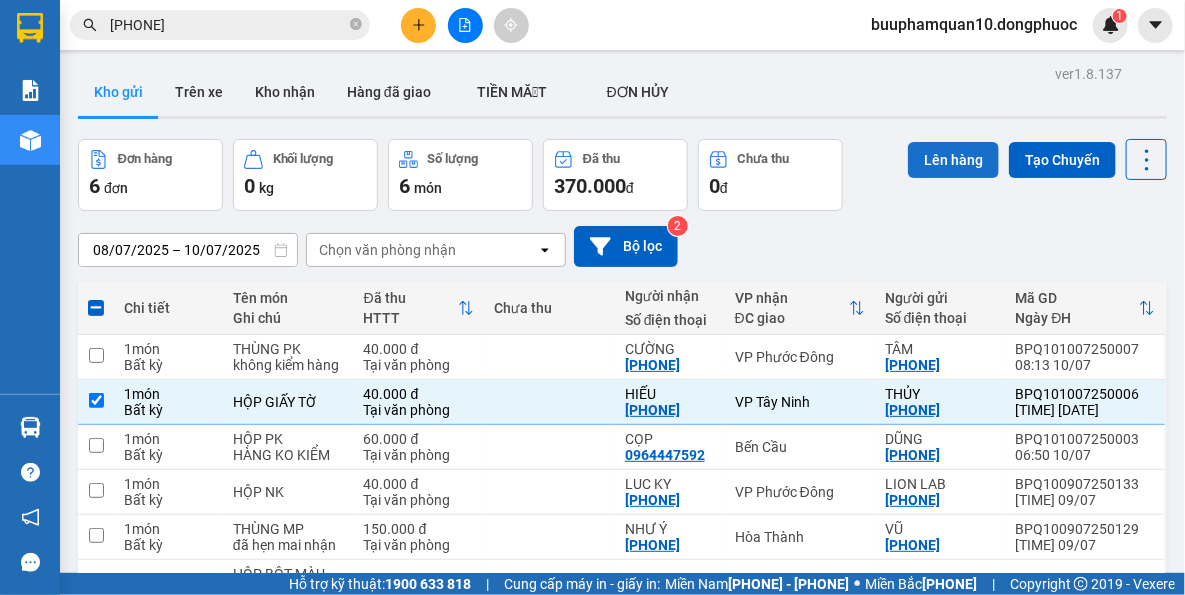 click on "Lên hàng" at bounding box center (953, 160) 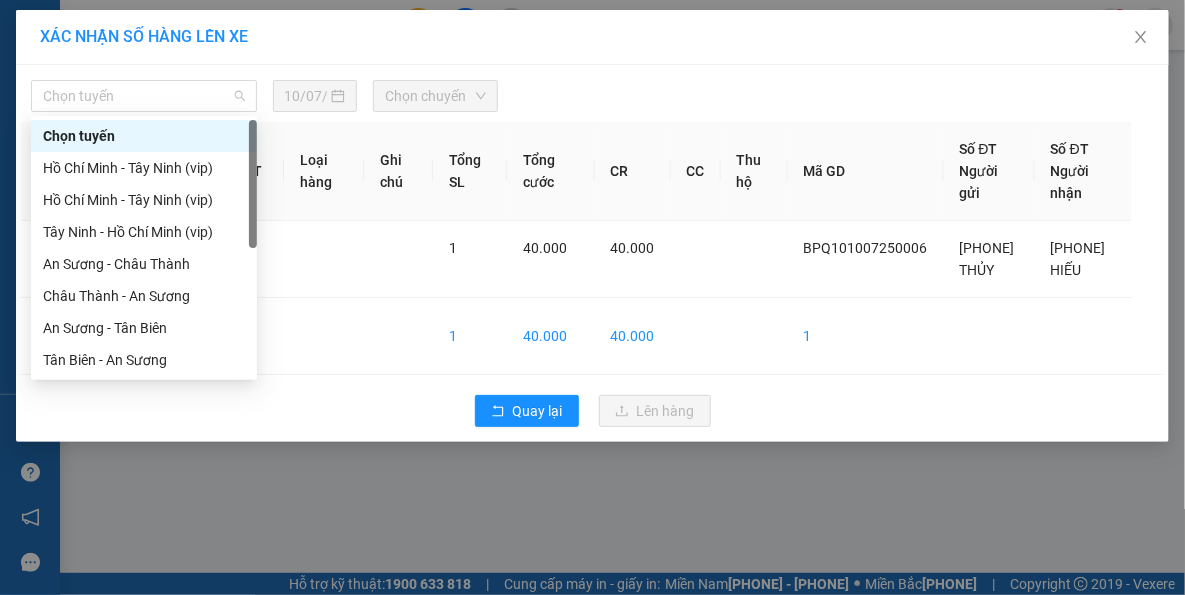 click on "Chọn tuyến" at bounding box center [144, 96] 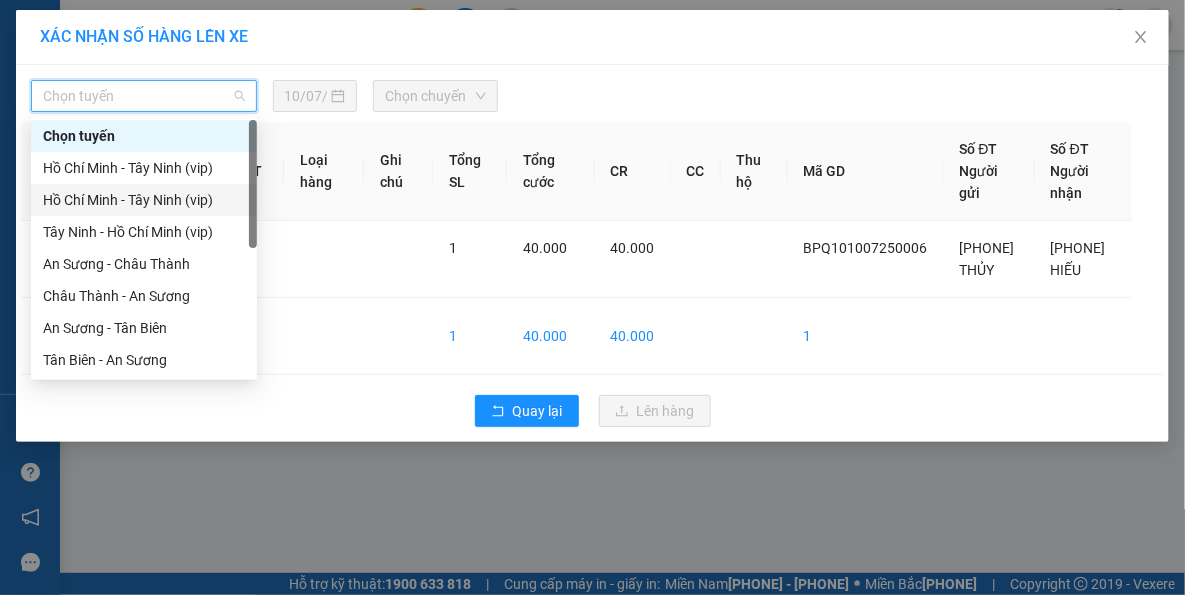 scroll, scrollTop: 287, scrollLeft: 0, axis: vertical 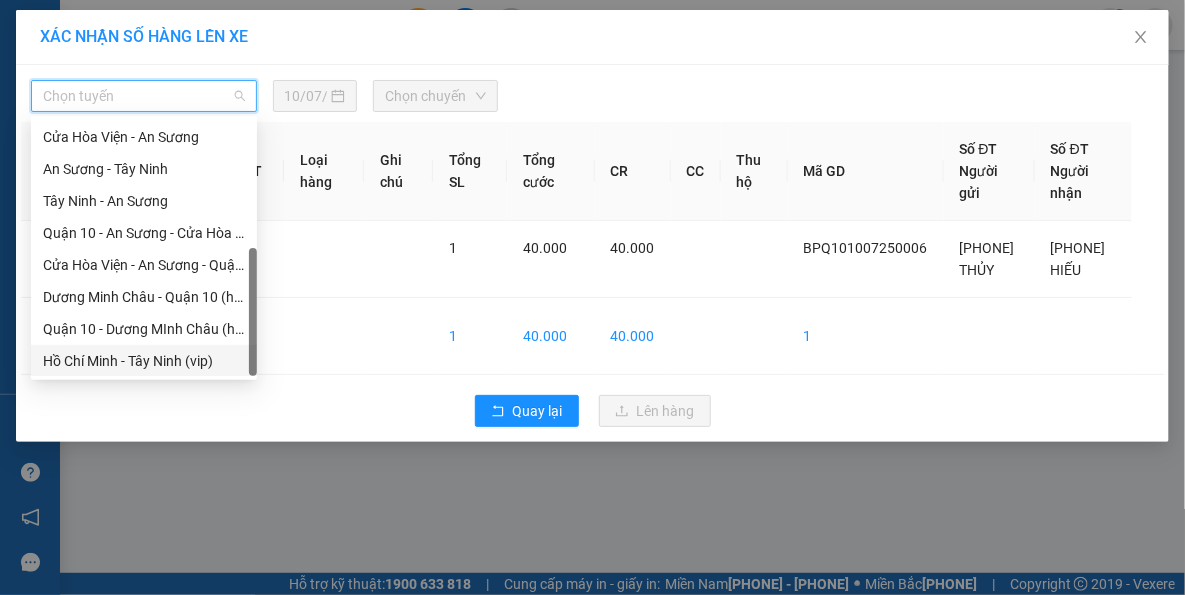 drag, startPoint x: 148, startPoint y: 358, endPoint x: 162, endPoint y: 346, distance: 18.439089 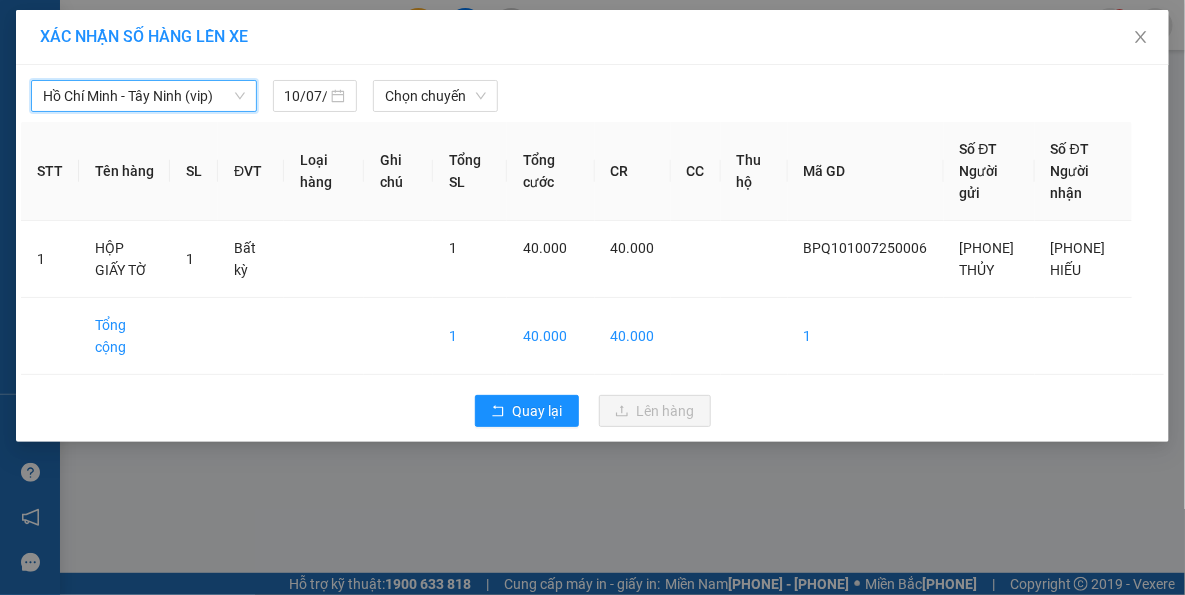 click on "Chọn chuyến" at bounding box center [435, 96] 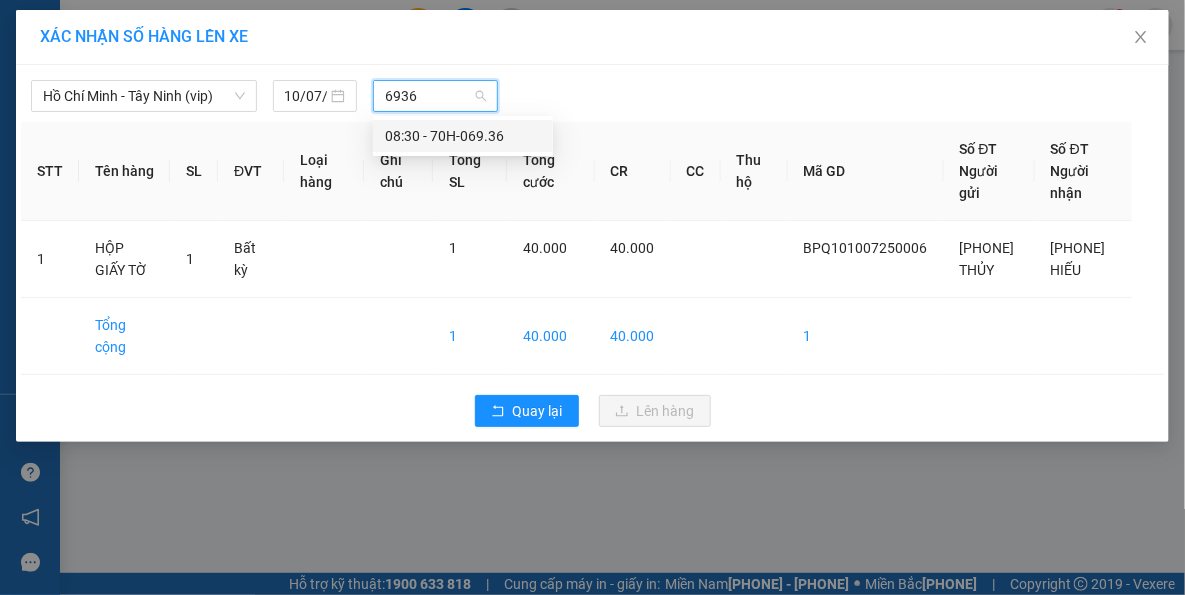 click on "[TIME]     - 70H-069.36" at bounding box center (463, 136) 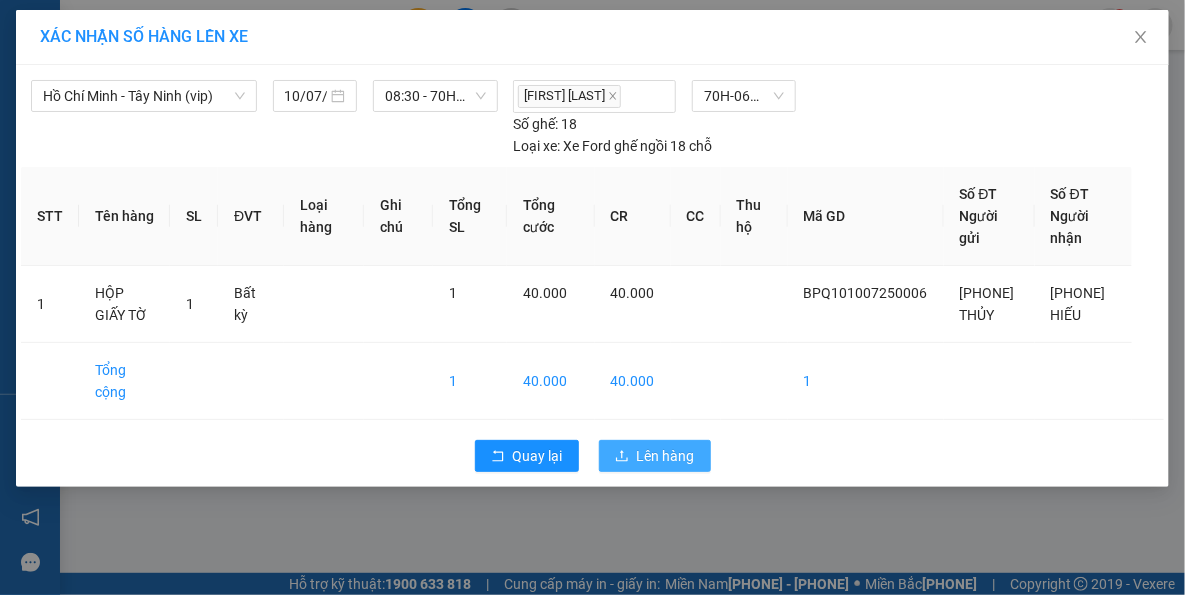 click on "Lên hàng" at bounding box center (538, 456) 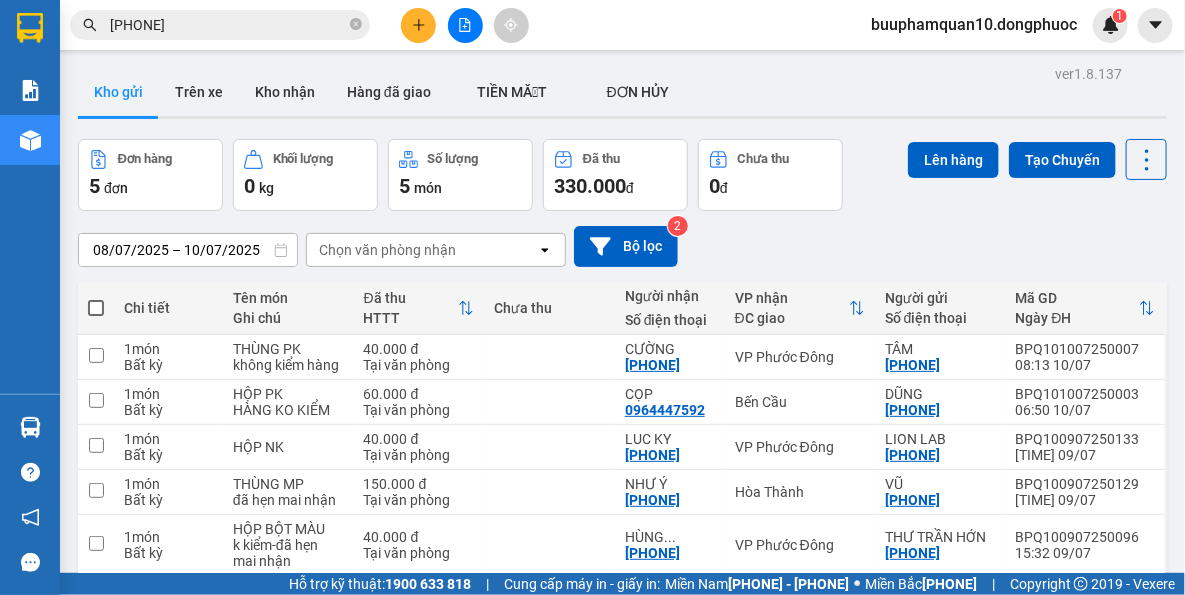 click at bounding box center [465, 25] 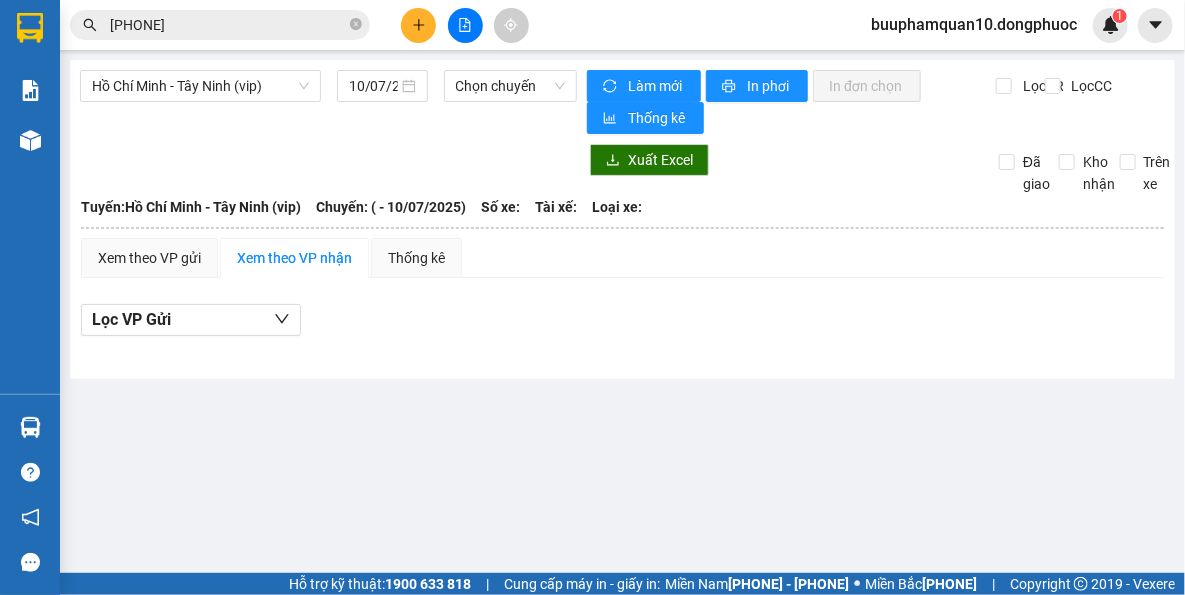 drag, startPoint x: 267, startPoint y: 80, endPoint x: 262, endPoint y: 91, distance: 12.083046 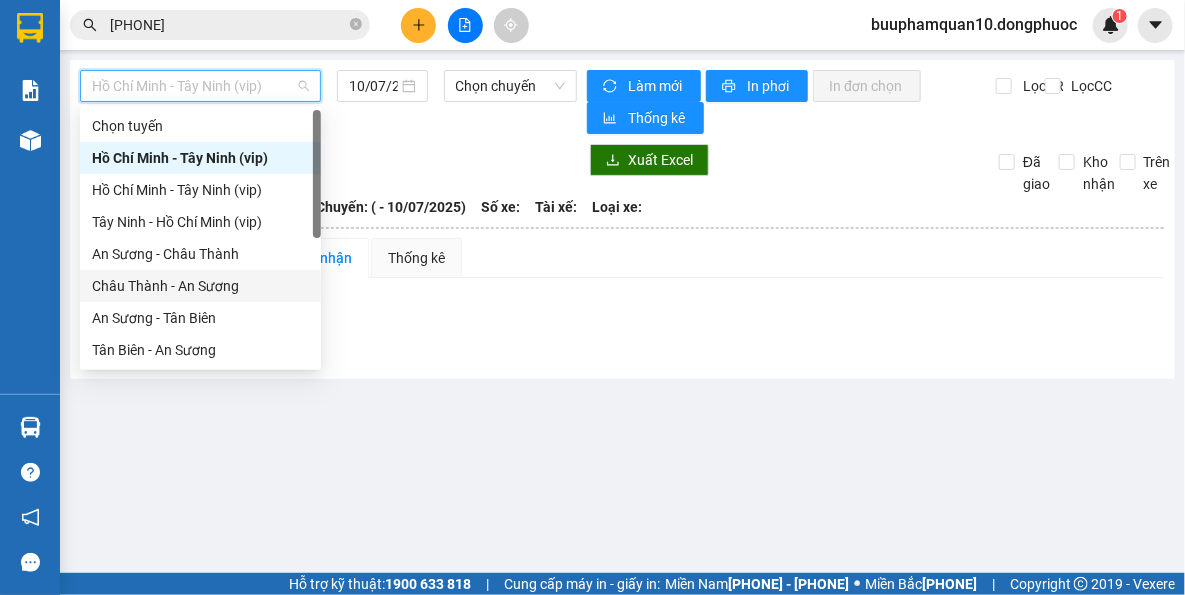 scroll, scrollTop: 287, scrollLeft: 0, axis: vertical 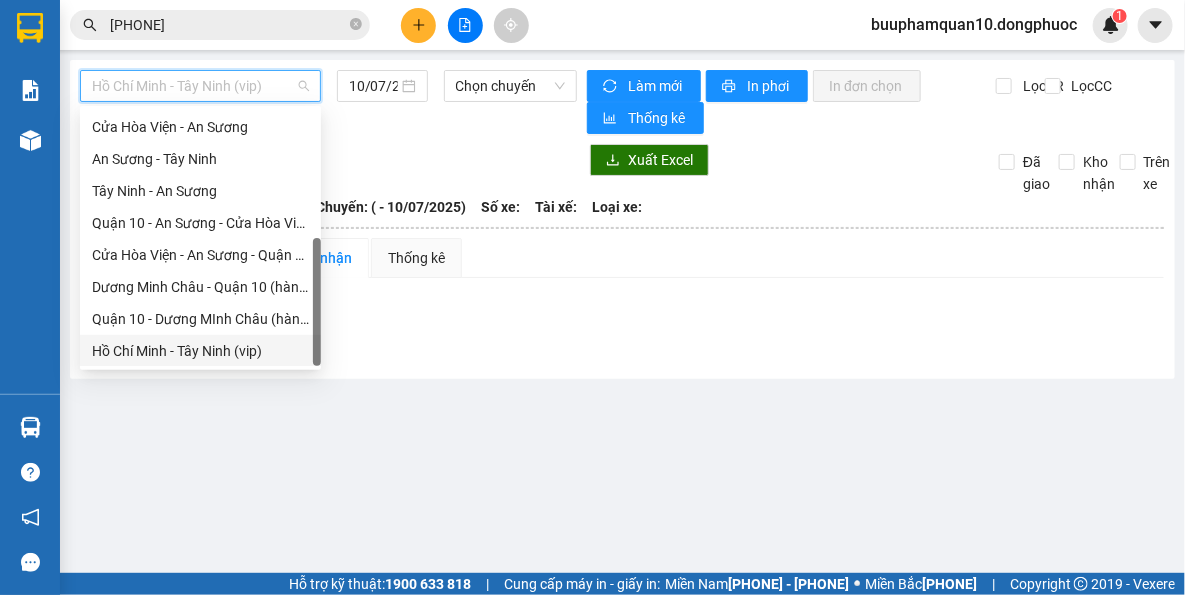 click on "Hồ Chí Minh - Tây Ninh (vip)" at bounding box center [200, 351] 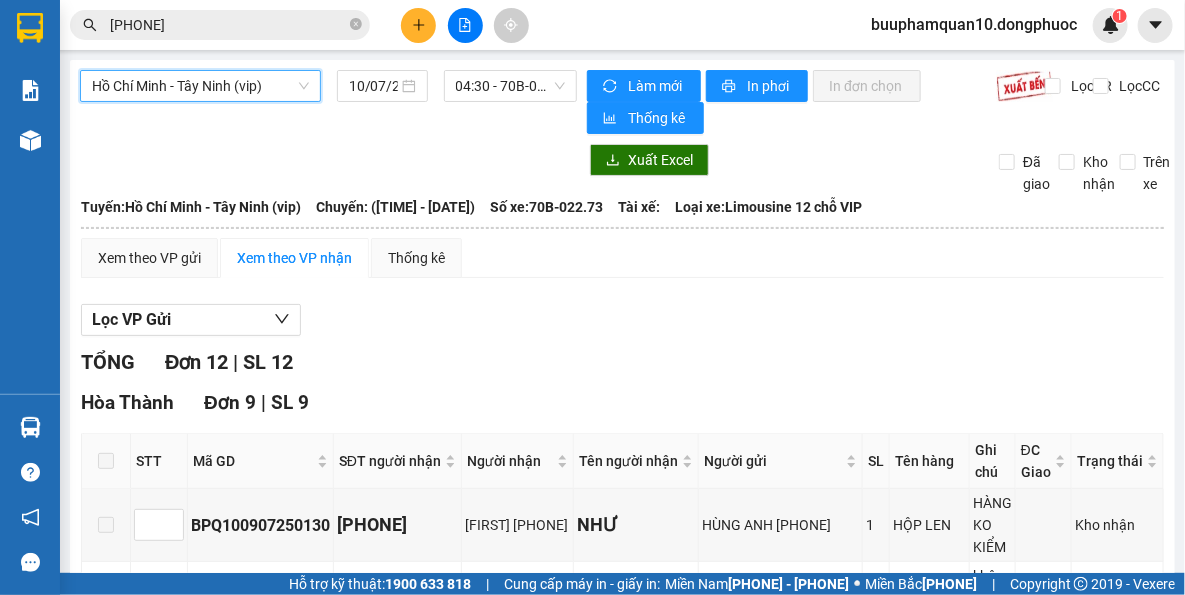 click on "Hồ Chí Minh - Tây Ninh (vip) Hồ Chí Minh - Tây Ninh (vip) [DATE] [TIME]     - 70B-022.73" at bounding box center [328, 102] 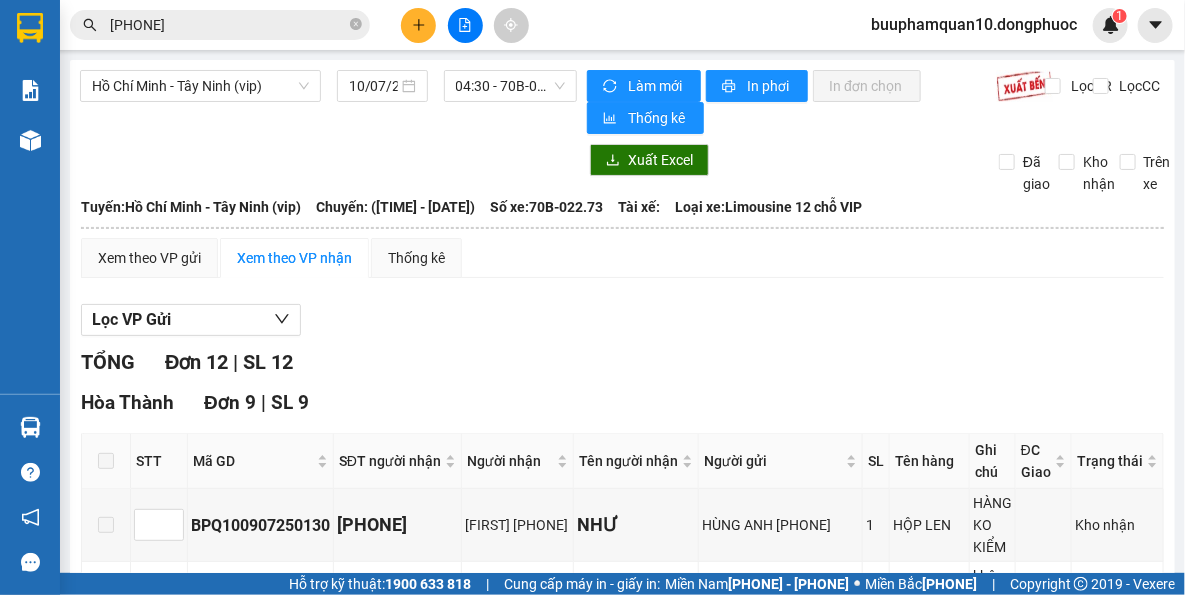 click on "04:30     - 70B-022.73" at bounding box center (511, 86) 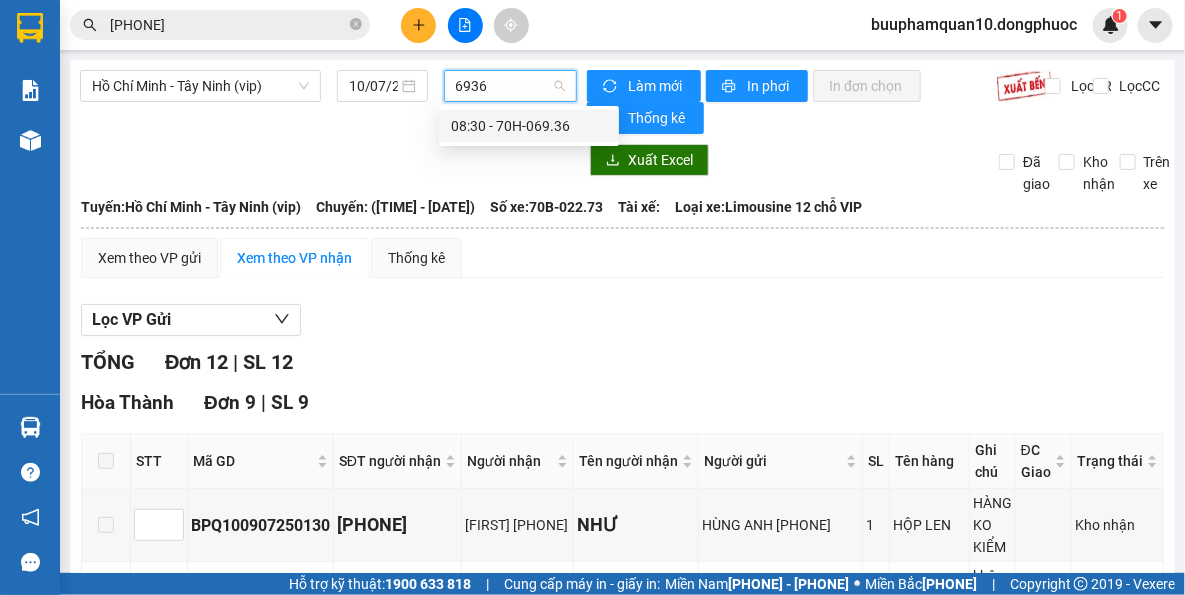 click on "[TIME]     - 70H-069.36" at bounding box center (0, 0) 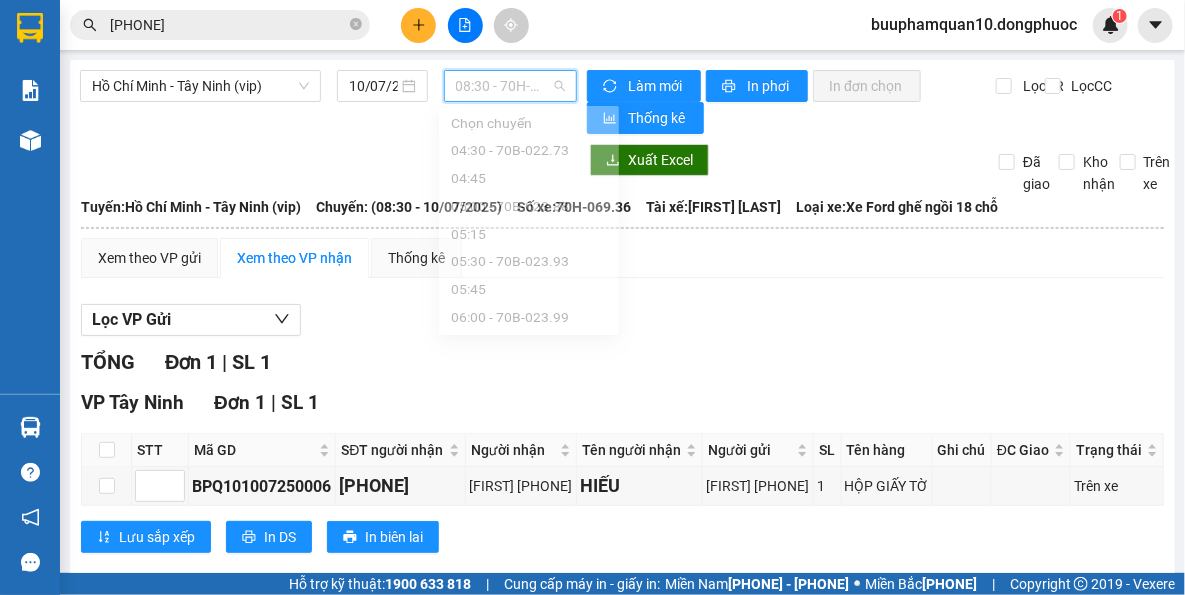click on "[TIME]     - 70H-069.36" at bounding box center [511, 86] 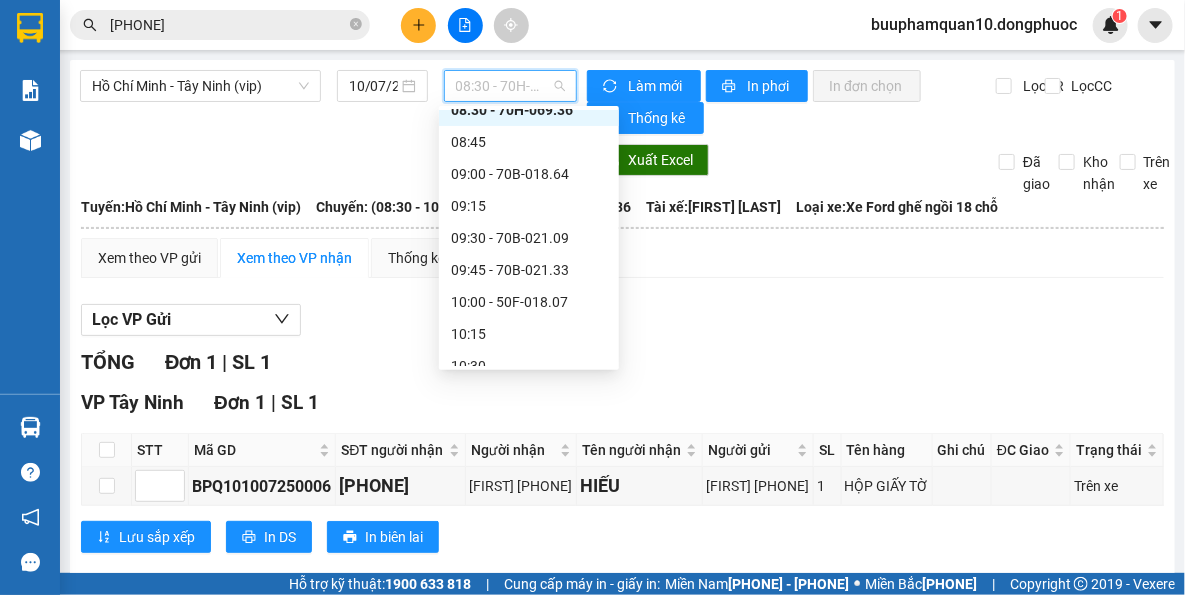 scroll, scrollTop: 592, scrollLeft: 0, axis: vertical 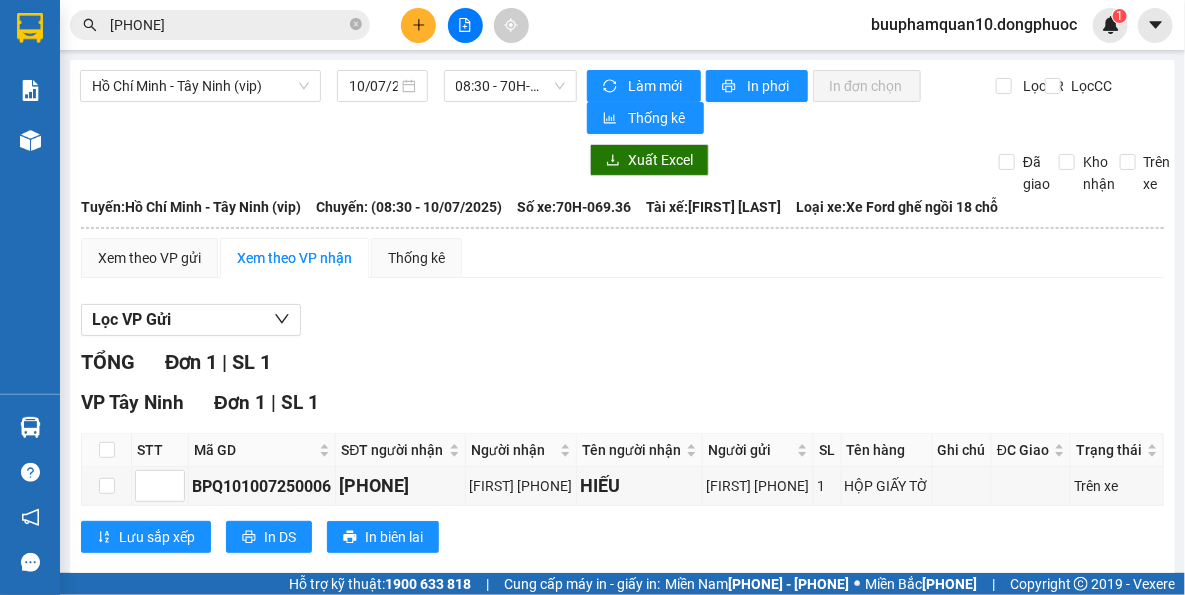 click on "TỔNG Đơn   1 | SL   1" at bounding box center [622, 362] 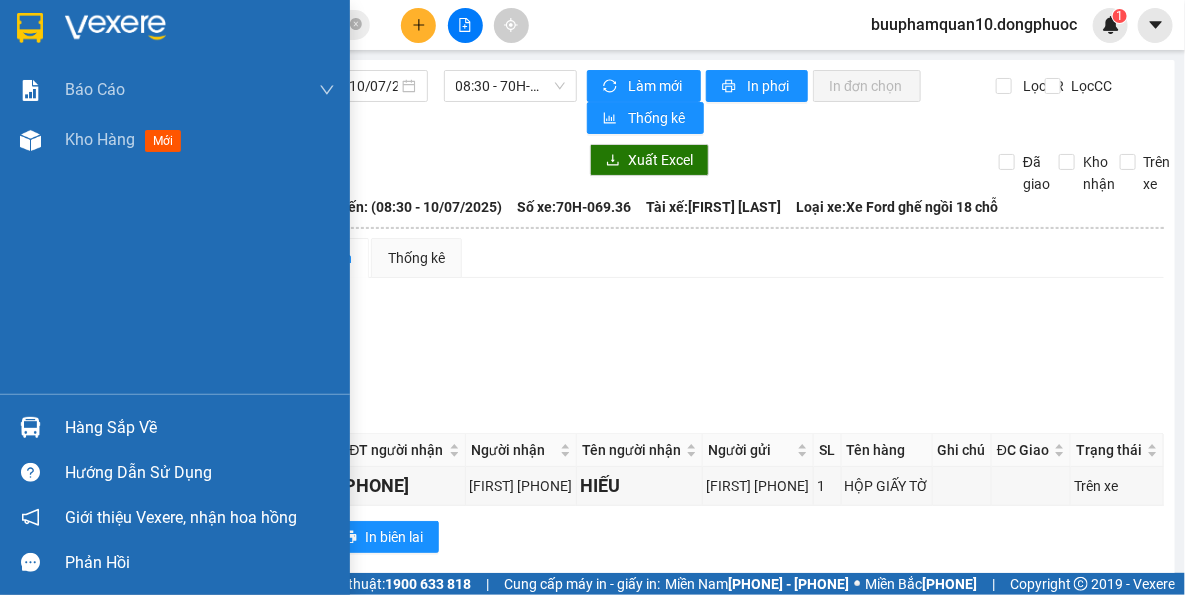 click at bounding box center (30, 427) 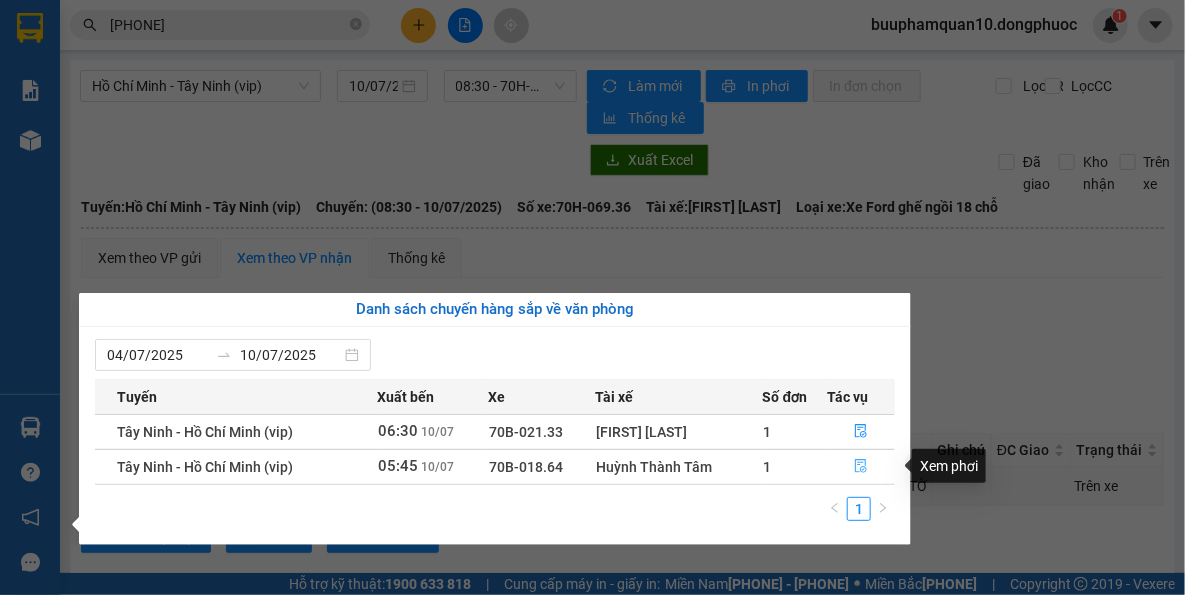 click at bounding box center (861, 466) 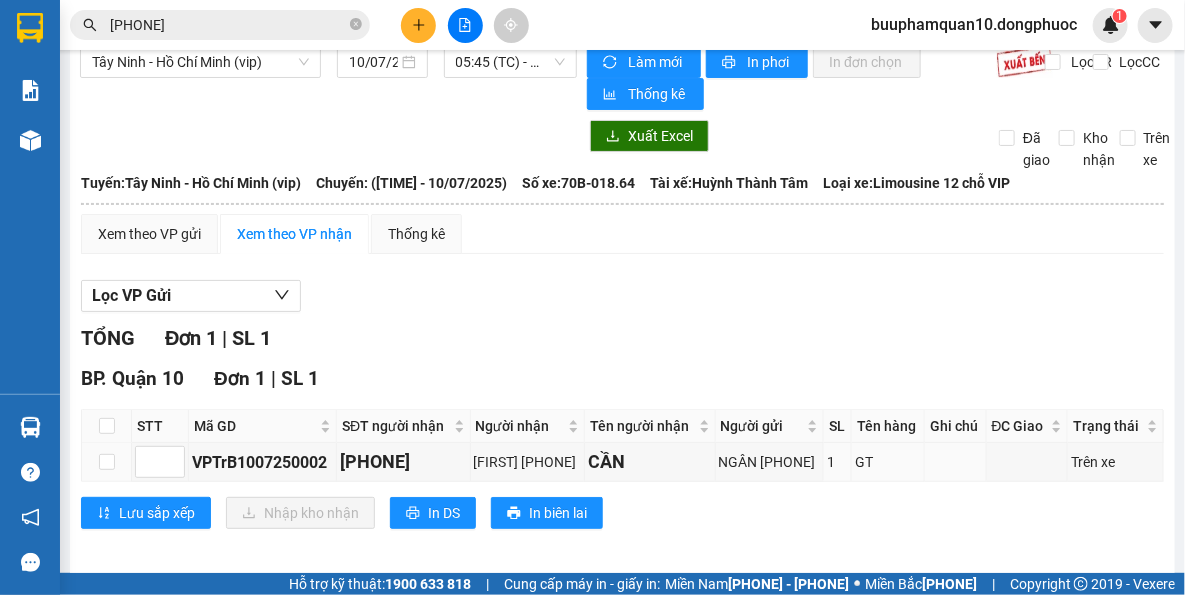 scroll, scrollTop: 34, scrollLeft: 0, axis: vertical 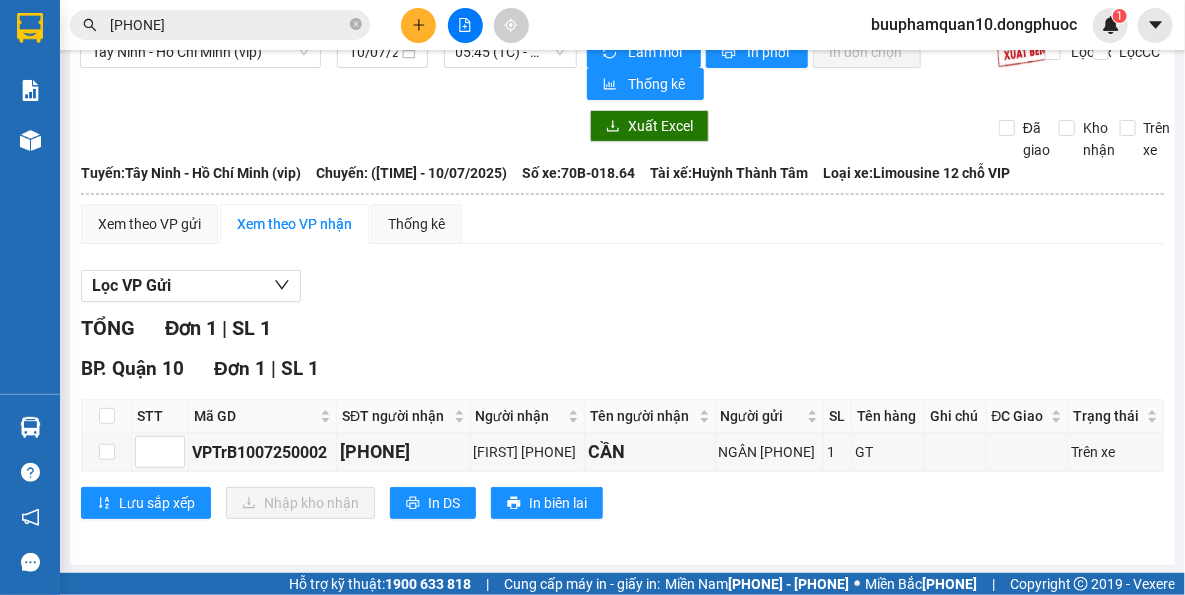 drag, startPoint x: 875, startPoint y: 515, endPoint x: 798, endPoint y: 448, distance: 102.0686 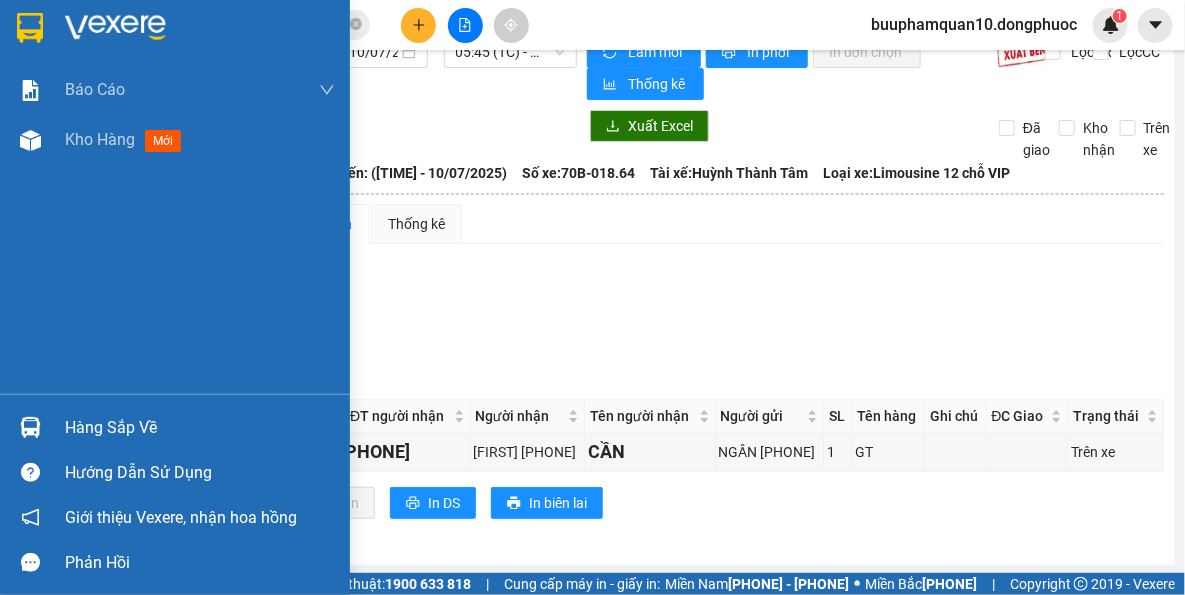 click at bounding box center [30, 427] 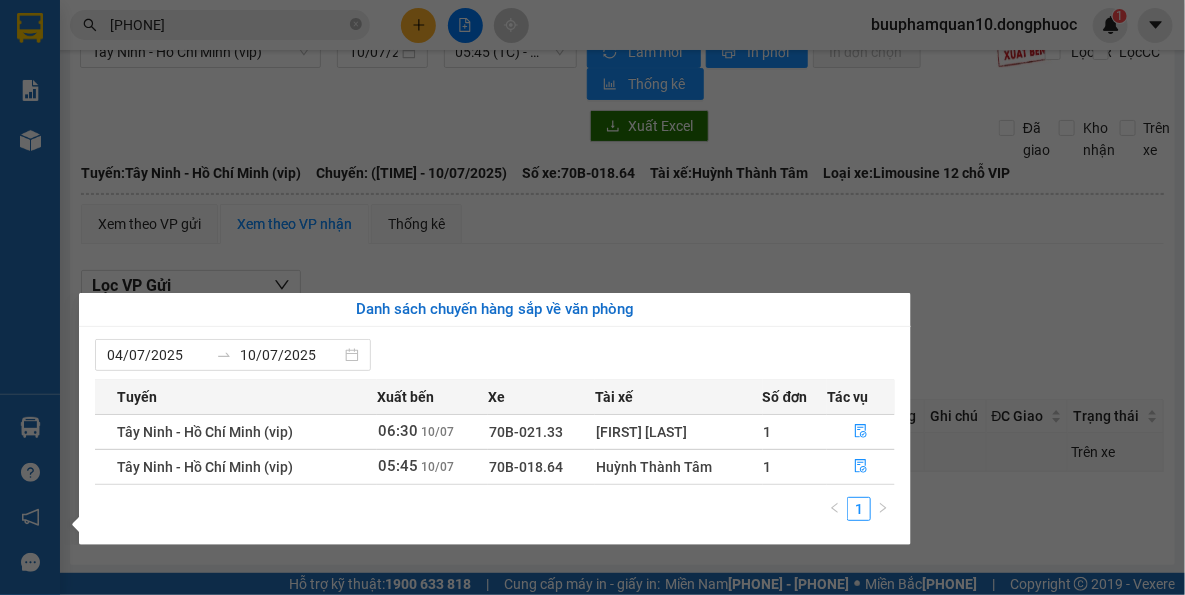 drag, startPoint x: 802, startPoint y: 226, endPoint x: 690, endPoint y: 108, distance: 162.6899 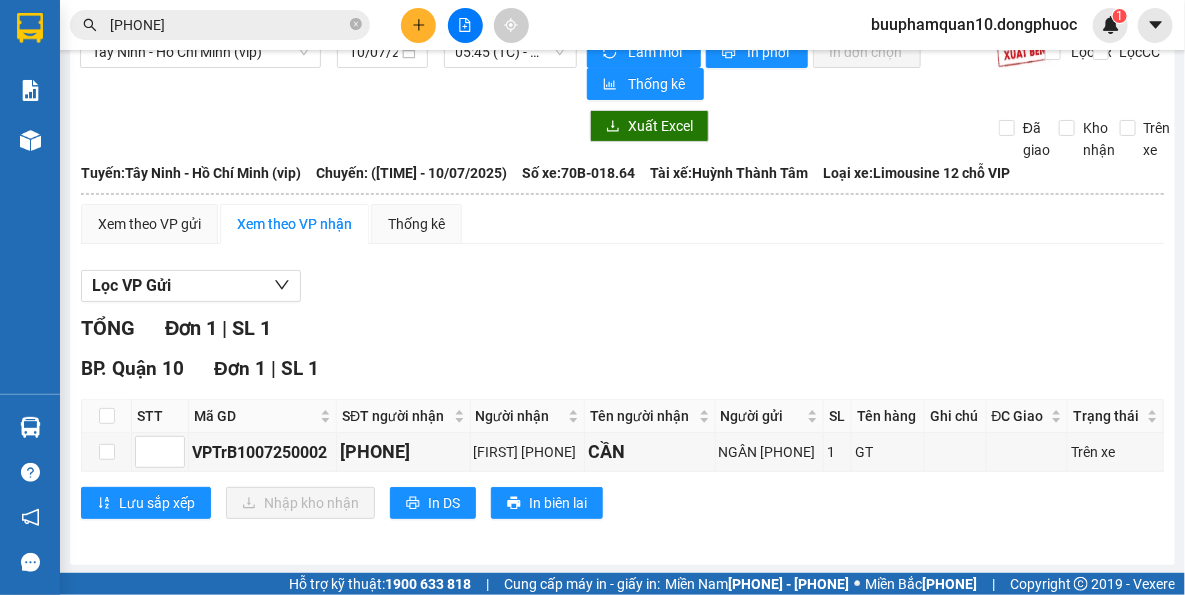 click at bounding box center [419, 25] 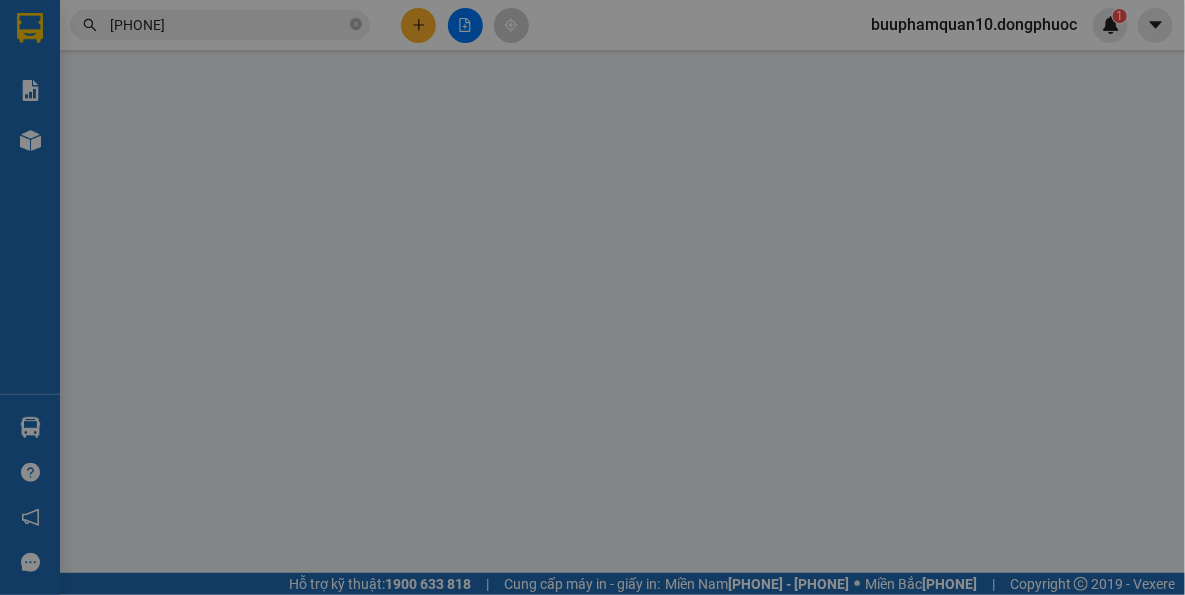 scroll, scrollTop: 0, scrollLeft: 0, axis: both 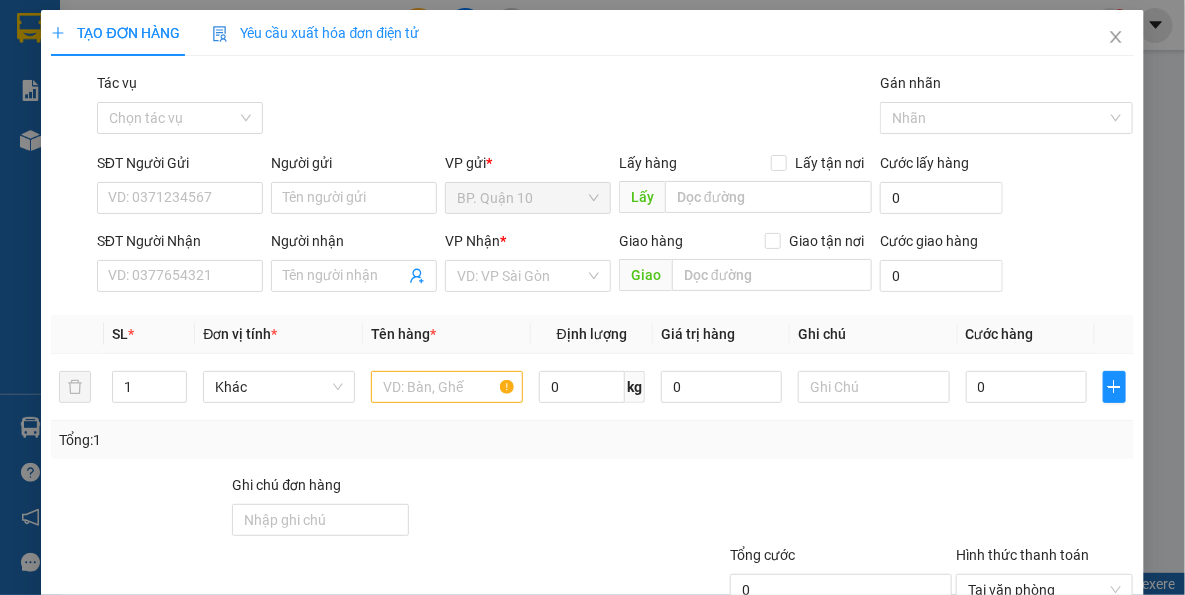 click on "SĐT Người Gửi" at bounding box center [180, 198] 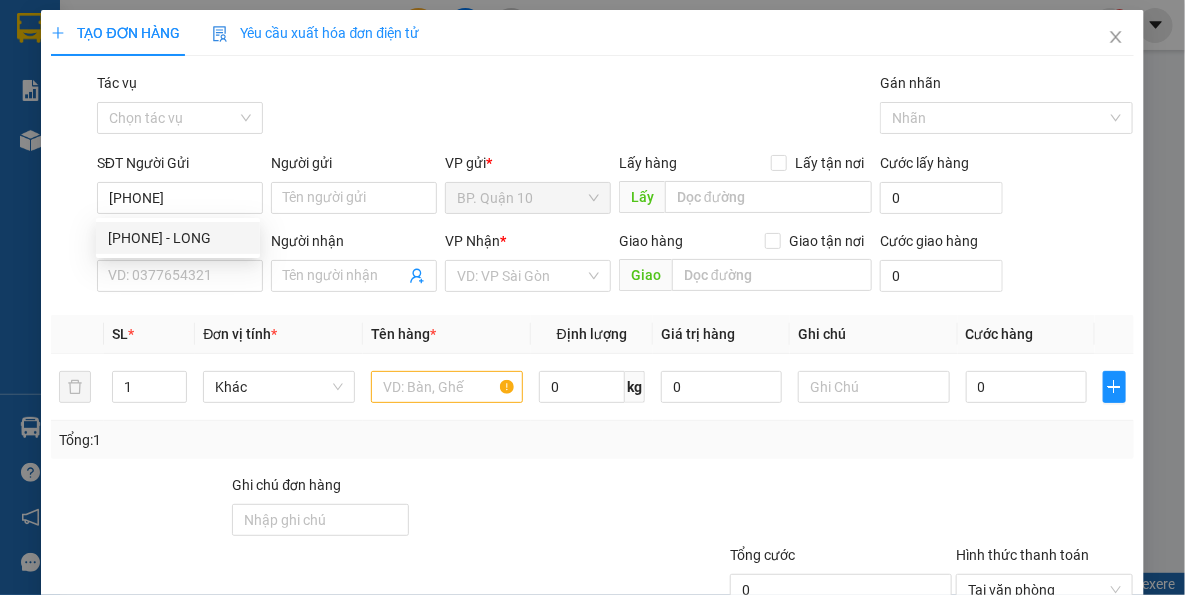 click on "[PHONE] - LONG" at bounding box center (178, 238) 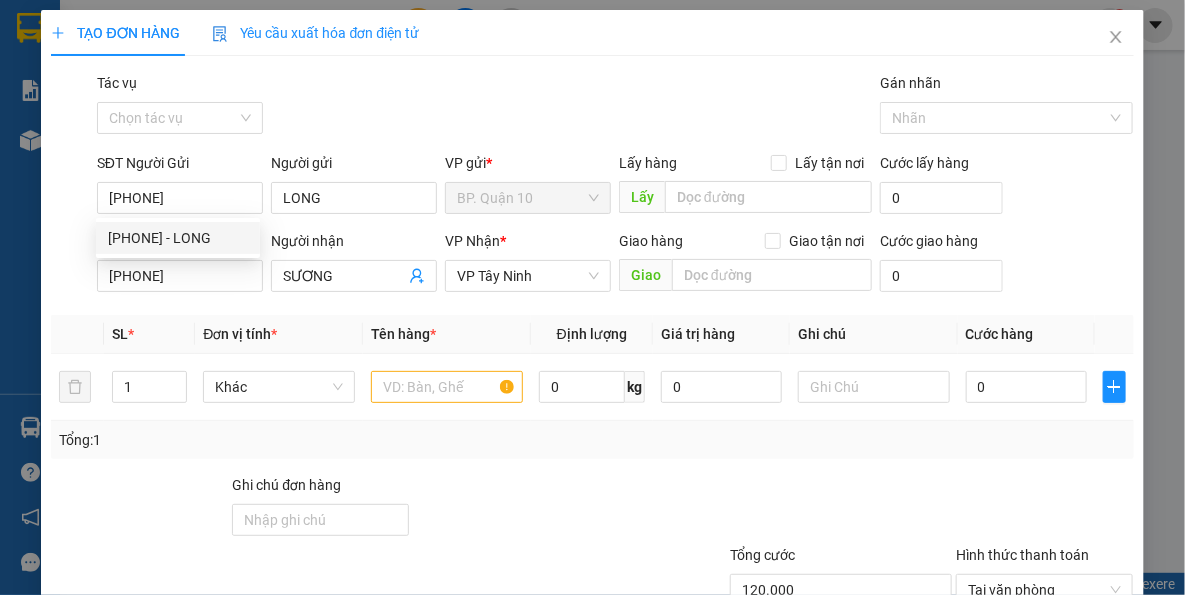 type on "[PHONE]" 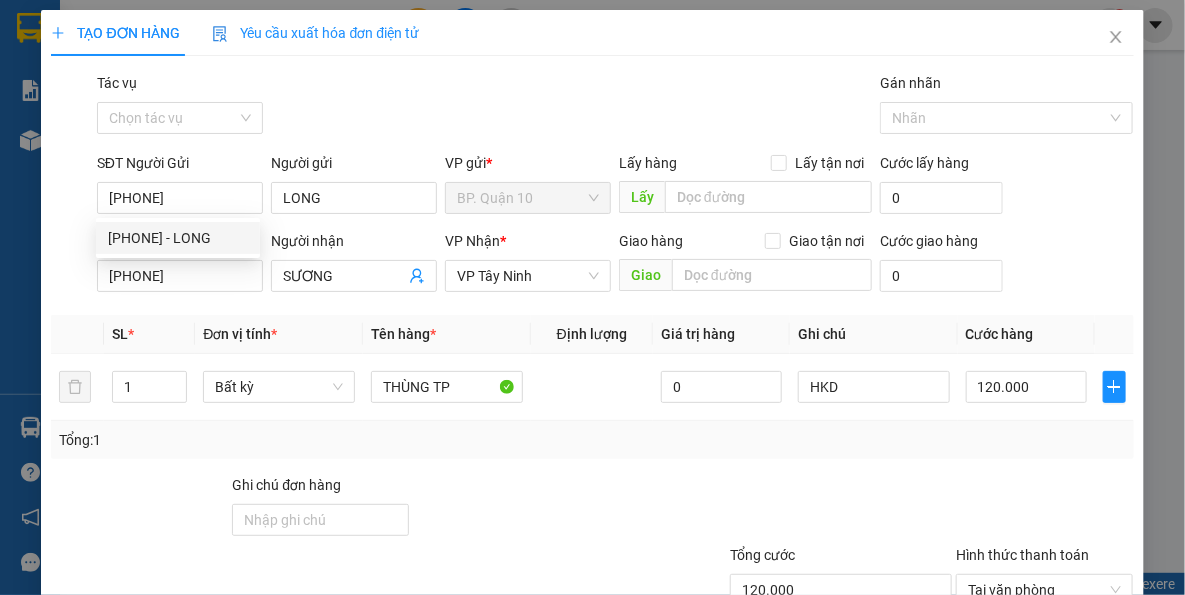click on "[PHONE]" at bounding box center (180, 276) 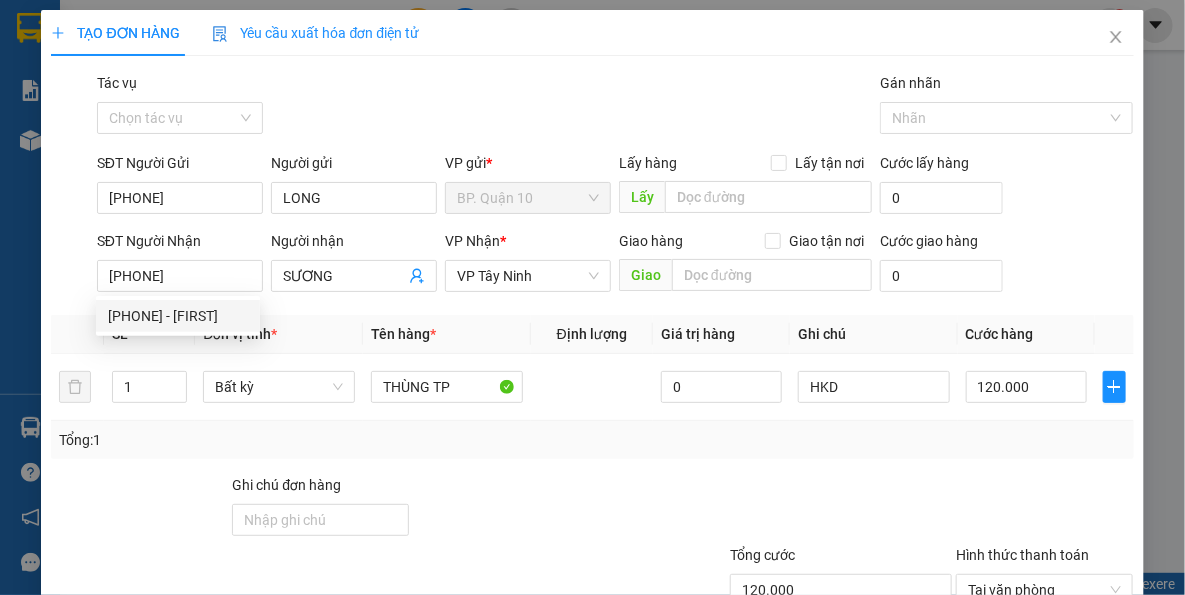 click on "LONG" at bounding box center (354, 198) 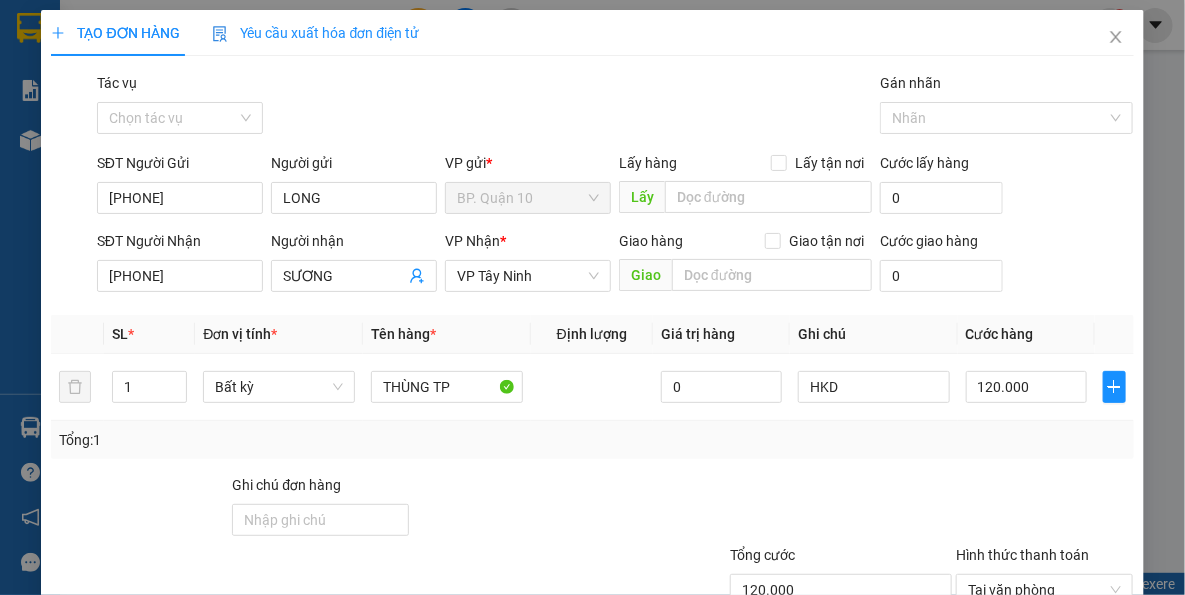 click on "Đơn vị tính  *" at bounding box center (279, 334) 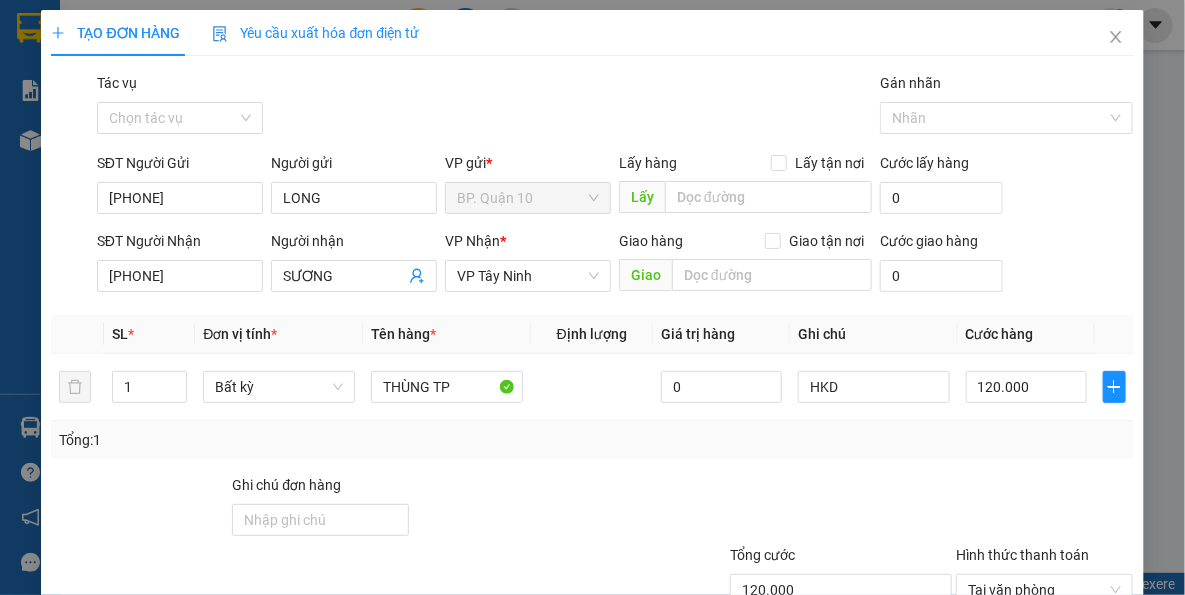 click on "Transit Pickup Surcharge Ids Transit Deliver Surcharge Ids Transit Deliver Surcharge Transit Deliver Surcharge Gói vận chuyển  * Tiêu chuẩn Tác vụ Chọn tác vụ Gán nhãn   Nhãn SĐT Người Gửi [PHONE] Người gửi [FIRST] VP gửi  * BP.[DISTRICT] Lấy hàng Lấy tận nơi Lấy Cước lấy hàng 0 SĐT Người Nhận [PHONE] Người nhận [FIRST] VP Nhận  * VP Tây Ninh Giao hàng Giao tận nơi Giao Cước giao hàng 0 SL  * Đơn vị tính  * Tên hàng  * Định lượng Giá trị hàng Ghi chú Cước hàng                   1 Bất kỳ THÙNG TP 0 HKD 120.000 Tổng:  1 Ghi chú đơn hàng Tổng cước 120.000 Hình thức thanh toán Tại văn phòng Số tiền thu trước 0 Chưa thanh toán 0 Chọn HT Thanh Toán Lưu nháp Xóa Thông tin Lưu Lưu và In" at bounding box center [592, 386] 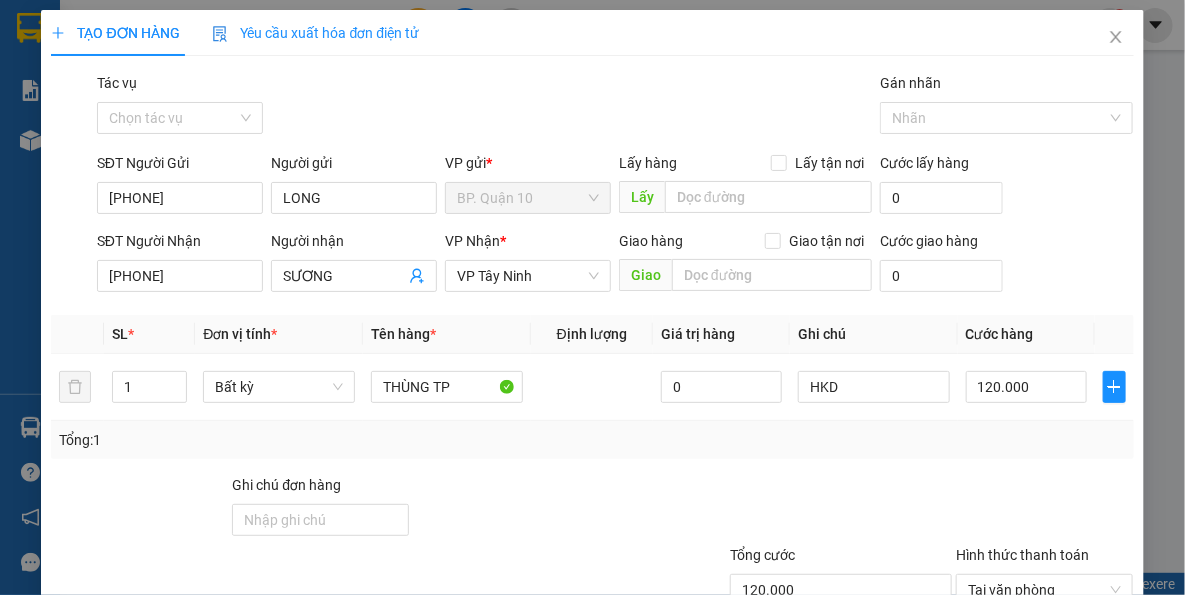 click on "Transit Pickup Surcharge Ids Transit Deliver Surcharge Ids Transit Deliver Surcharge Transit Deliver Surcharge Gói vận chuyển  * Tiêu chuẩn Tác vụ Chọn tác vụ Gán nhãn   Nhãn SĐT Người Gửi [PHONE] Người gửi [FIRST] VP gửi  * BP.[DISTRICT] Lấy hàng Lấy tận nơi Lấy Cước lấy hàng 0 SĐT Người Nhận [PHONE] Người nhận [FIRST] VP Nhận  * VP Tây Ninh Giao hàng Giao tận nơi Giao Cước giao hàng 0 SL  * Đơn vị tính  * Tên hàng  * Định lượng Giá trị hàng Ghi chú Cước hàng                   1 Bất kỳ THÙNG TP 0 HKD 120.000 Tổng:  1 Ghi chú đơn hàng Tổng cước 120.000 Hình thức thanh toán Tại văn phòng Số tiền thu trước 0 Chưa thanh toán 0 Chọn HT Thanh Toán Lưu nháp Xóa Thông tin Lưu Lưu và In" at bounding box center [592, 386] 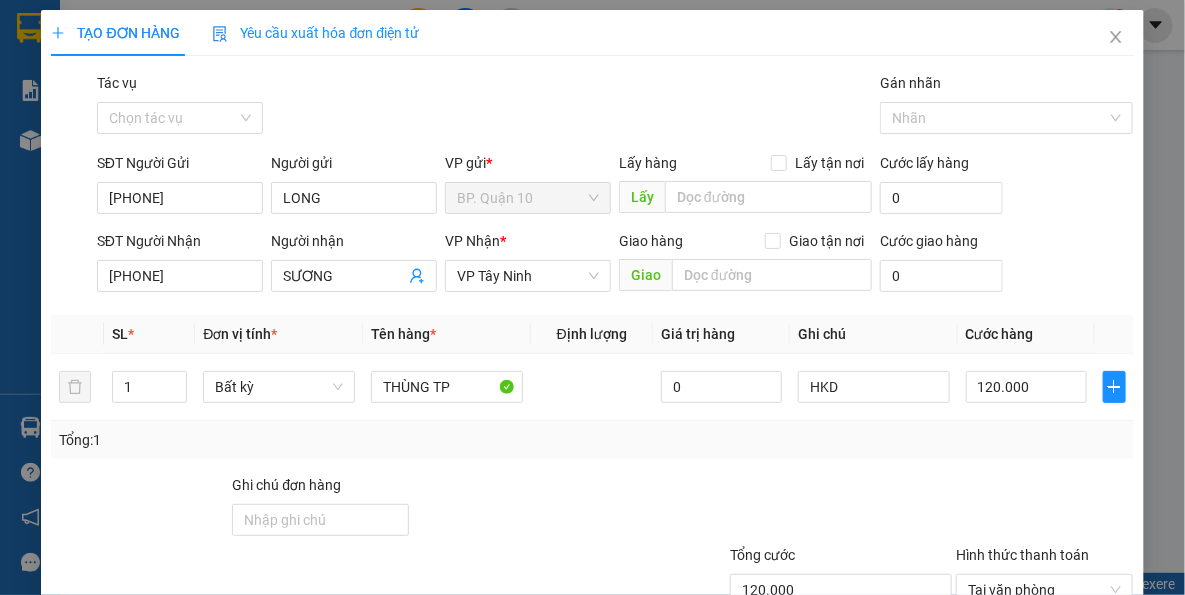 drag, startPoint x: 920, startPoint y: 467, endPoint x: 989, endPoint y: 478, distance: 69.87131 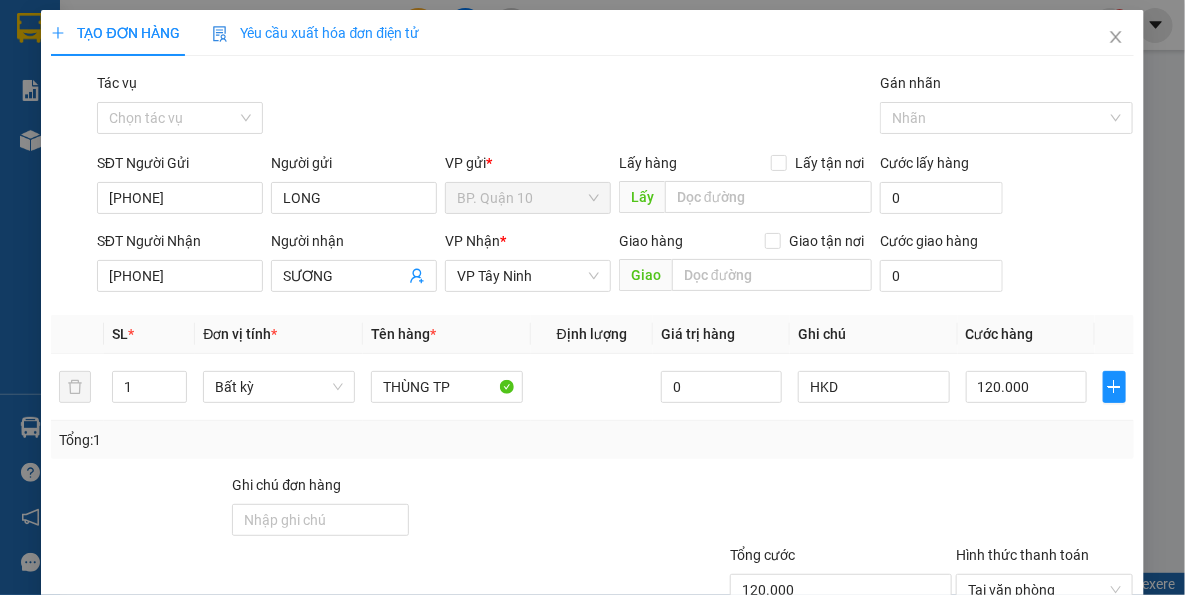 click on "Transit Pickup Surcharge Ids Transit Deliver Surcharge Ids Transit Deliver Surcharge Transit Deliver Surcharge Gói vận chuyển  * Tiêu chuẩn Tác vụ Chọn tác vụ Gán nhãn   Nhãn SĐT Người Gửi [PHONE] Người gửi LONG VP gửi  * BP. Quận 10 Lấy hàng Lấy tận nơi Lấy Cước lấy hàng 0 SĐT Người Nhận [PHONE] Người nhận SƯƠNG VP Nhận  * VP Tây Ninh Giao hàng Giao tận nơi Giao Cước giao hàng 0 SL  * Đơn vị tính  * Tên hàng  * Định lượng Giá trị hàng Ghi chú Cước hàng                   1 Bất kỳ THÙNG TP 0 HKD 120.000 Tổng:  1 Ghi chú đơn hàng Tổng cước 120.000 Hình thức thanh toán Tại văn phòng Số tiền thu trước 0 Chưa thanh toán 0 Chọn HT Thanh Toán Lưu nháp Xóa Thông tin Lưu Lưu và In THÙNG TP" at bounding box center (592, 386) 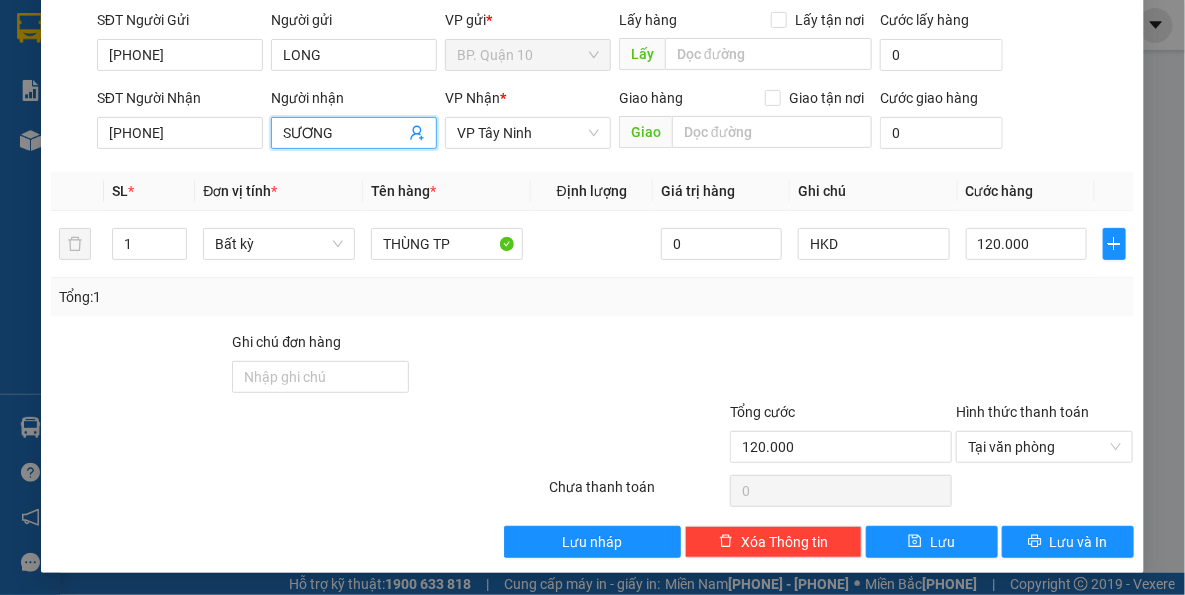 click on "SƯƠNG" at bounding box center (344, 133) 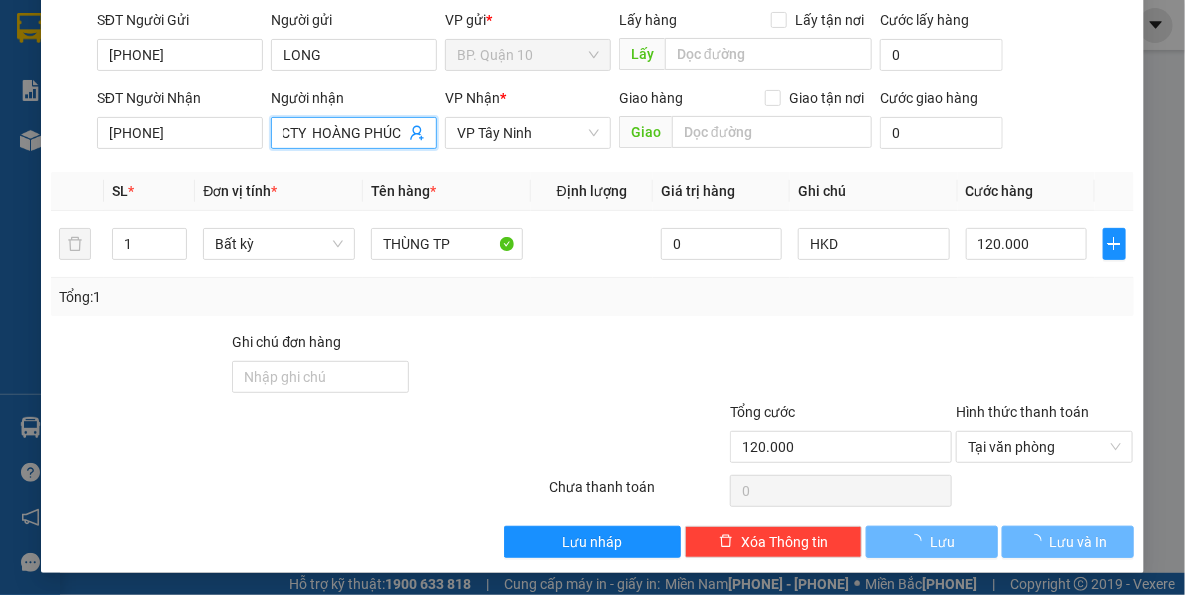 scroll, scrollTop: 0, scrollLeft: 60, axis: horizontal 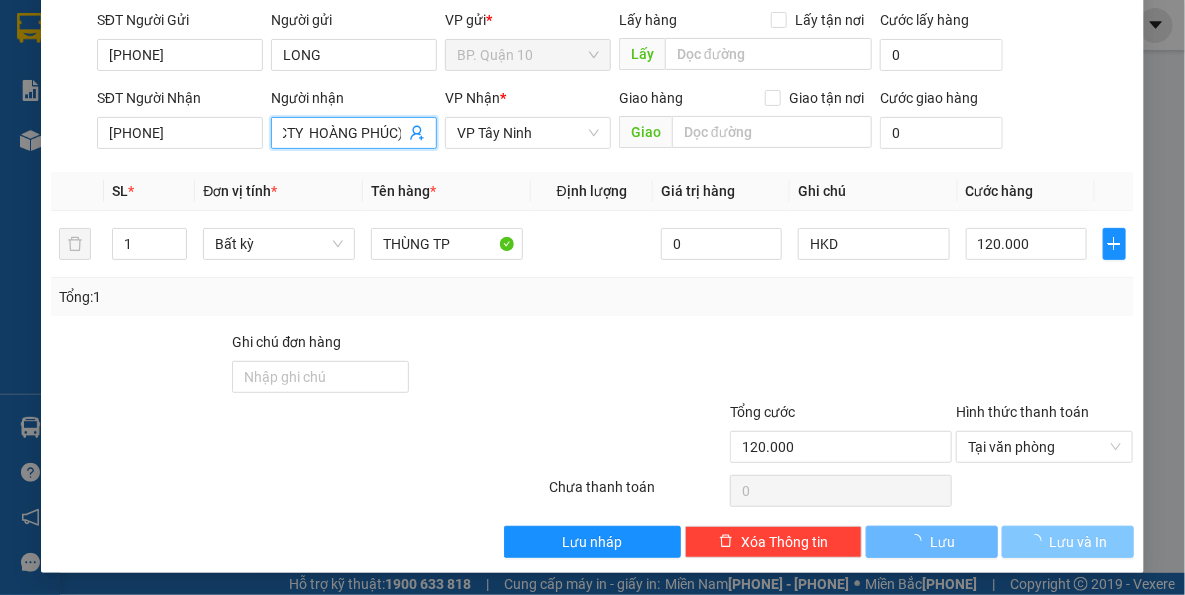 type on "SƯƠNG(CTY  HOÀNG PHÚC)" 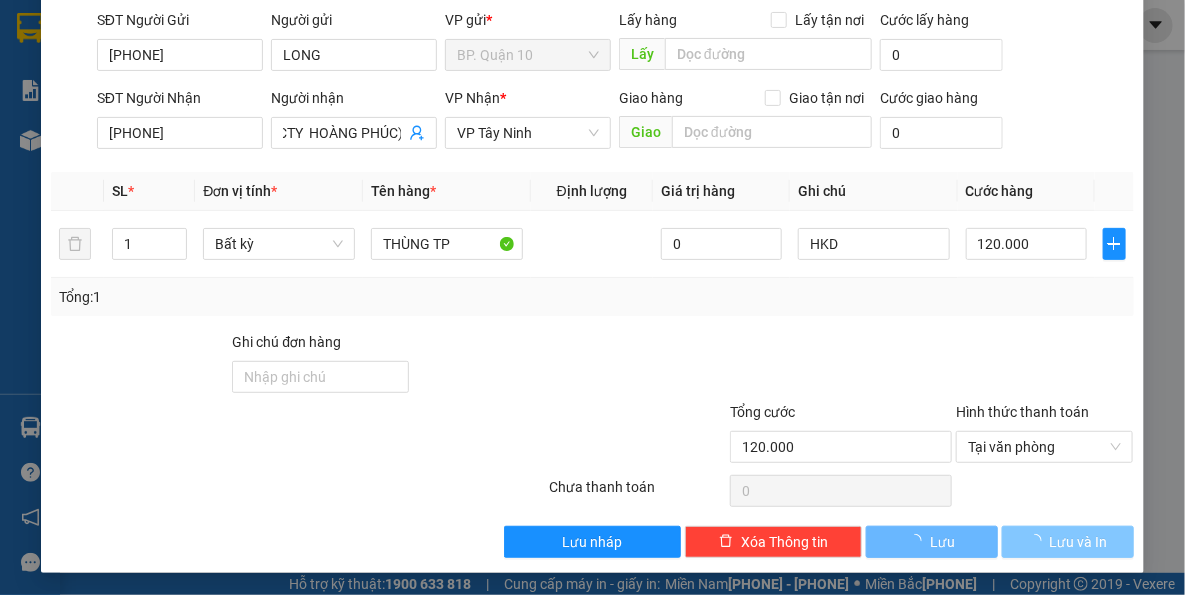 click on "Lưu và In" at bounding box center (1068, 542) 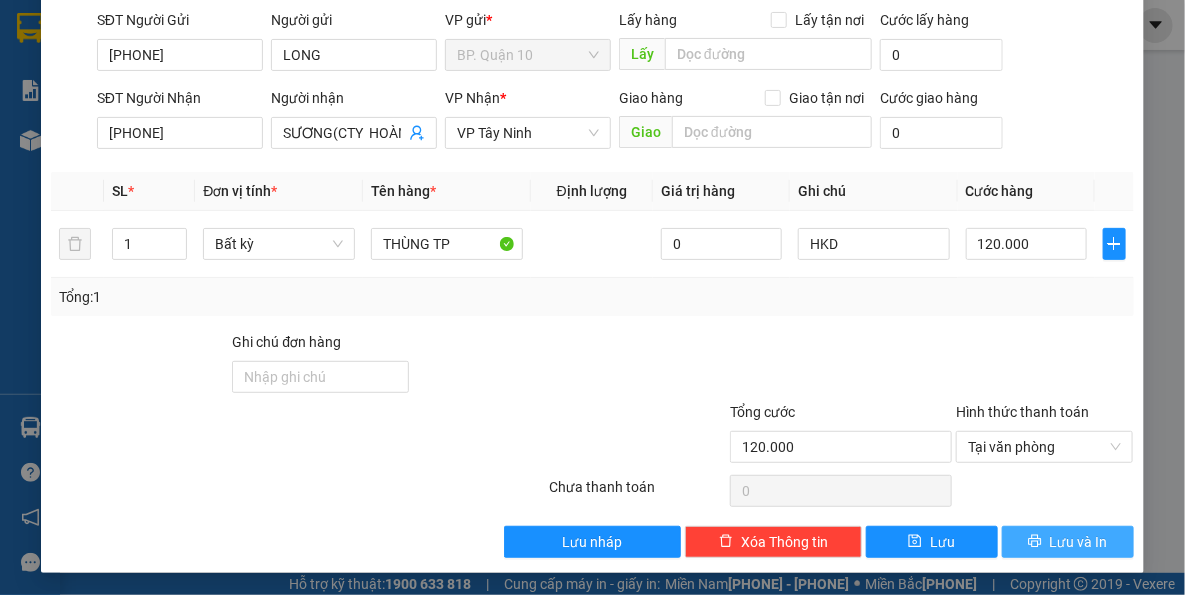 drag, startPoint x: 1068, startPoint y: 537, endPoint x: 1047, endPoint y: 521, distance: 26.400757 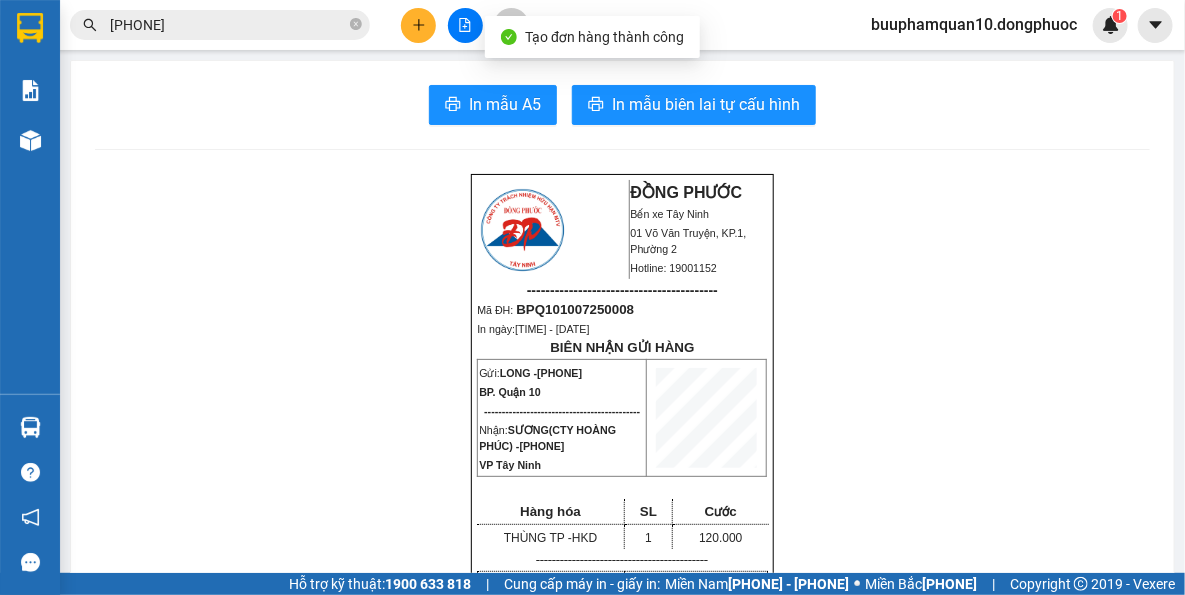 click on "In mẫu A5
In mẫu biên lai tự cấu hình
ĐỒNG PHƯỚC
Bến xe Tây Ninh
01[STREET_NAME], KP.1, Phường 2
Hotline: [PHONE]
-----------------------------------------
Mã ĐH:   BPQ101007250008
In ngày:  08:23:29 - 10/07/2025
BIÊN NHẬN GỬI HÀNG
Gửi:  [FIRST] -  [PHONE]
BP.[DISTRICT]
--------------------------------------------
Nhận:  [NAME](CTY  [COMPANY_NAME]) -  [PHONE]
VP Tây Ninh
Hàng hóa
SL
Cước
THÙNG TP -  HKD
1
120.000
-------------------------------------------
CR:  120.000
CC:  0
Phí TH:  0
Tổng:  120.000
-------------------------------------------
Quy định nhận/gửi hàng: - Sau 03 ngày gửi hàng, nếu quý khách không đến nhận hàng hóa thì mọi khiếu nại công ty sẽ không giải quyết.
- Nếu mất hàng: công ty sẽ hoàn bằng giá cước phí x 20 lần.
ĐỒNG PHƯỚC" at bounding box center [622, 1656] 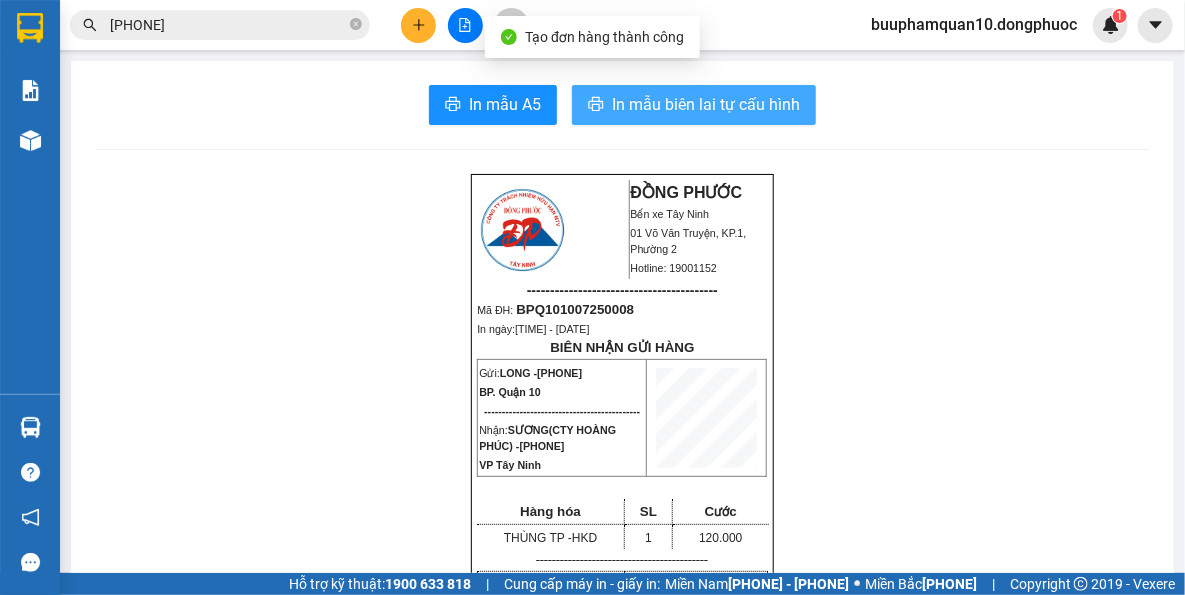 click on "In mẫu biên lai tự cấu hình" at bounding box center [694, 105] 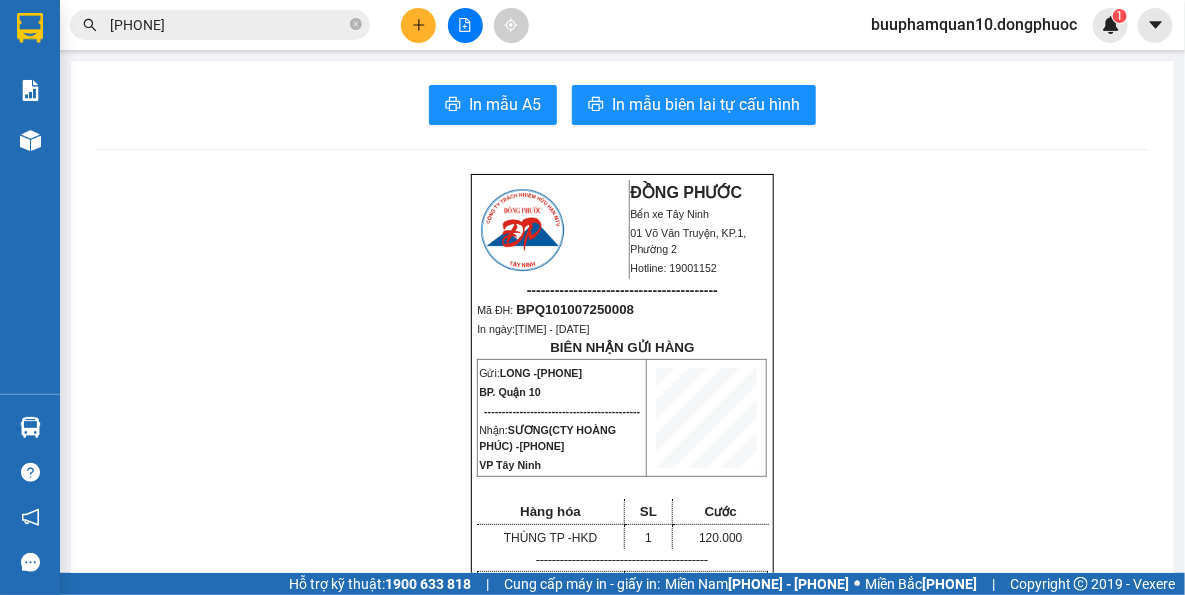 scroll, scrollTop: 1035, scrollLeft: 0, axis: vertical 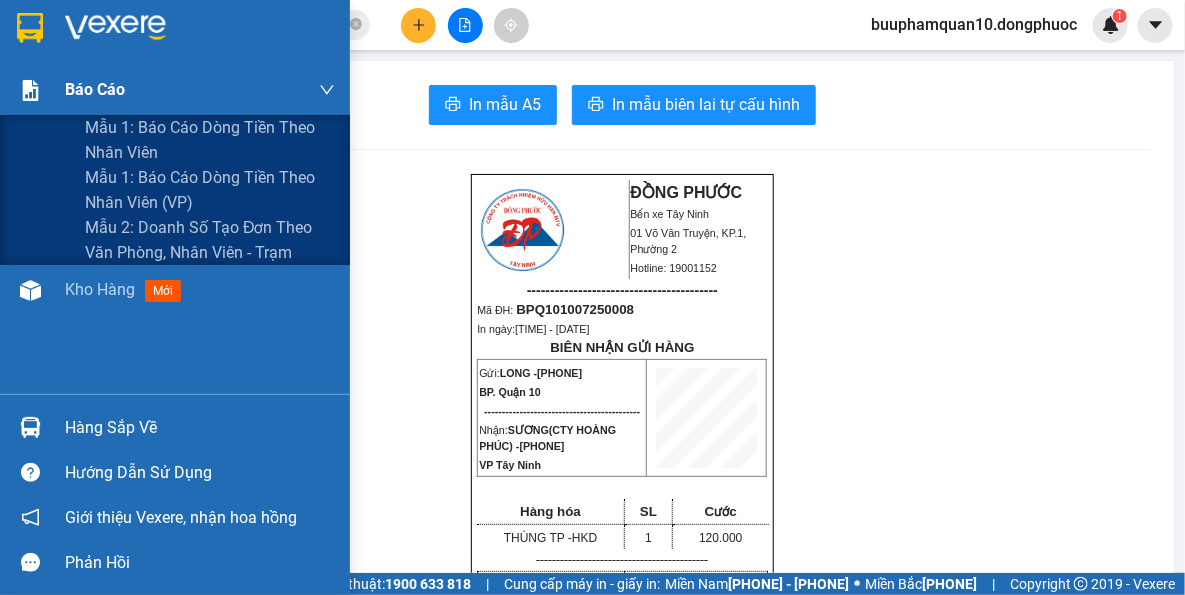 drag, startPoint x: 28, startPoint y: 102, endPoint x: 71, endPoint y: 170, distance: 80.454956 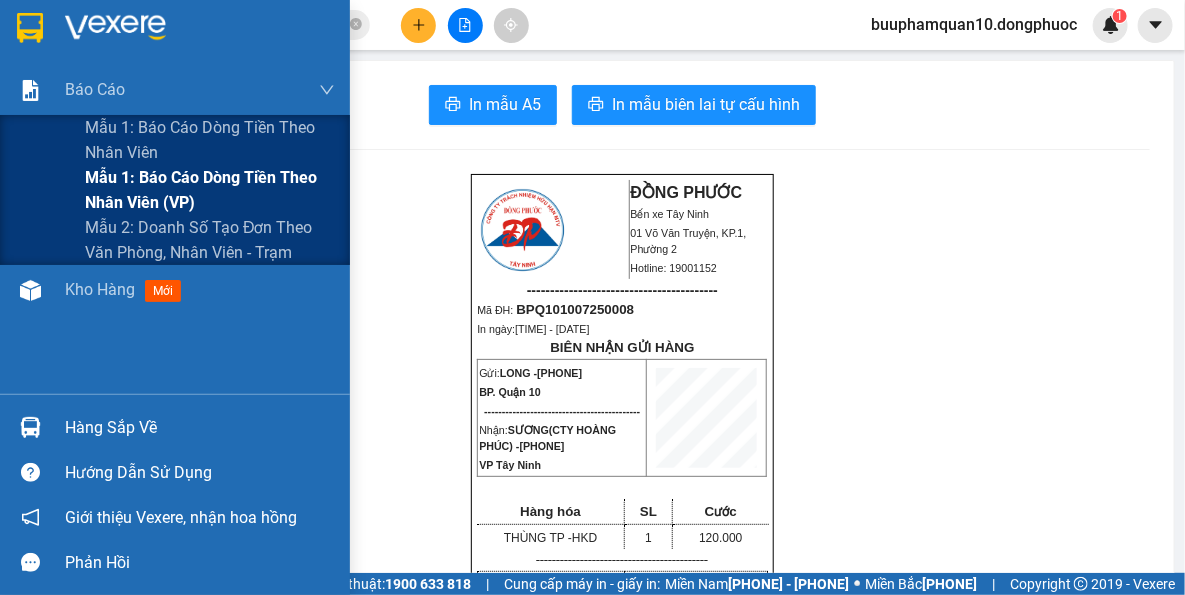 click at bounding box center [30, 90] 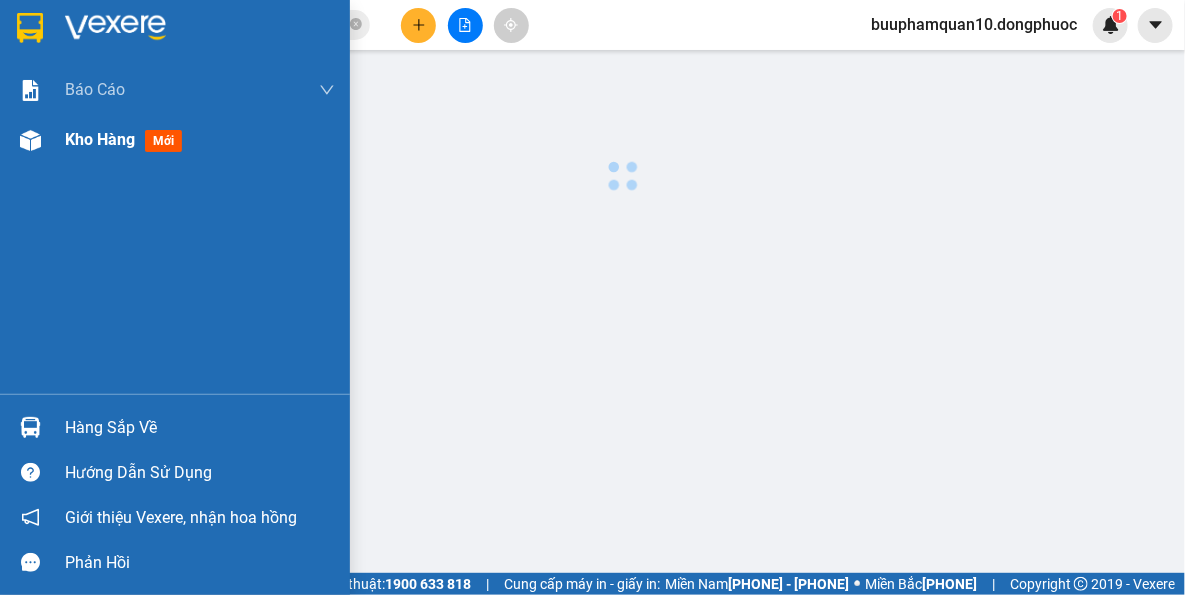 click on "Kho hàng" at bounding box center [100, 139] 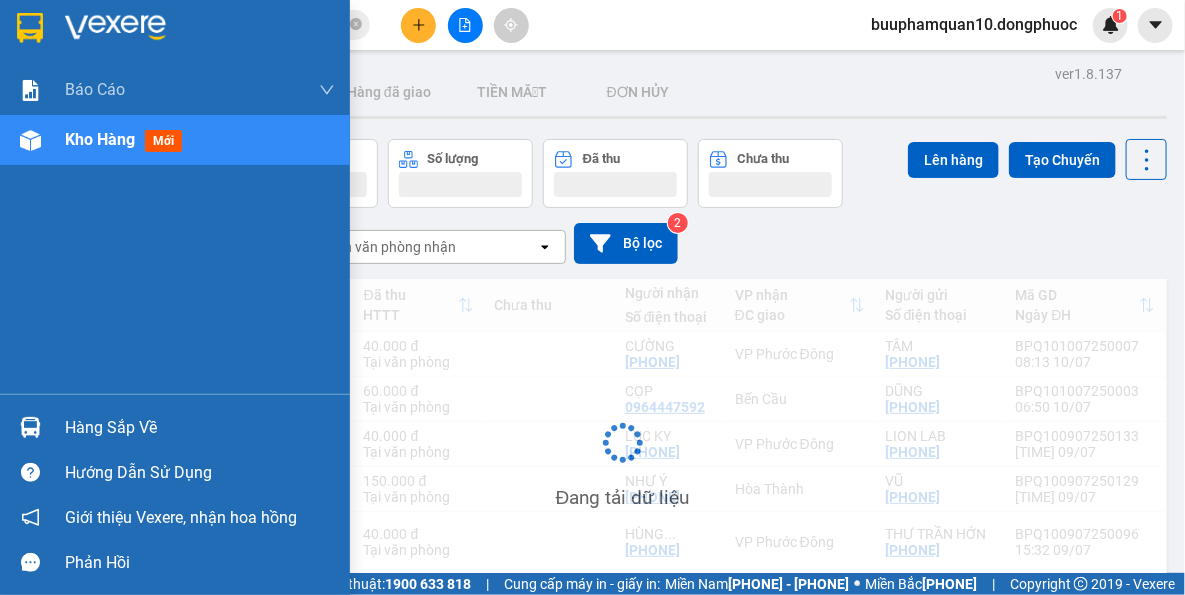 click on "Kho hàng" at bounding box center (100, 139) 